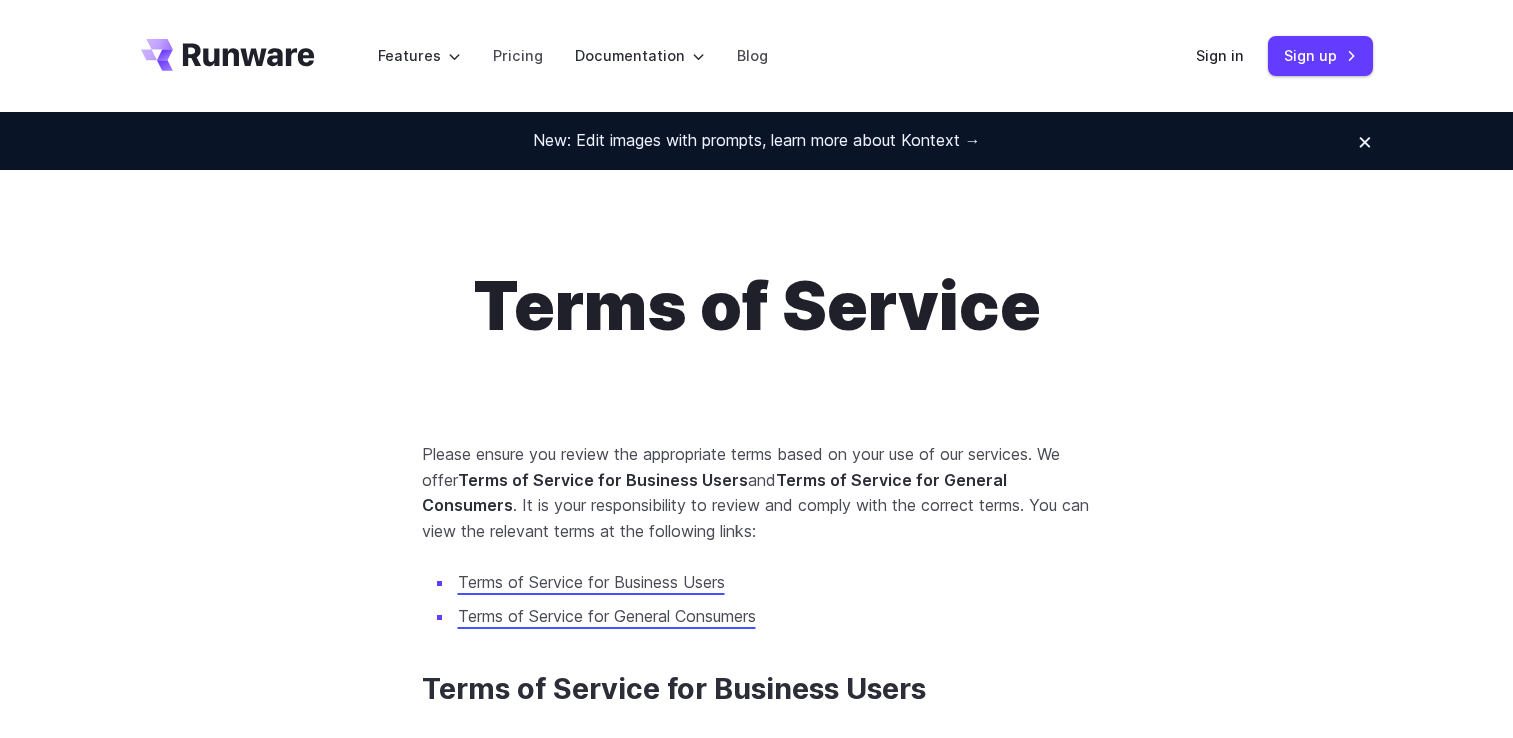 scroll, scrollTop: 10129, scrollLeft: 0, axis: vertical 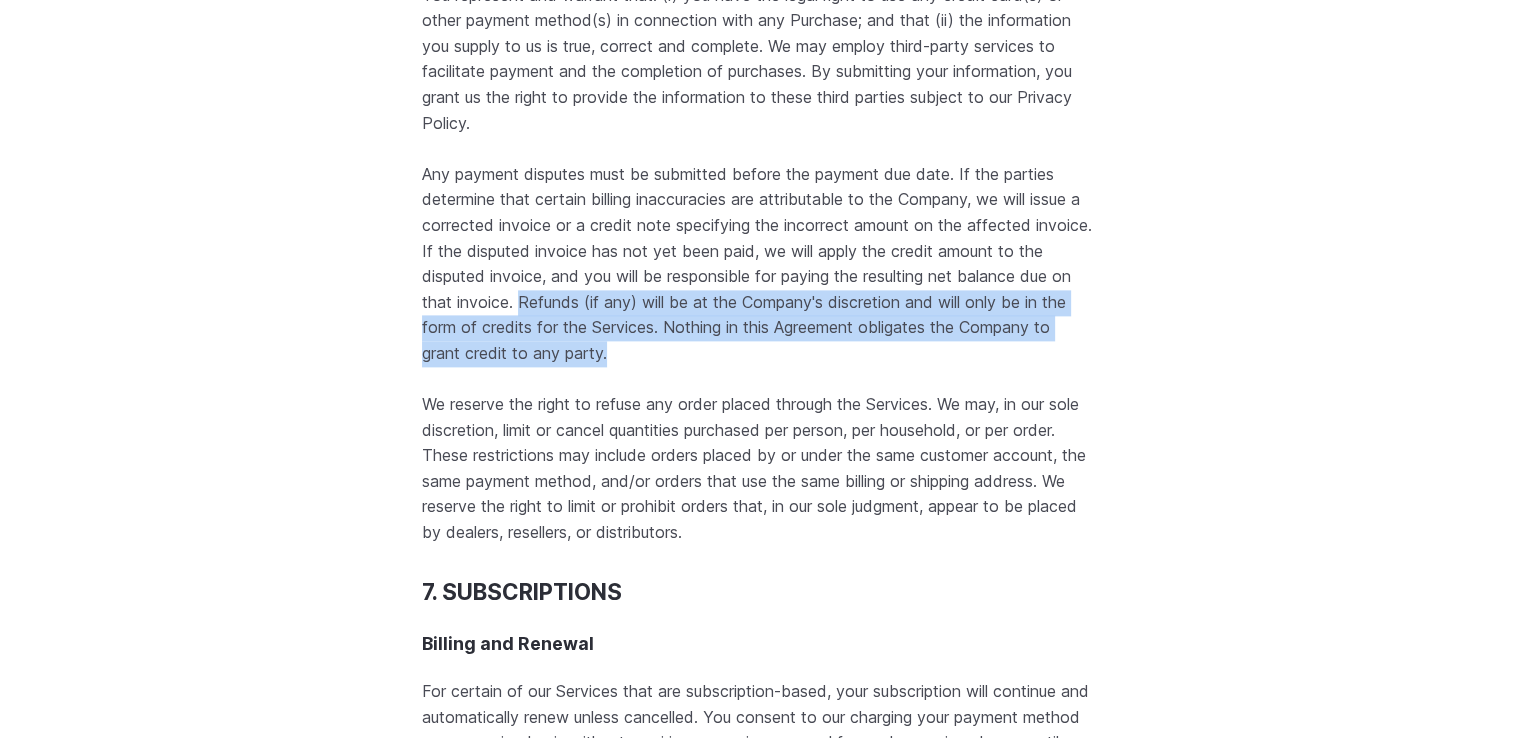 click on "Please ensure you review the appropriate terms based on your use of our services. We offer  Terms of Service for Business Users  and  Terms of Service for General Consumers . It is your responsibility to review and comply with the correct terms. You can view the relevant terms at the following links:
Terms of Service for Business Users
Terms of Service for General Consumers
Terms of Service for Business Users AGREEMENT TO OUR LEGAL TERMS We are Runware Ltd, doing business as Runware (" Company ," " we ," " us ," " our "), a company registered in the United Kingdom at Dns House, 382 Kenton Road, Harrow, Greater London, England HA3 8DP. Our VAT number is GB444184006. We are a limited company. We operate the website  https://runware.ai  (the " Site "), as well as any other related products and services that refer or link to these legal terms (the " Legal Terms ") (collectively, the " Services "). Our Services " section below for further details. You can contact us by email at  support@runware.ai" at bounding box center [757, 15049] 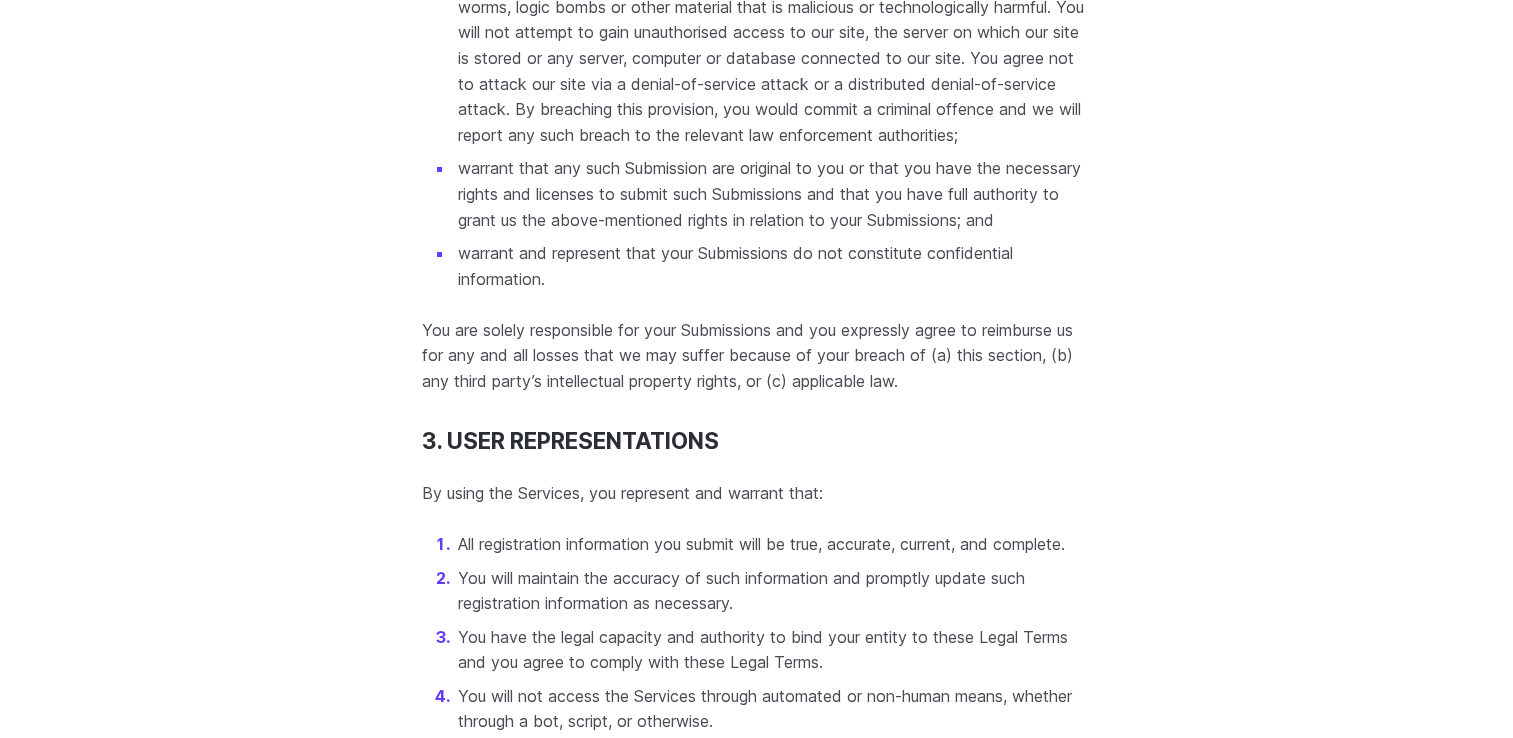 scroll, scrollTop: 7129, scrollLeft: 0, axis: vertical 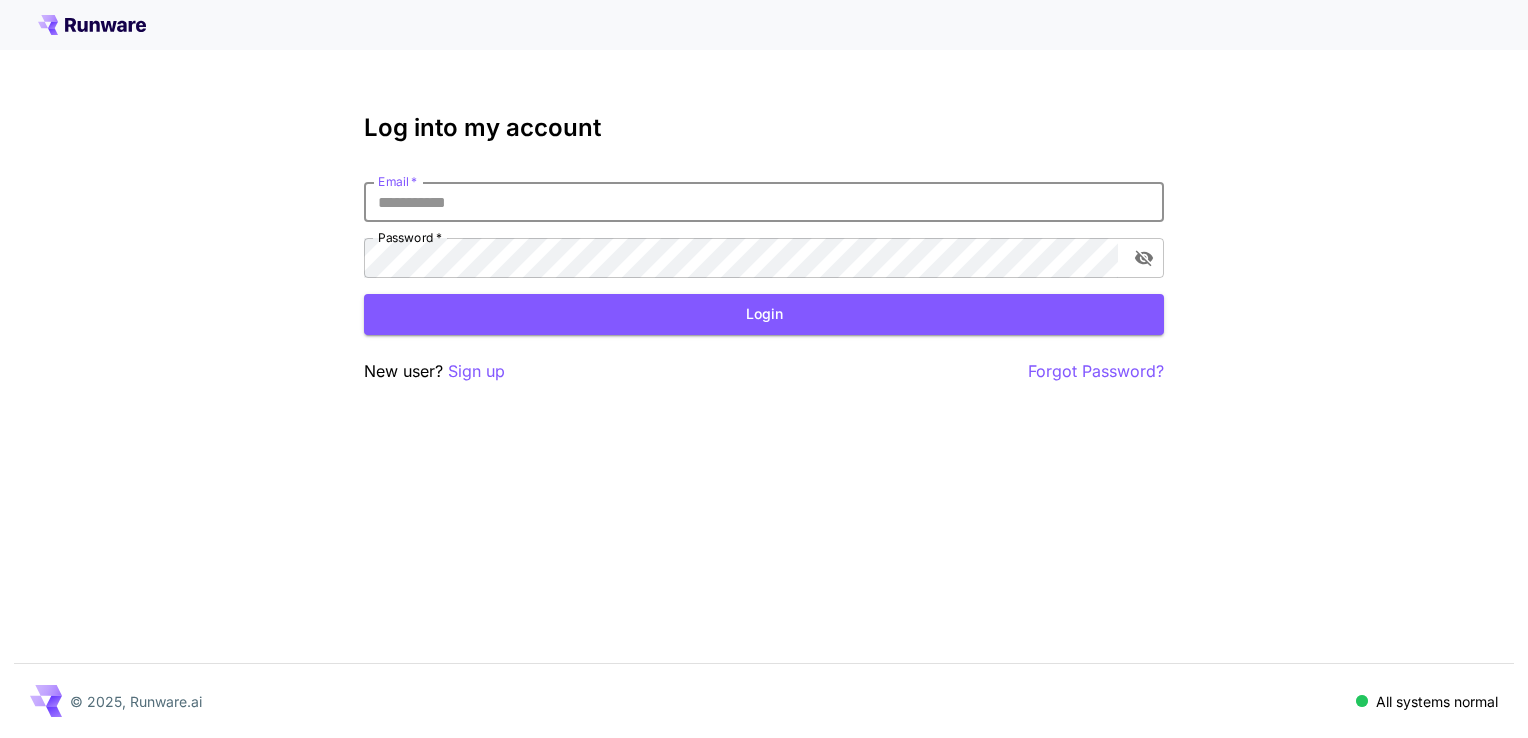 type on "**********" 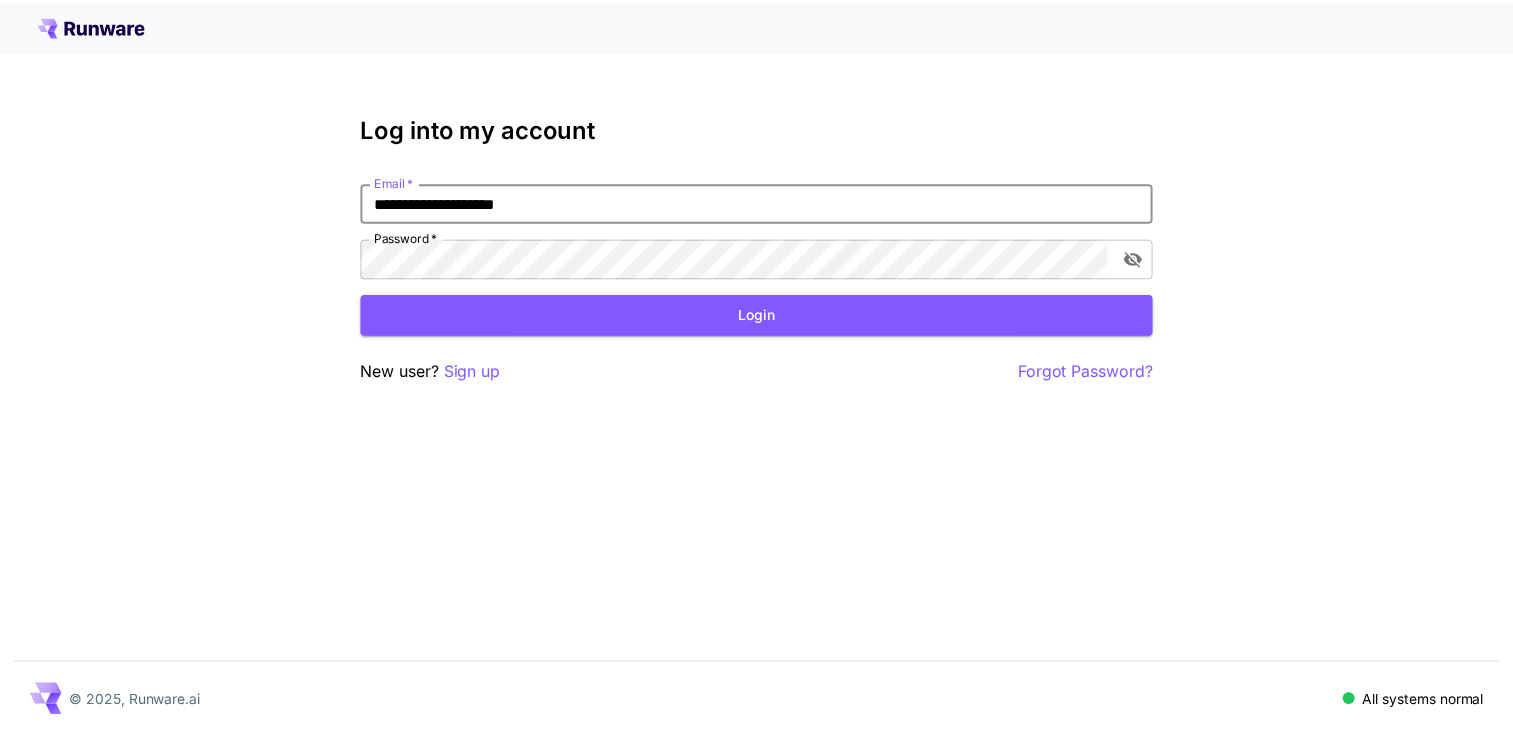 scroll, scrollTop: 0, scrollLeft: 0, axis: both 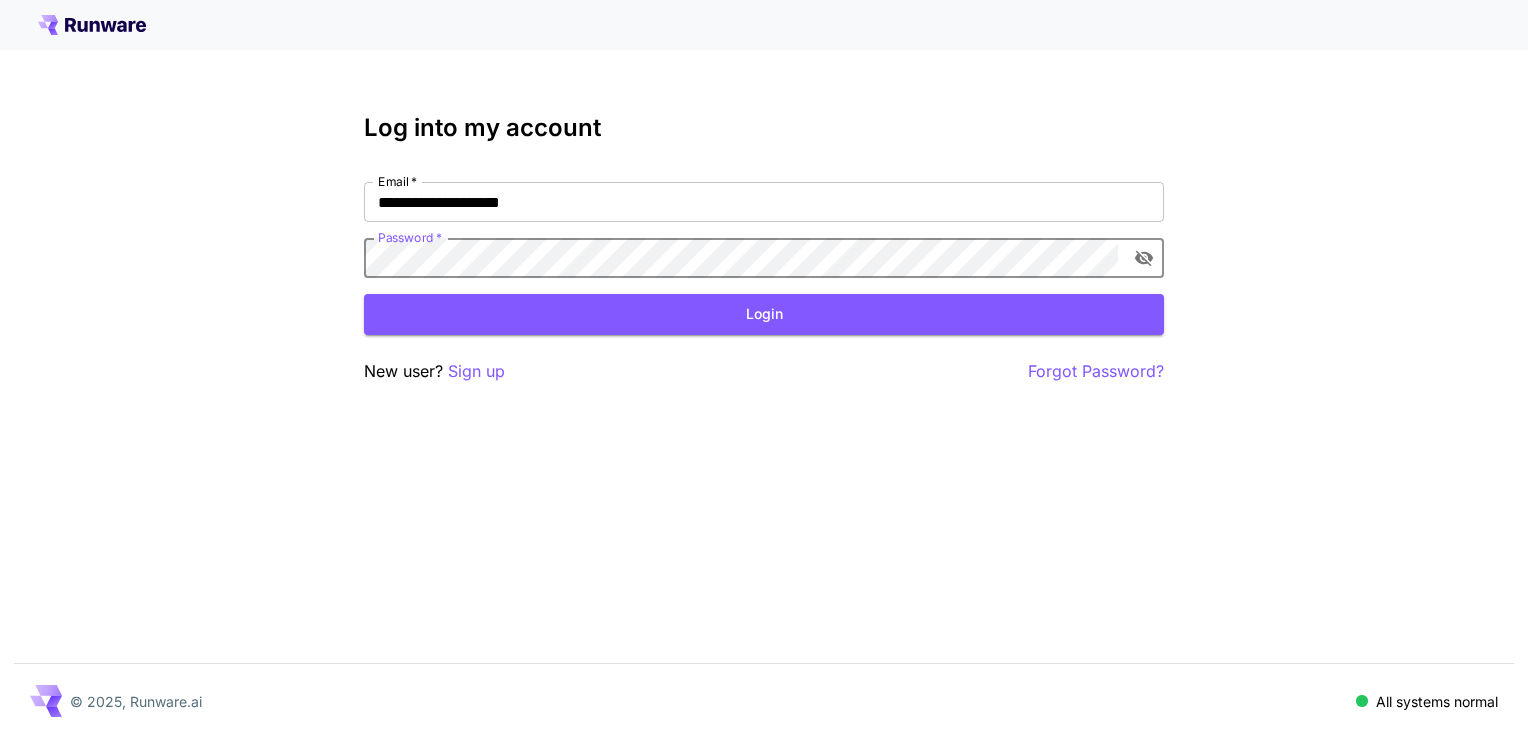 click on "Login" at bounding box center [764, 314] 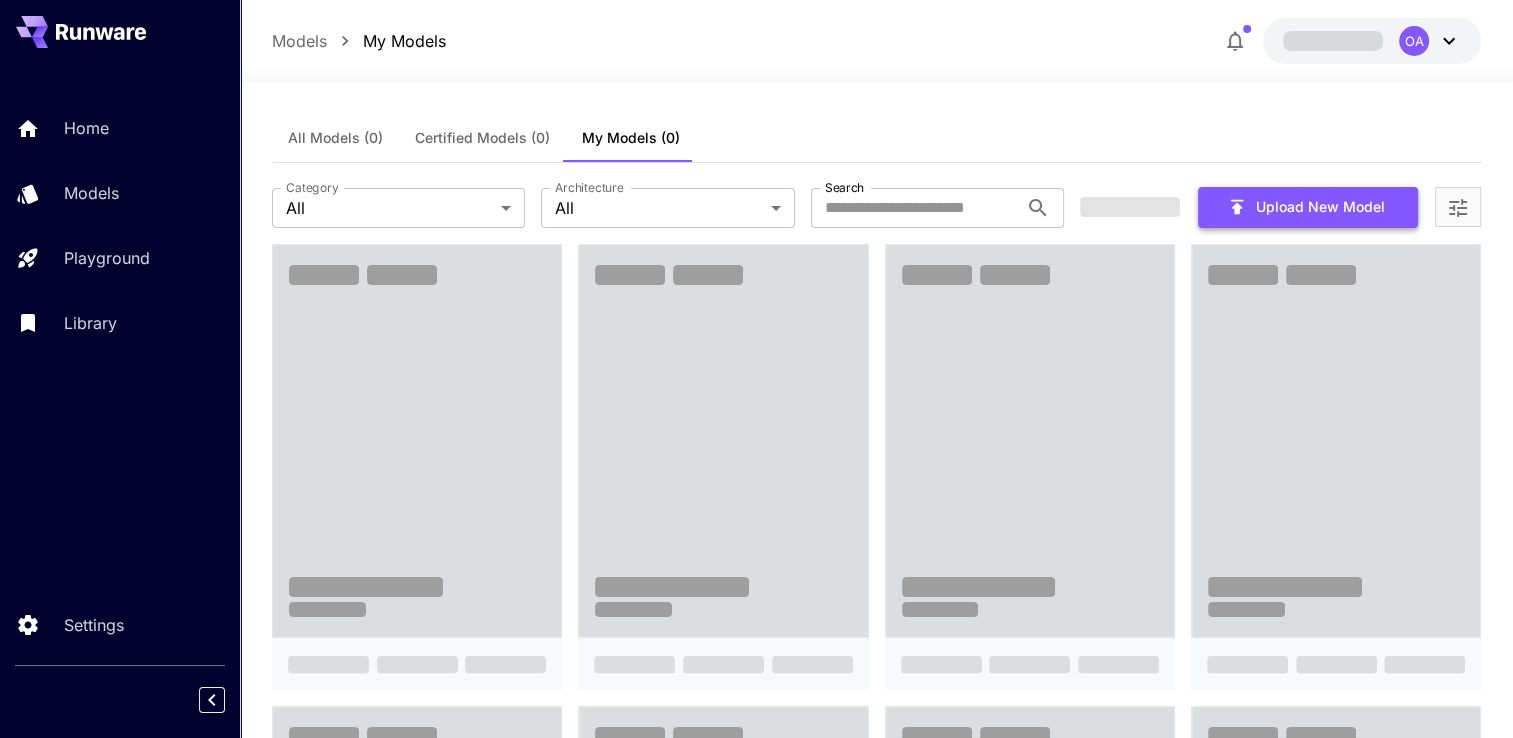 click on "Upload New Model" at bounding box center [1308, 207] 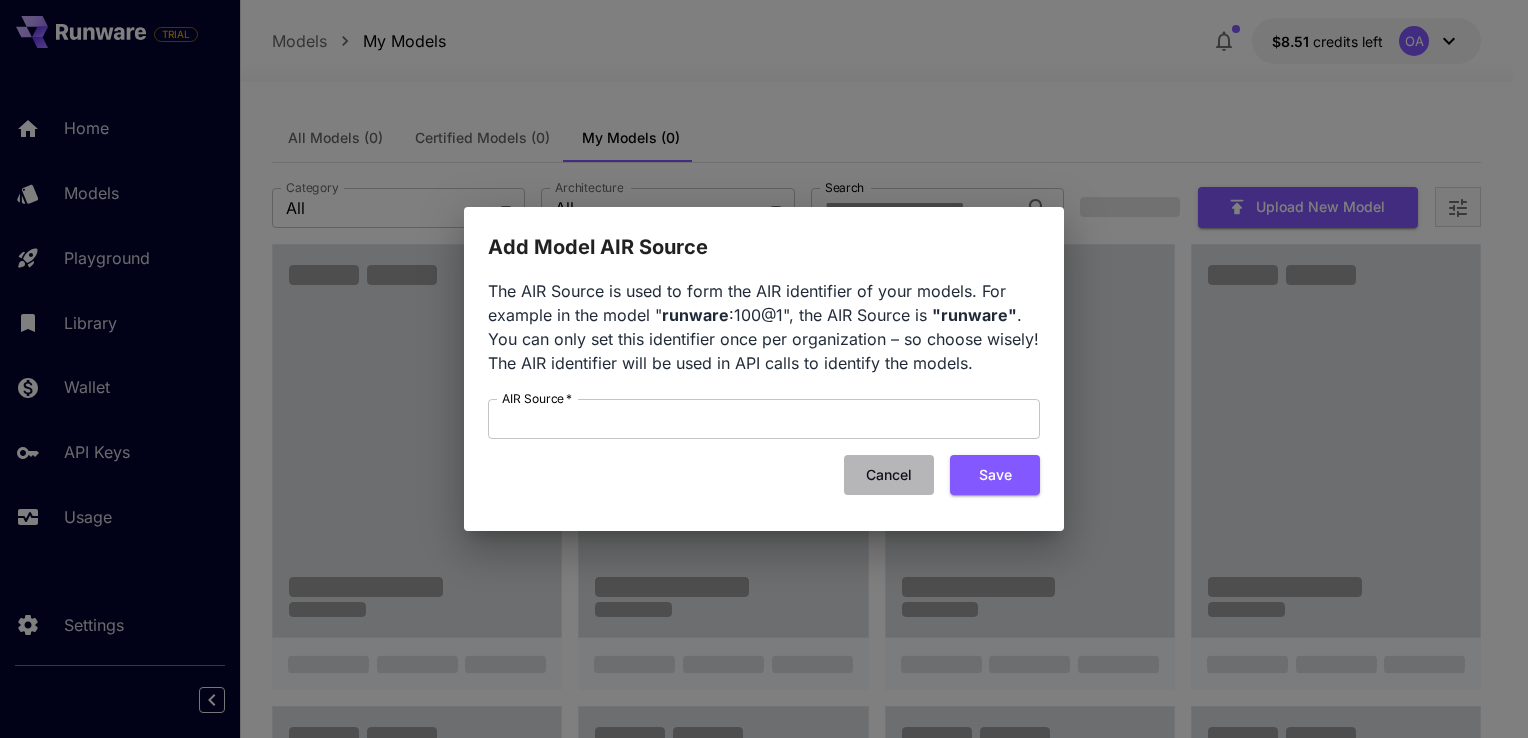 click on "Cancel" at bounding box center (889, 475) 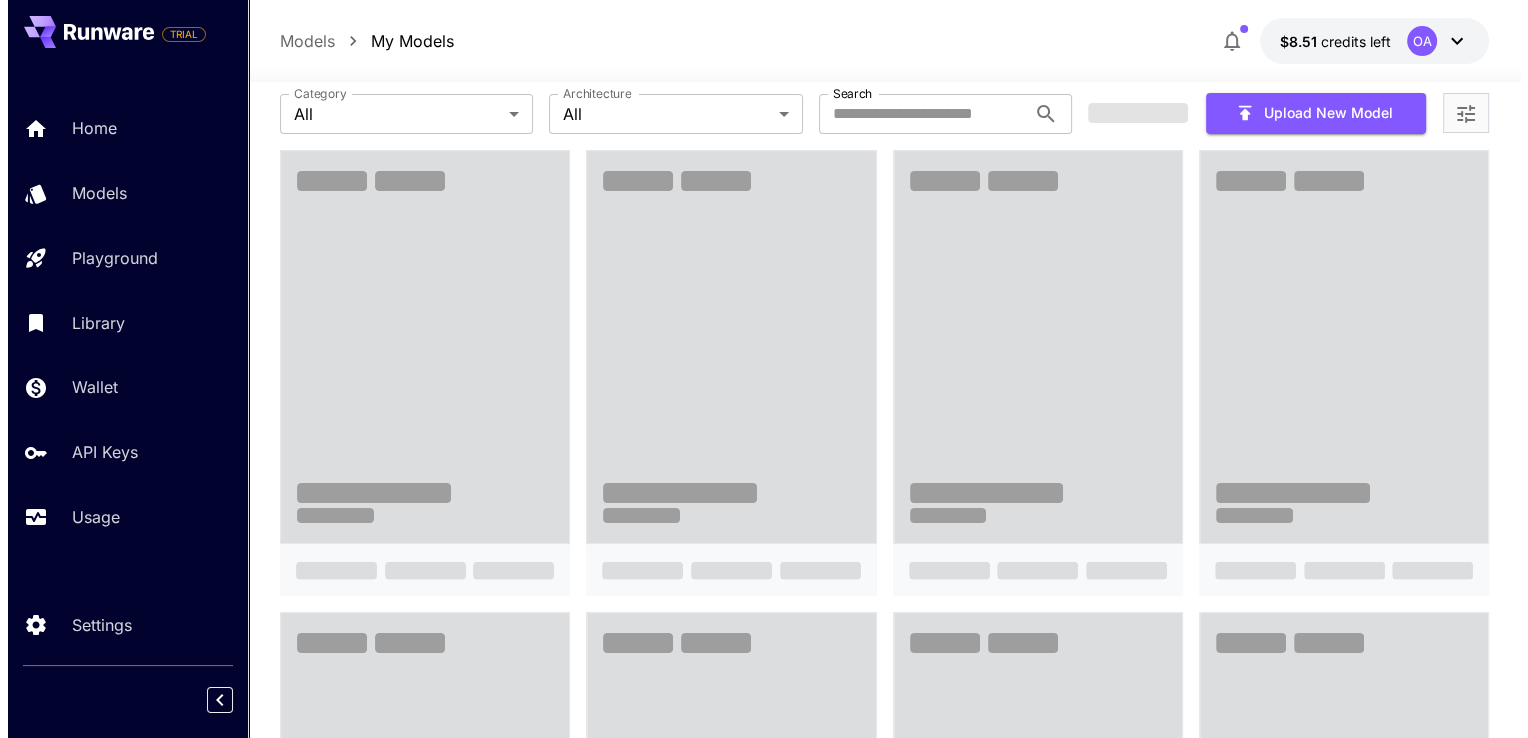 scroll, scrollTop: 100, scrollLeft: 0, axis: vertical 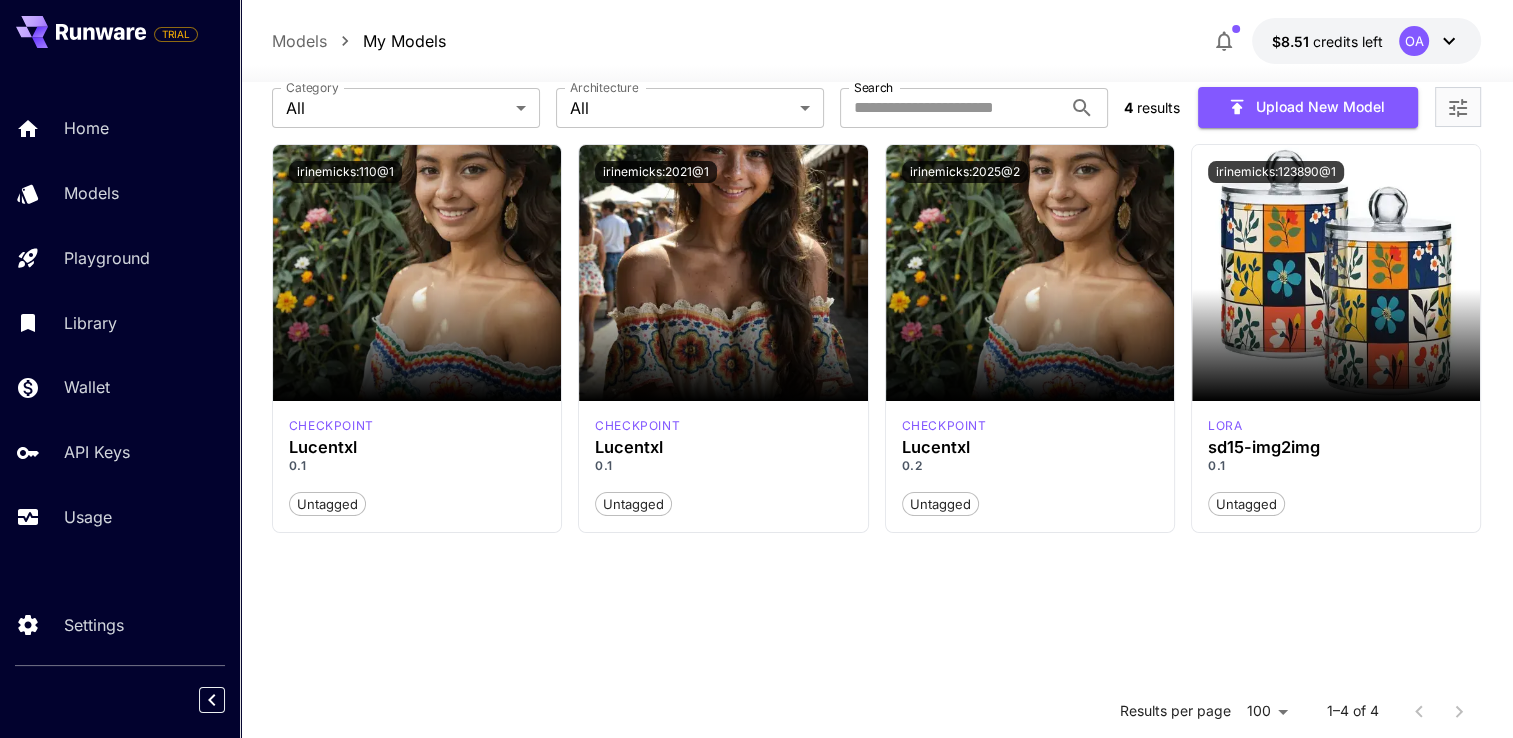click 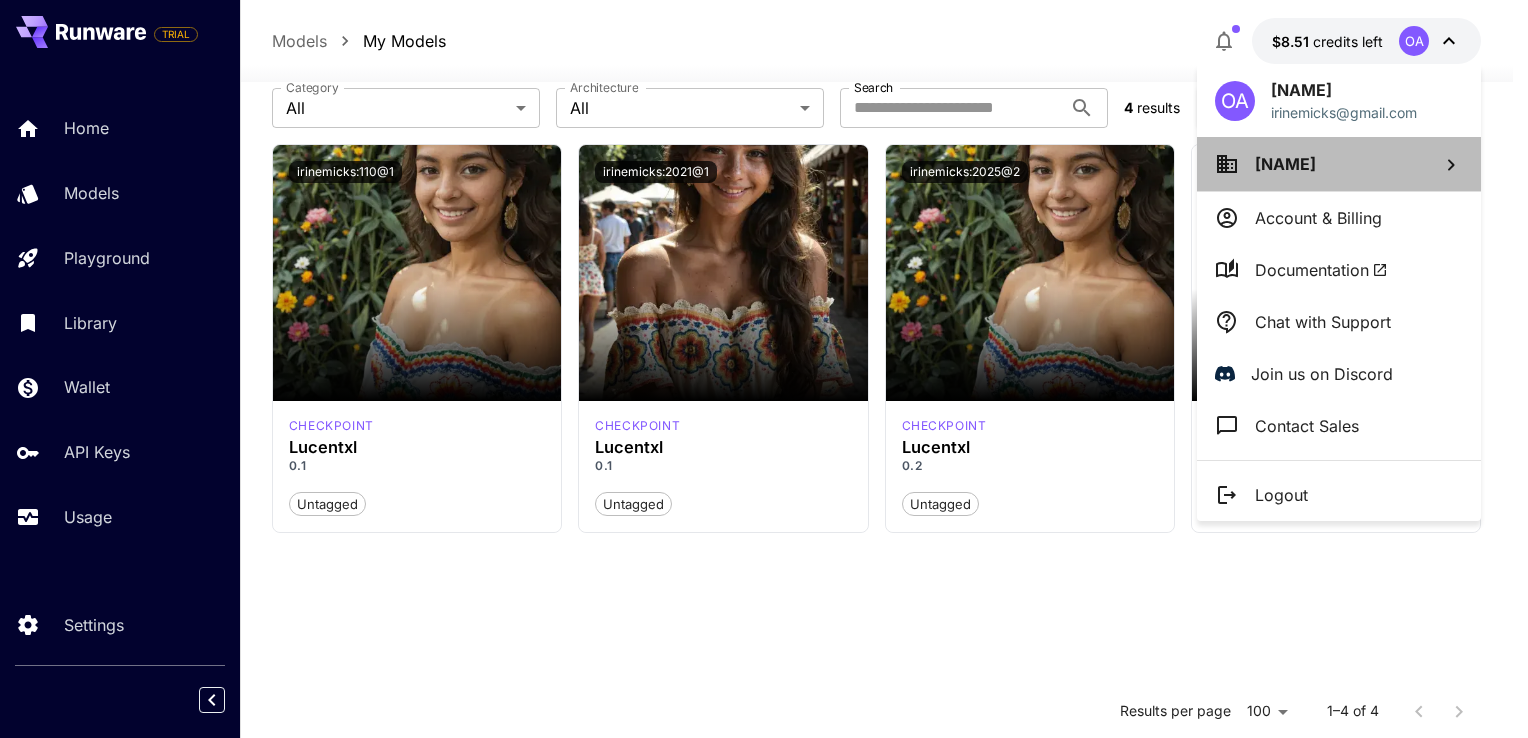 click on "[NAME]" at bounding box center [1285, 164] 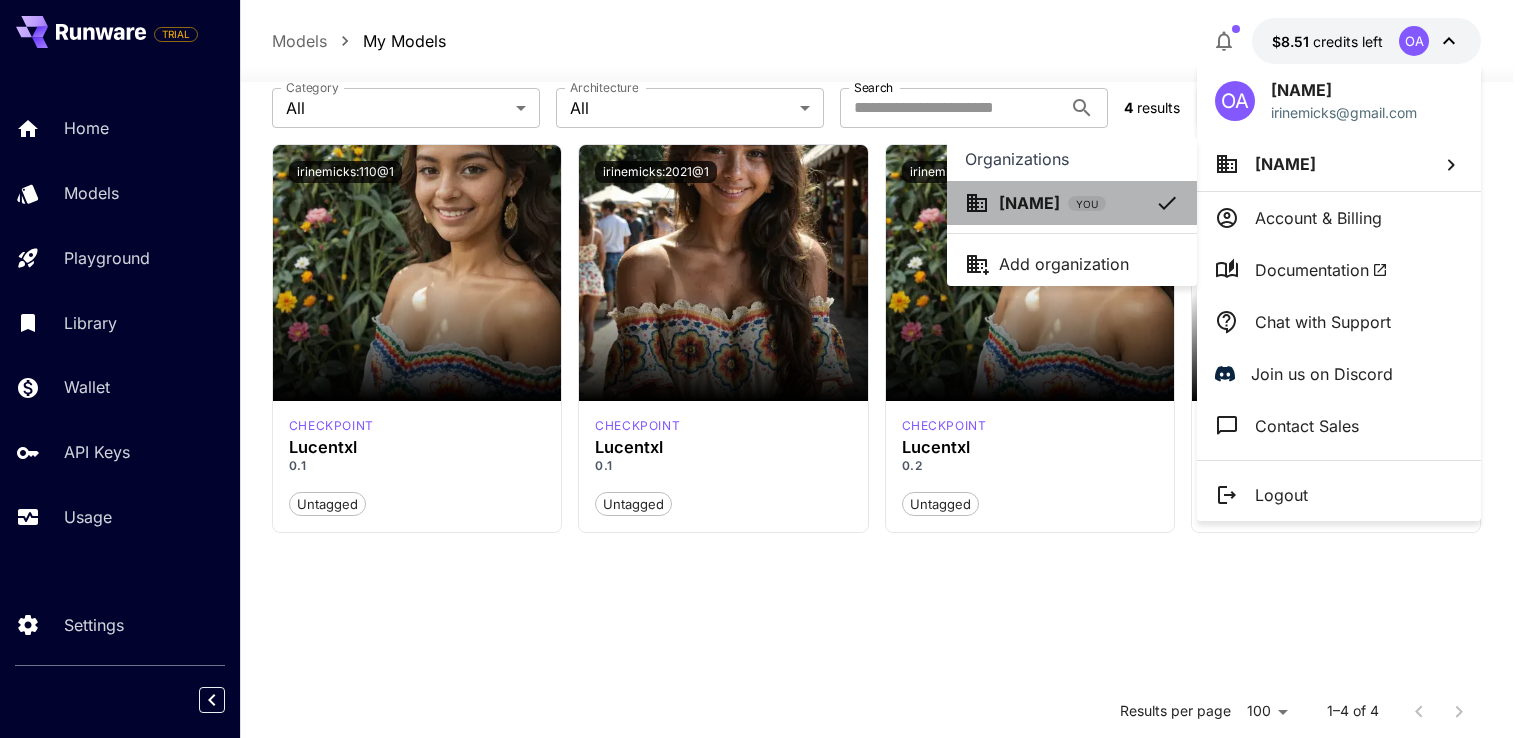 click on "Oluwadamilola ..." at bounding box center (1029, 203) 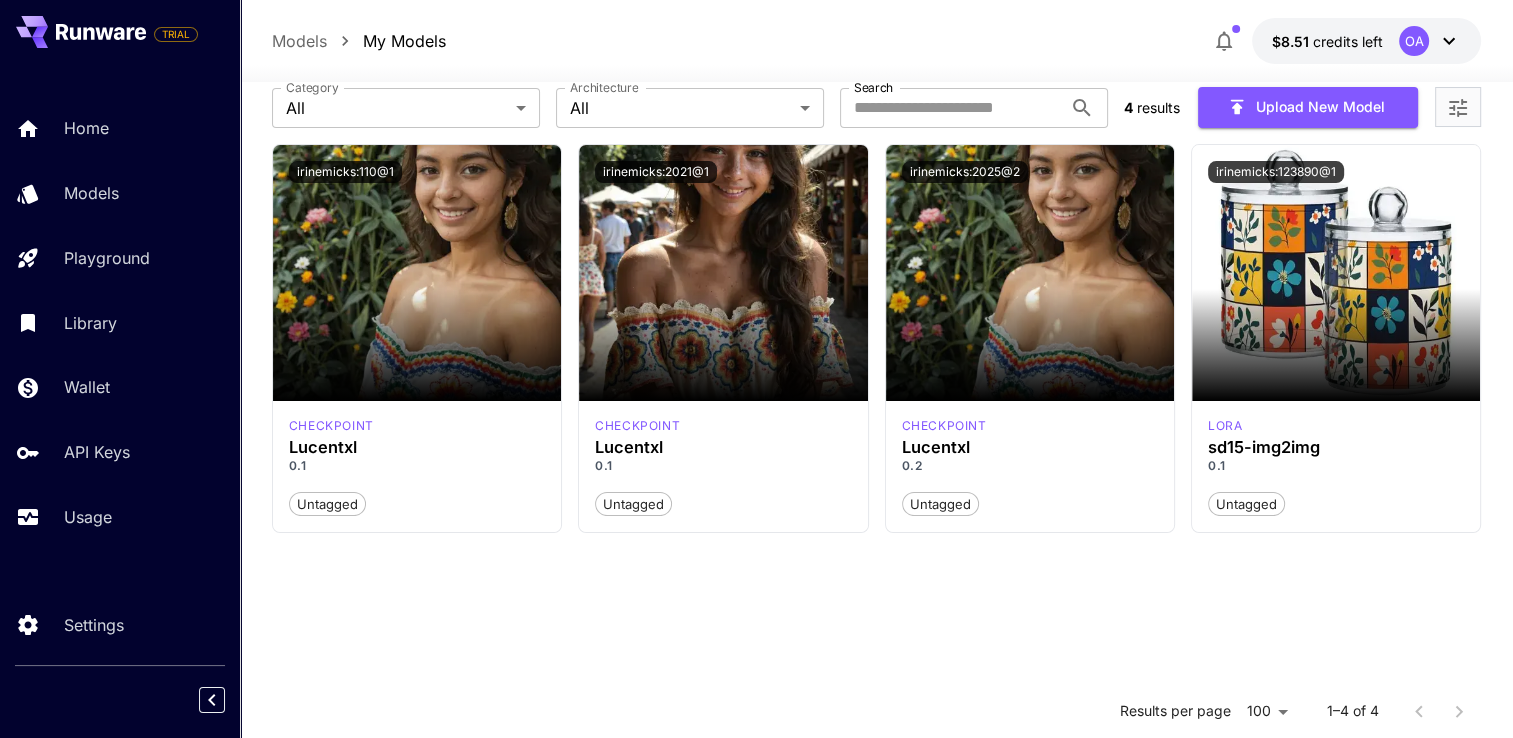 click on "OA" at bounding box center (1414, 41) 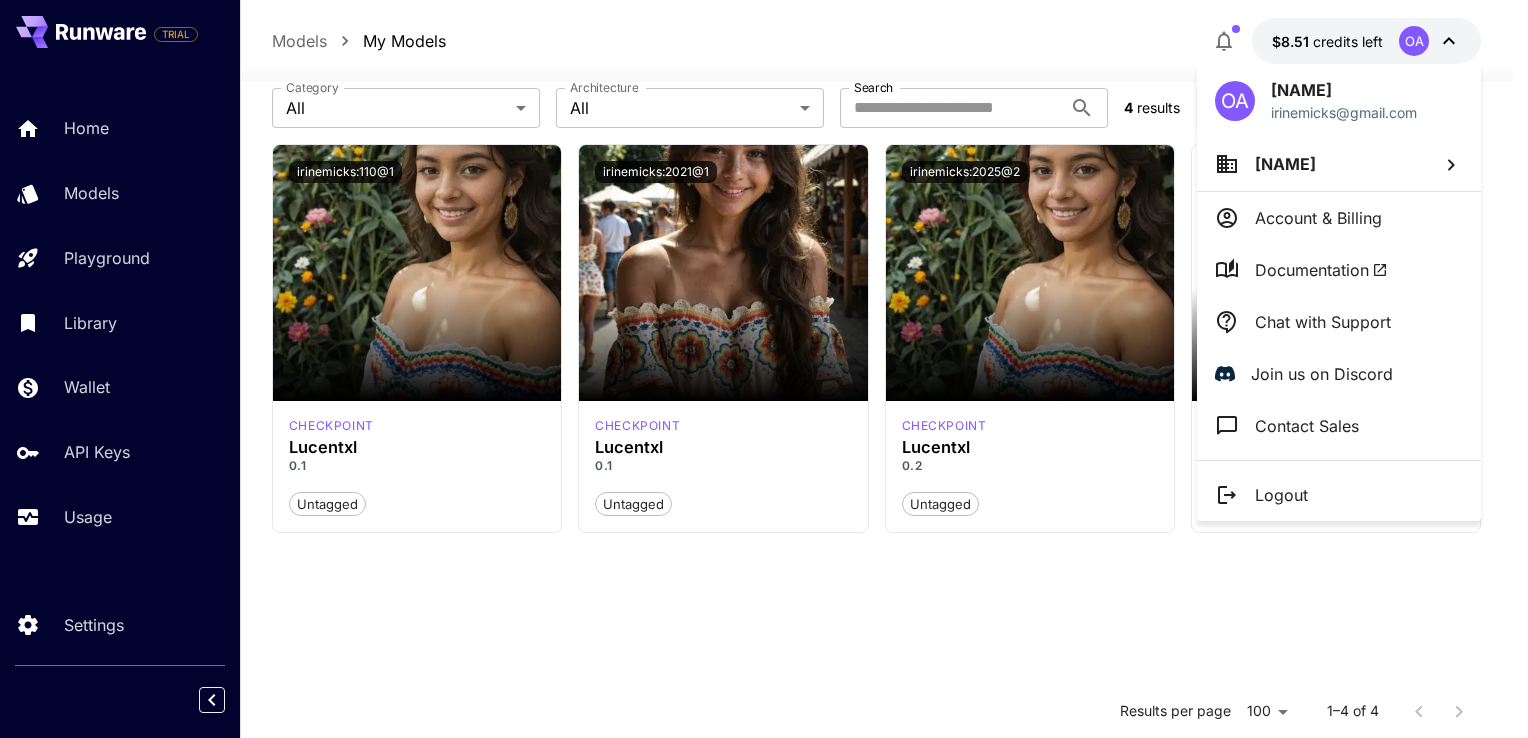 drag, startPoint x: 1278, startPoint y: 84, endPoint x: 1438, endPoint y: 85, distance: 160.00313 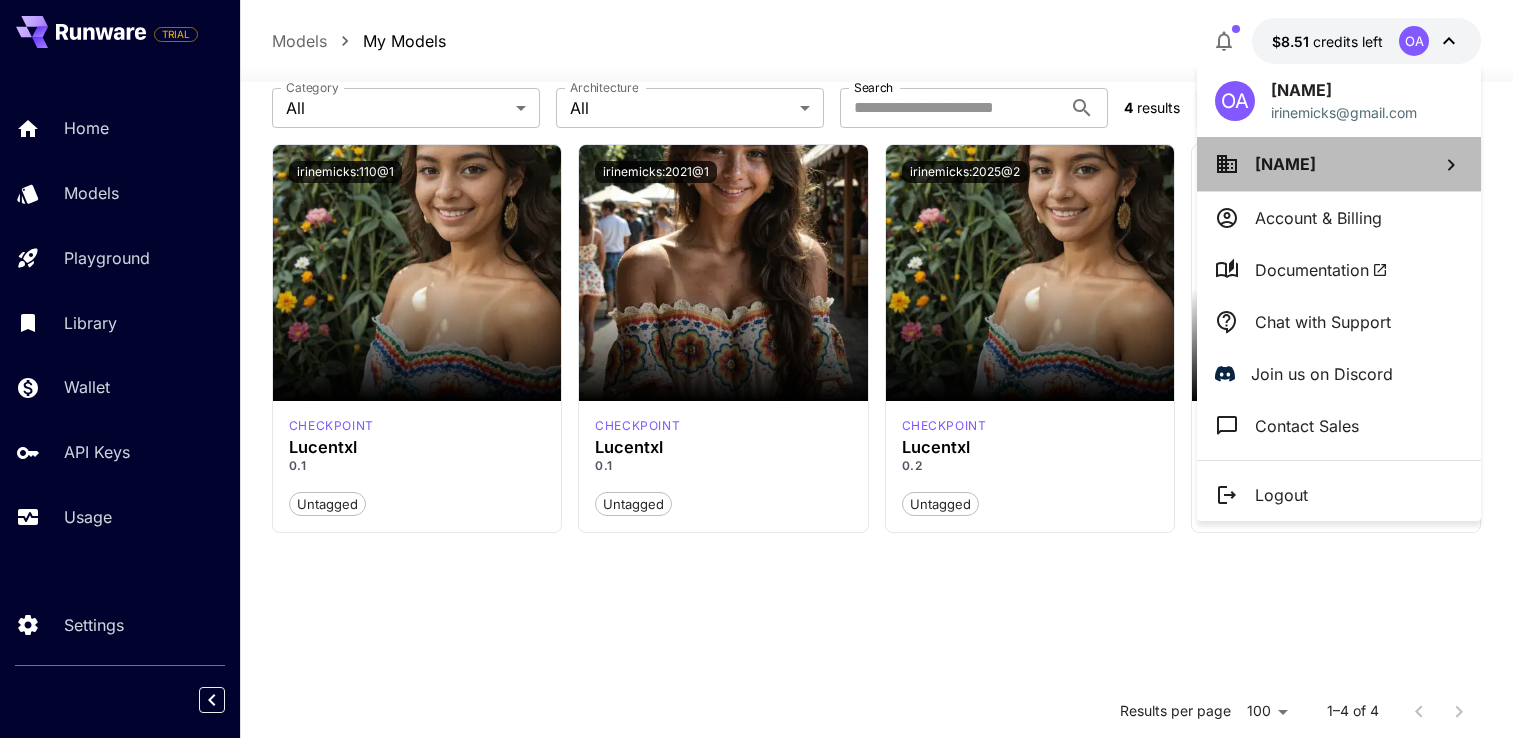 click on "Oluwadamilola Aremu" at bounding box center (1285, 164) 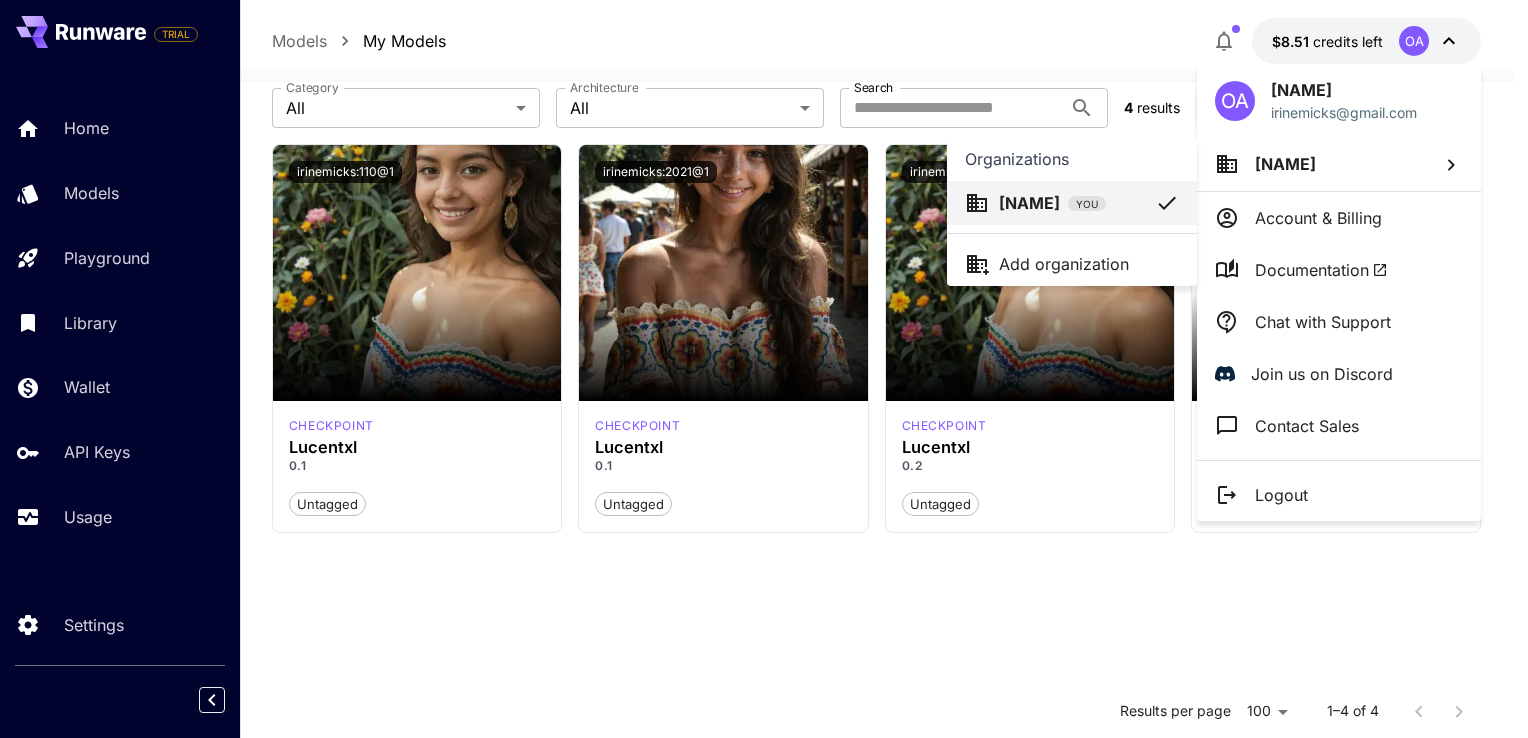 click on "Add organization" at bounding box center (1064, 264) 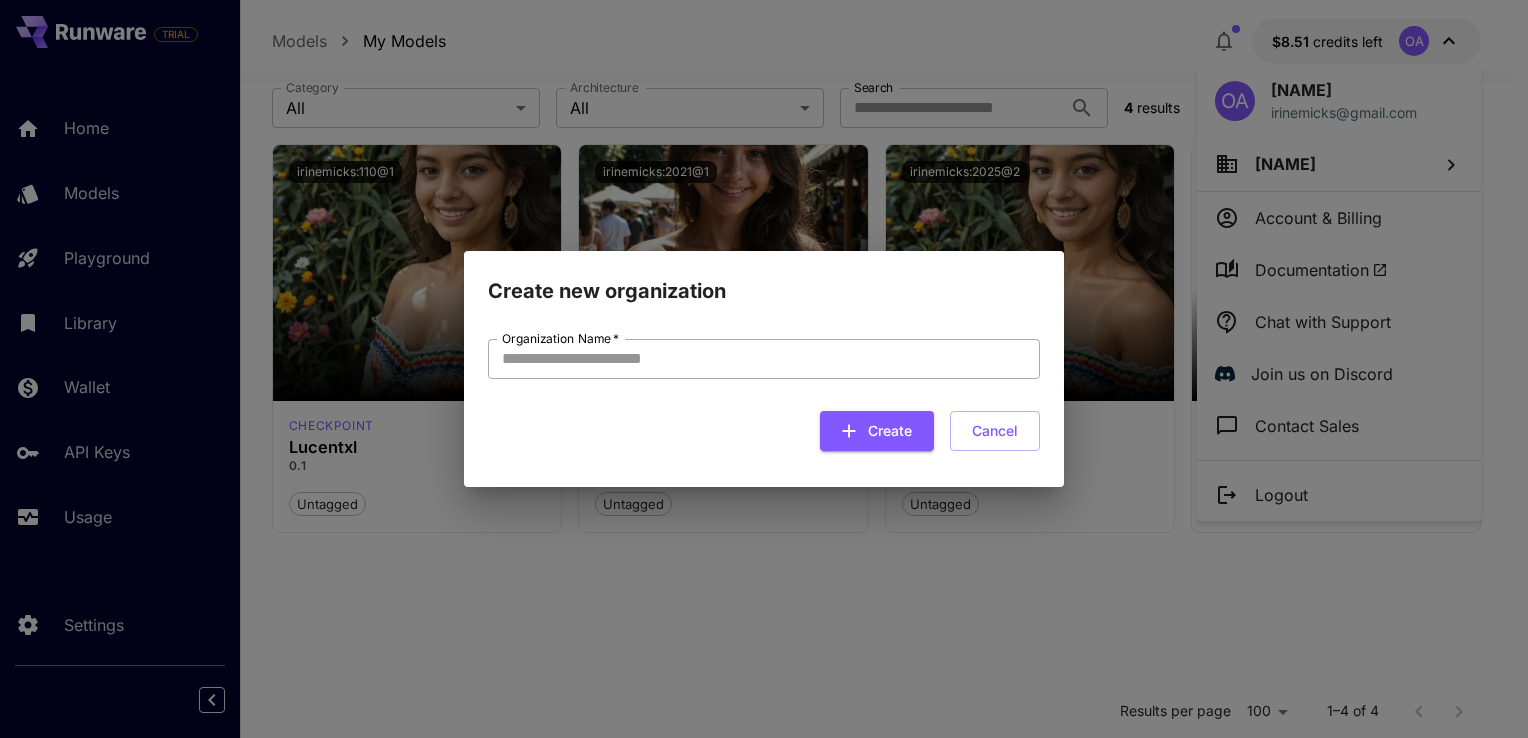 click on "Organization Name   *" at bounding box center (764, 359) 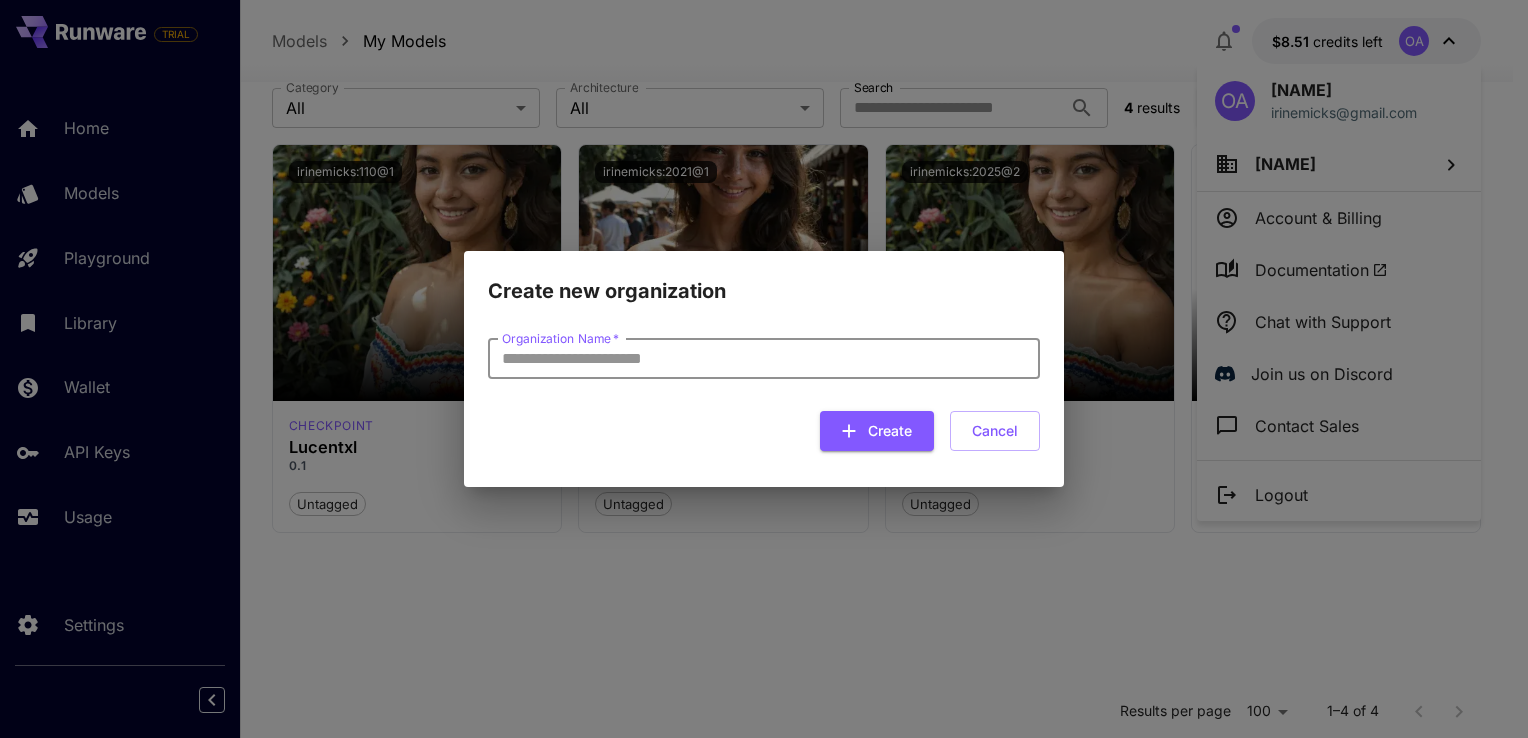 paste on "**********" 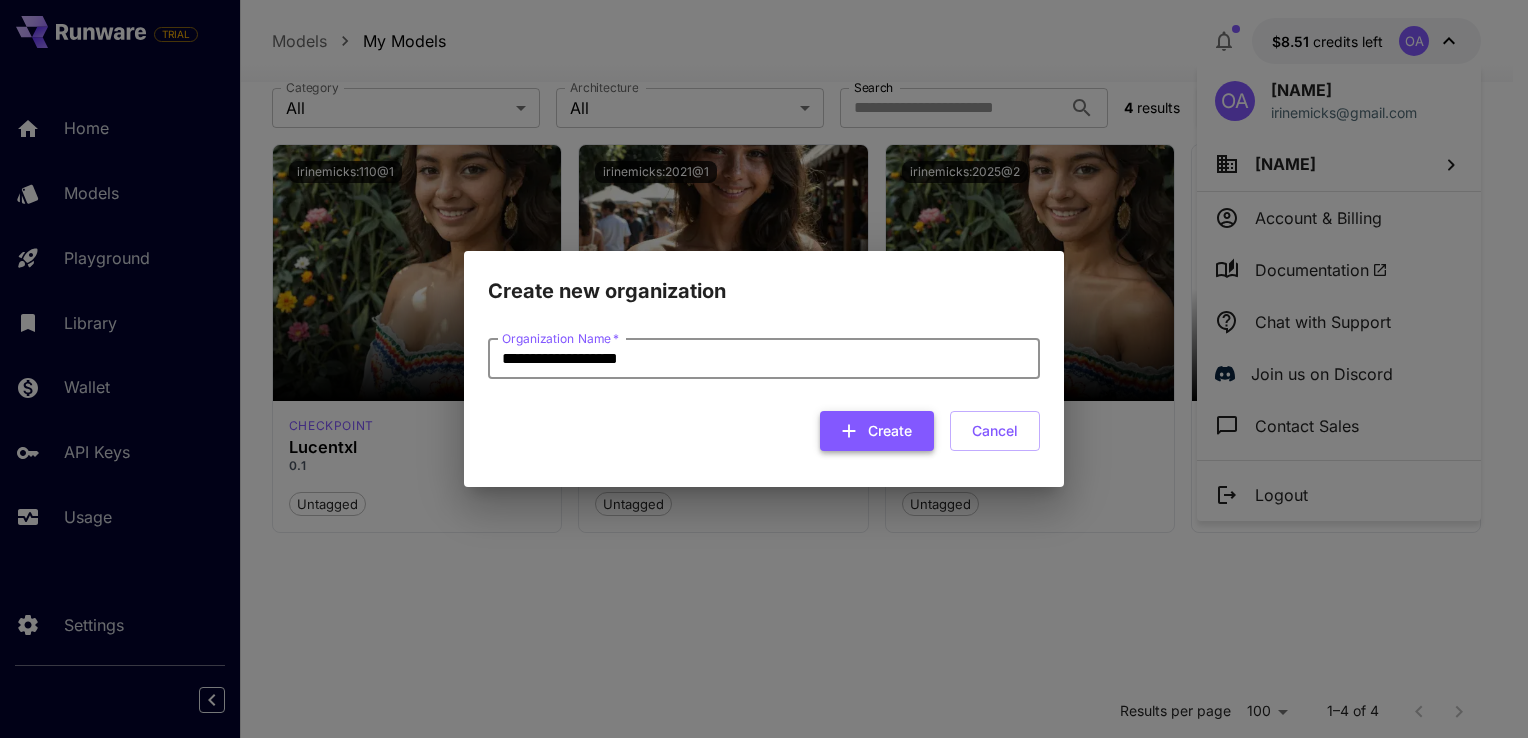 type on "**********" 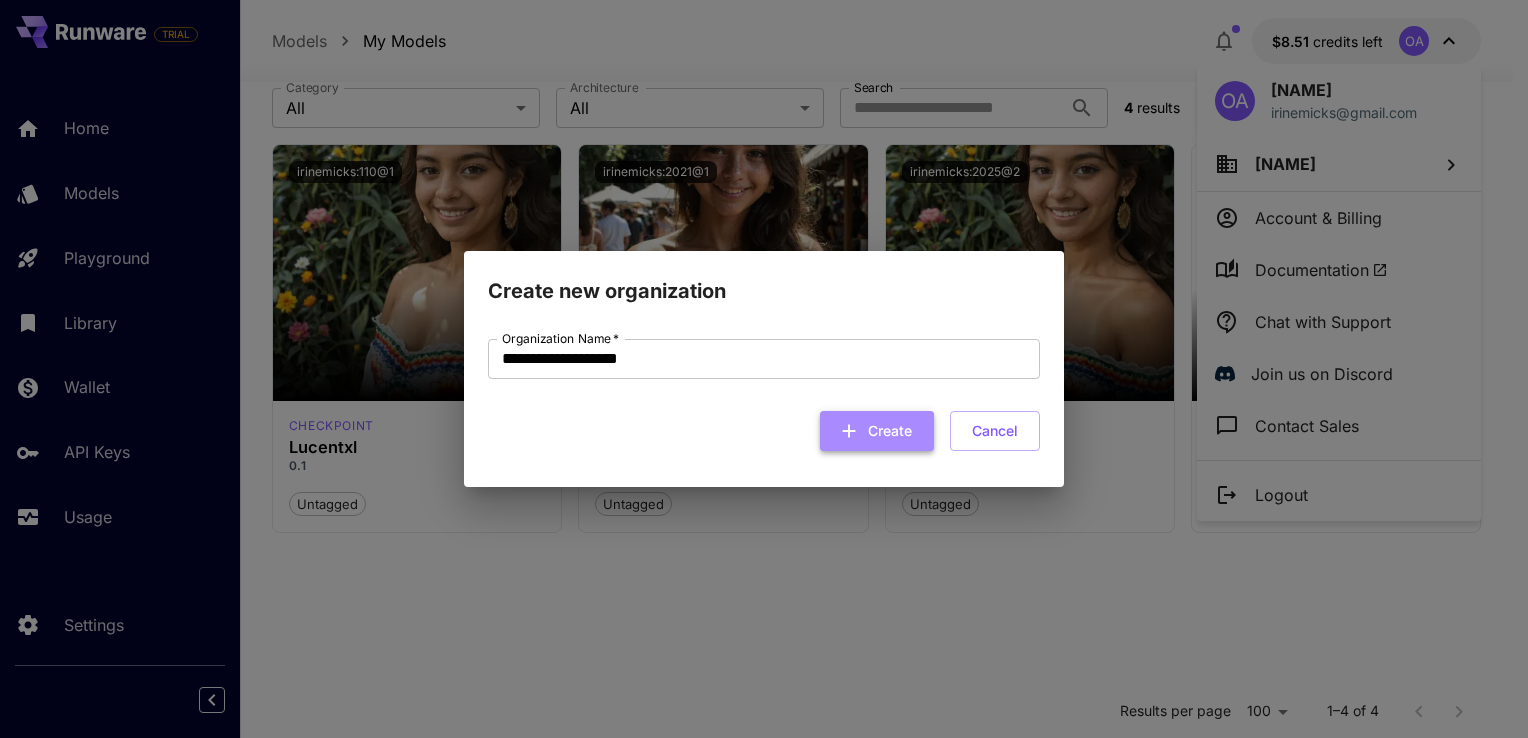 click on "Create" at bounding box center (877, 431) 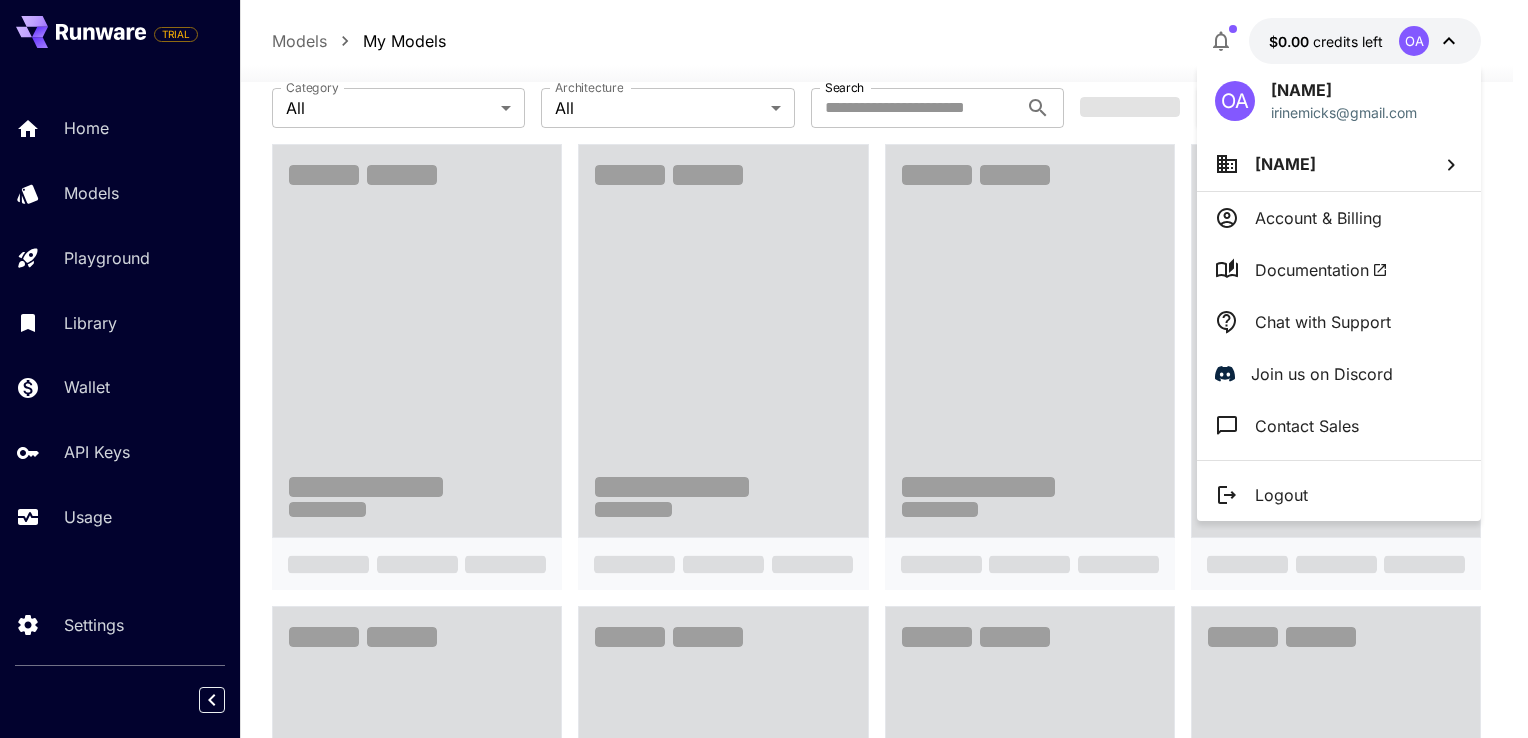 click on "Oluwadamilola Aremu" at bounding box center [1285, 164] 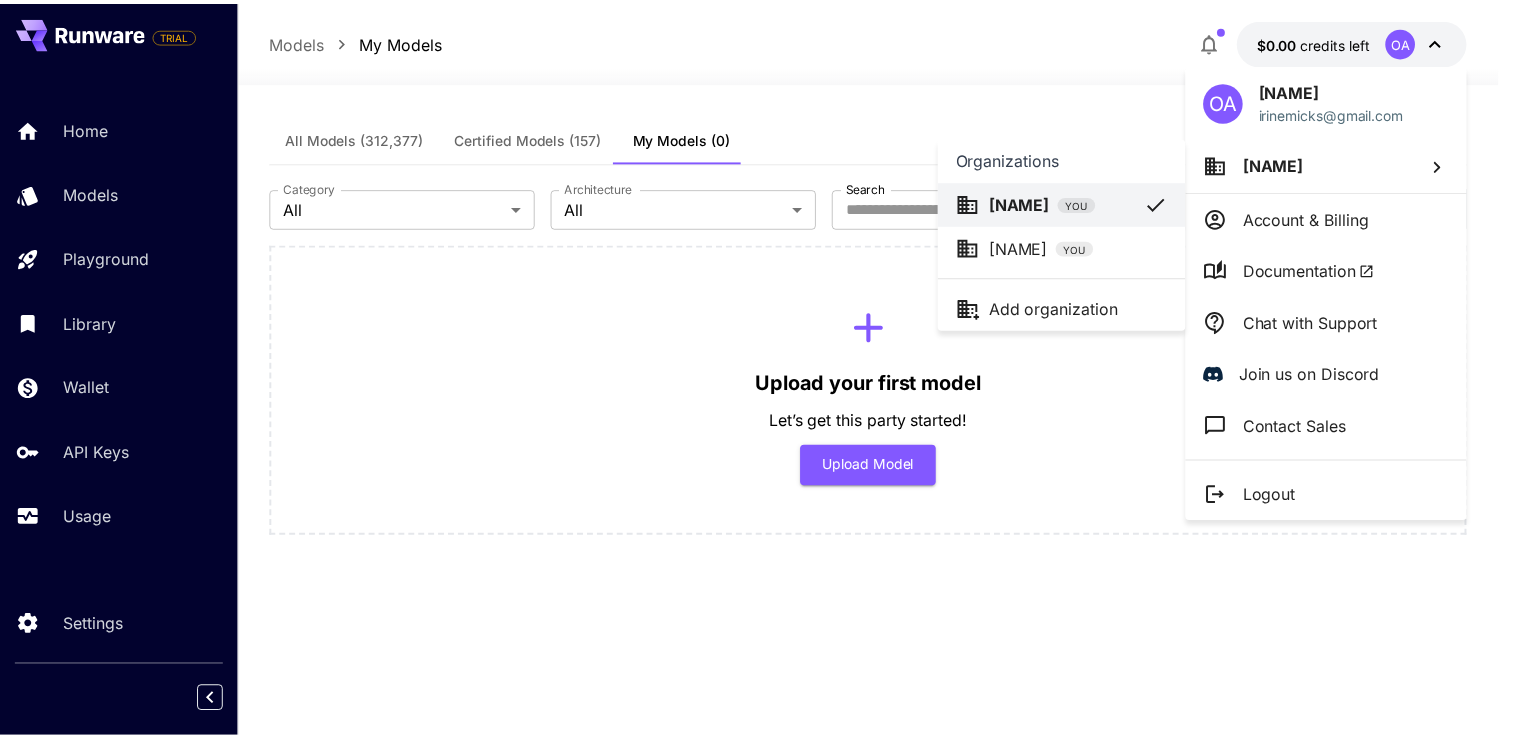 scroll, scrollTop: 0, scrollLeft: 0, axis: both 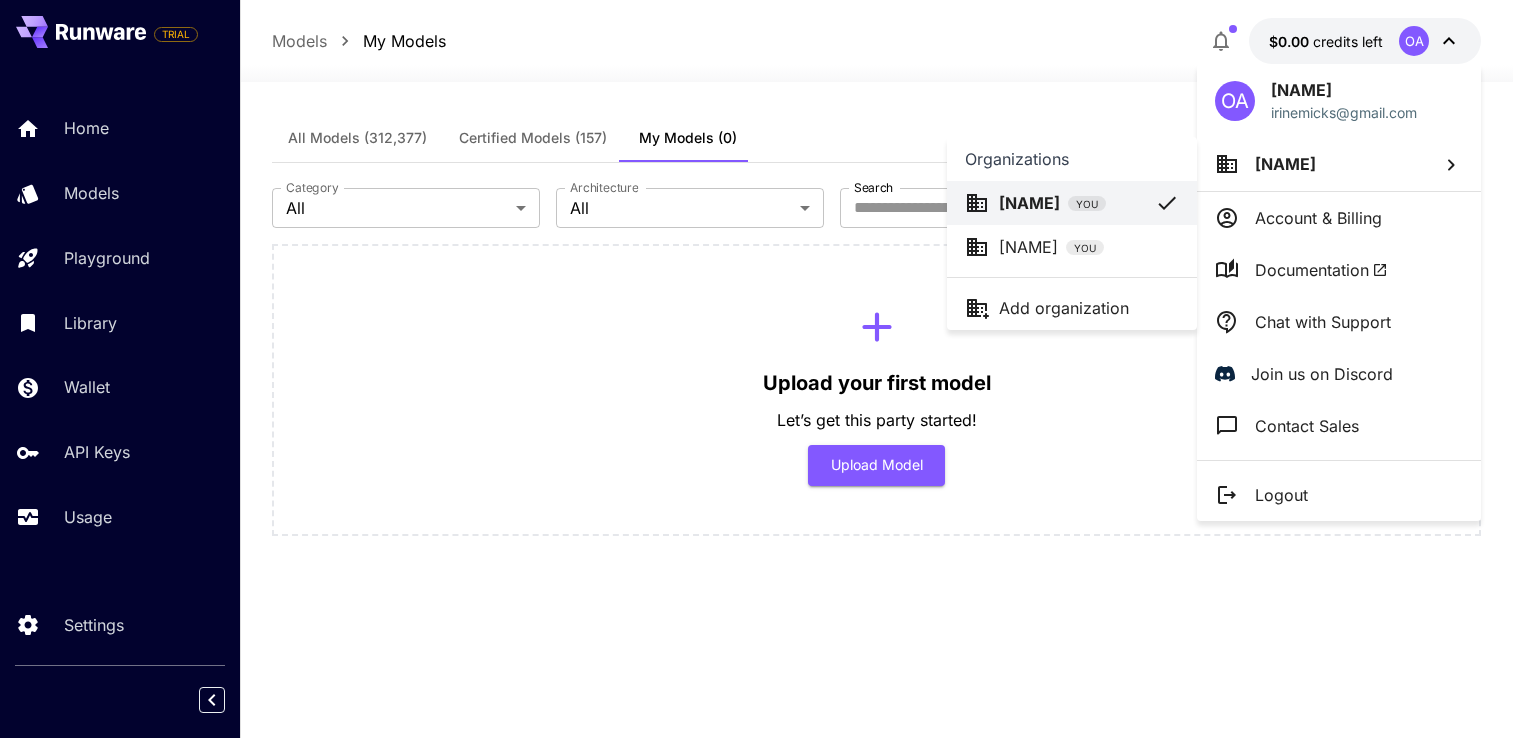 click on "Oluwadamilola ..." at bounding box center (1028, 247) 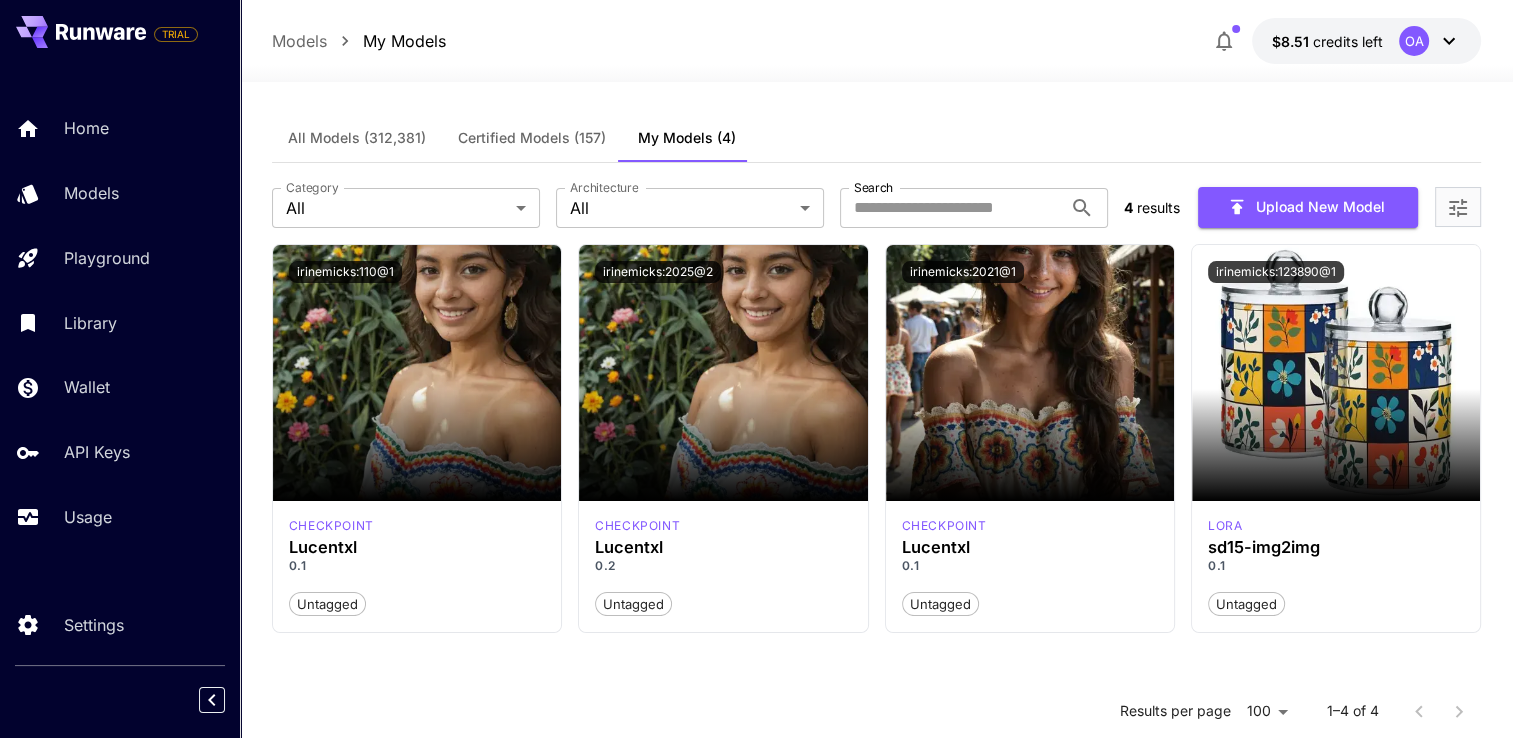 click 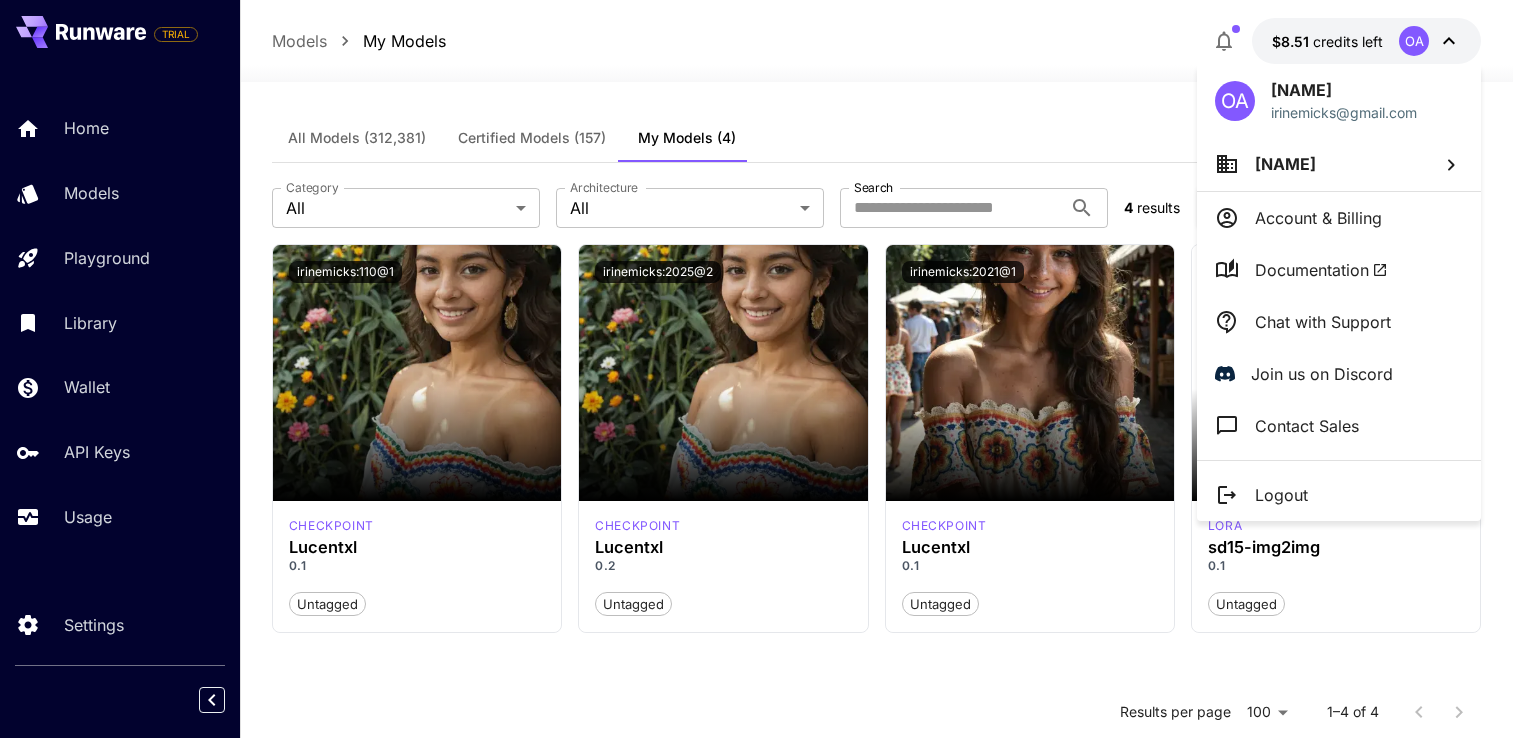click on "Oluwadamilola Aremu" at bounding box center [1285, 164] 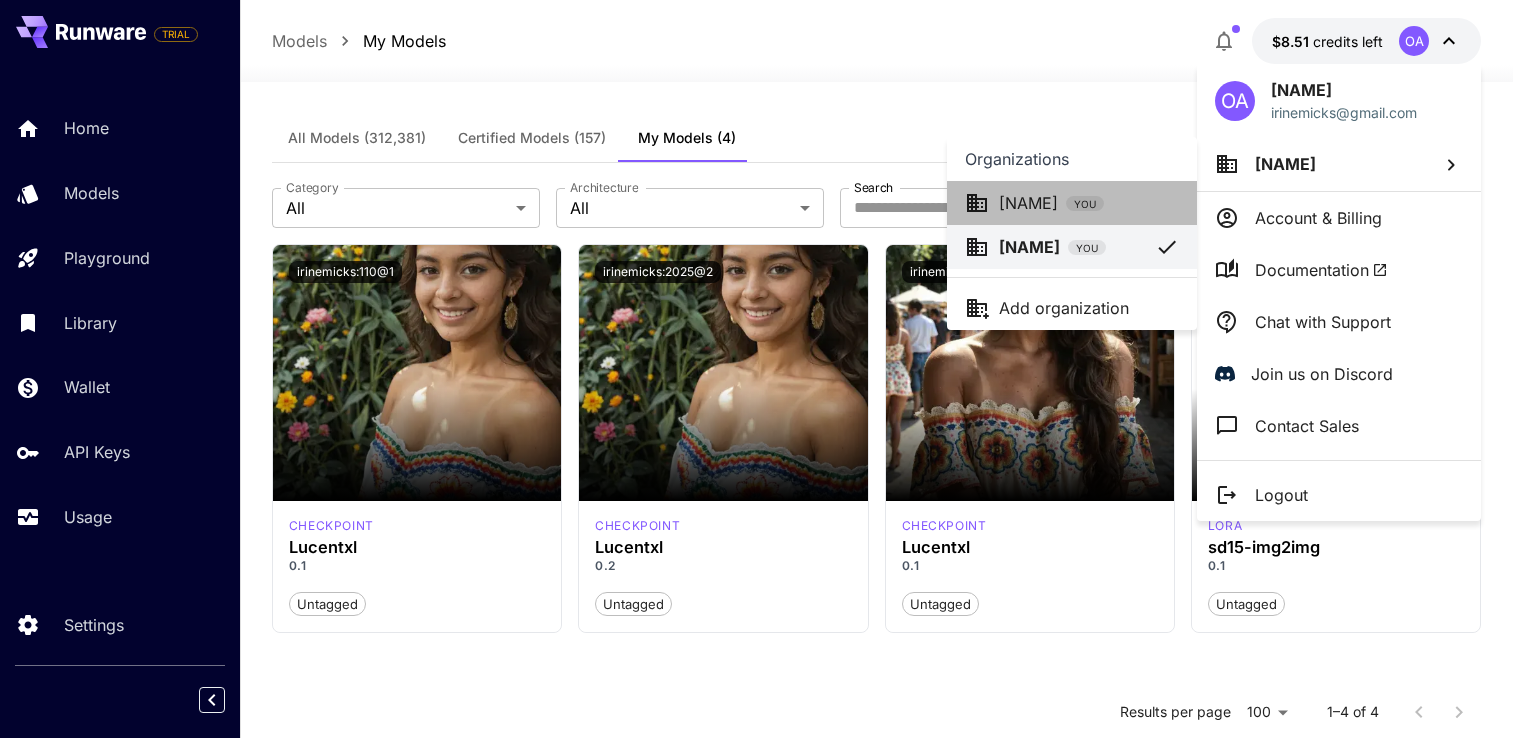 click on "Oluwadamilola ..." at bounding box center (1028, 203) 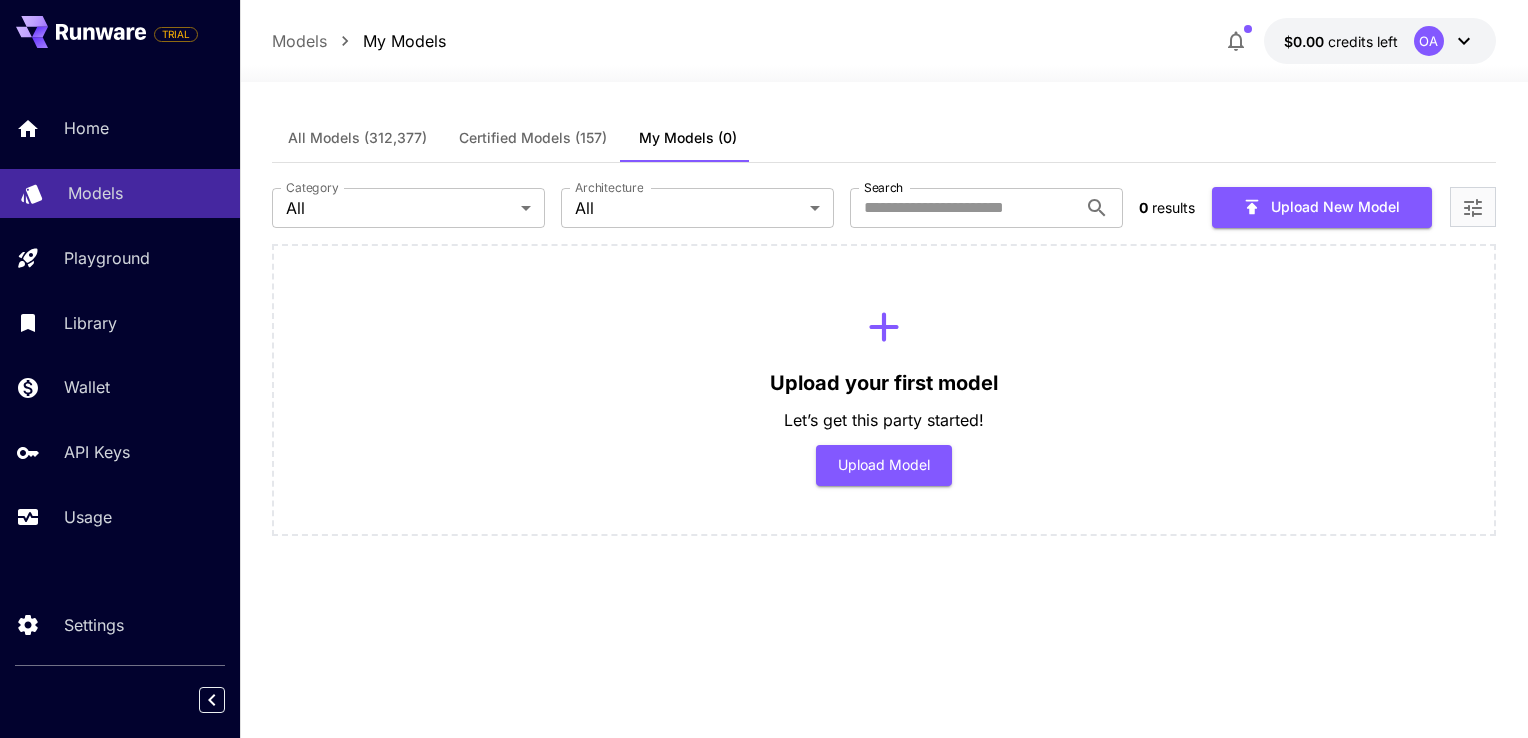 click on "Models" at bounding box center (95, 193) 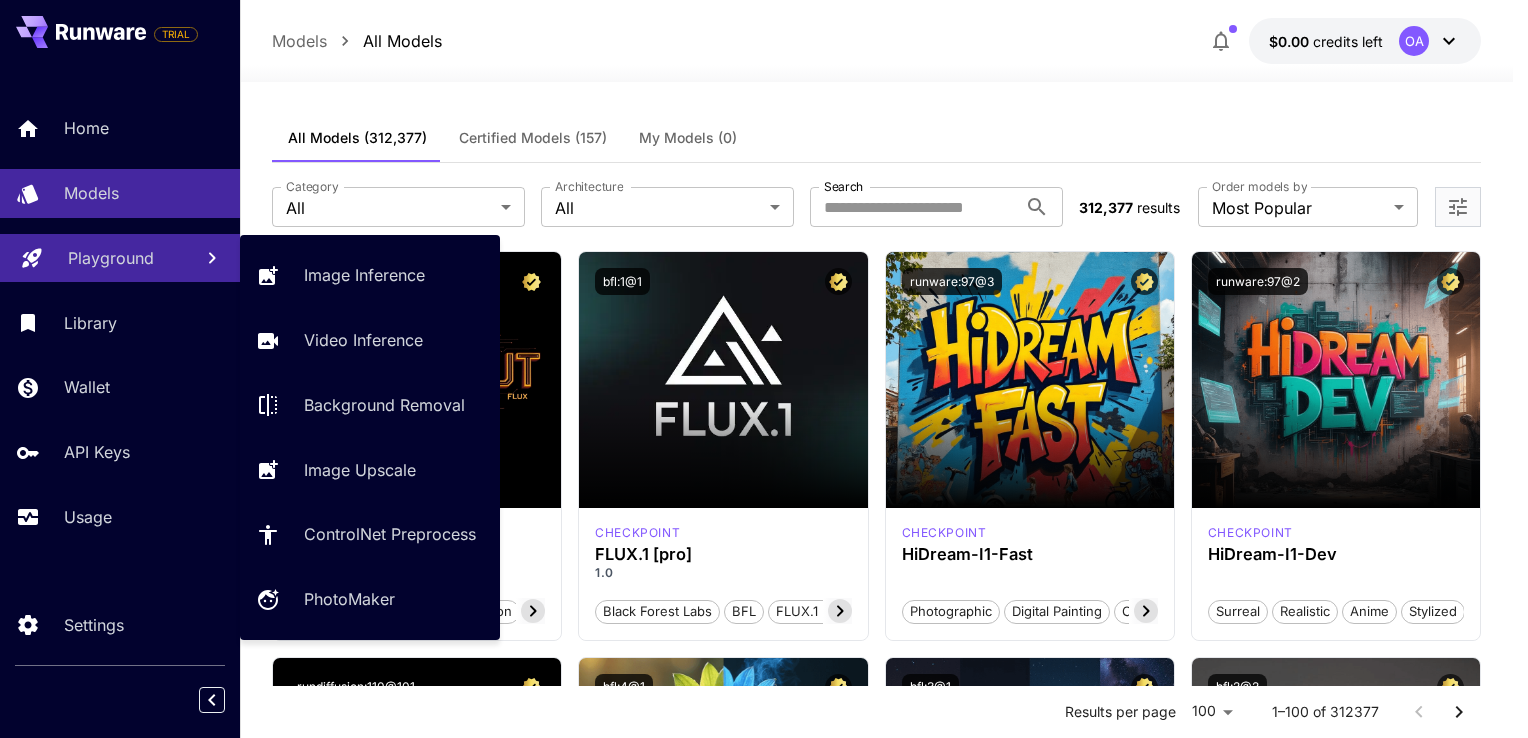 click on "Playground" at bounding box center [111, 258] 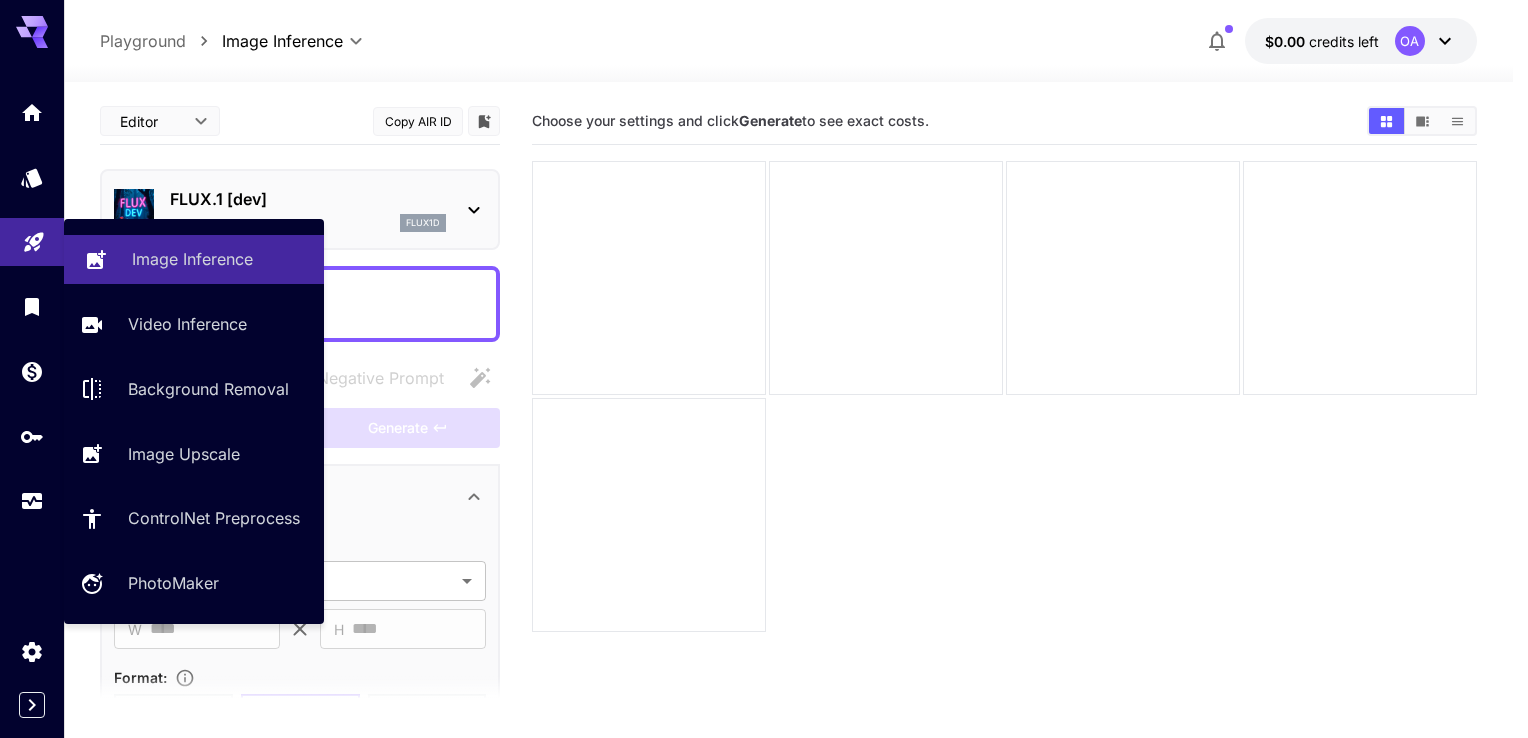 click on "Image Inference" at bounding box center [192, 259] 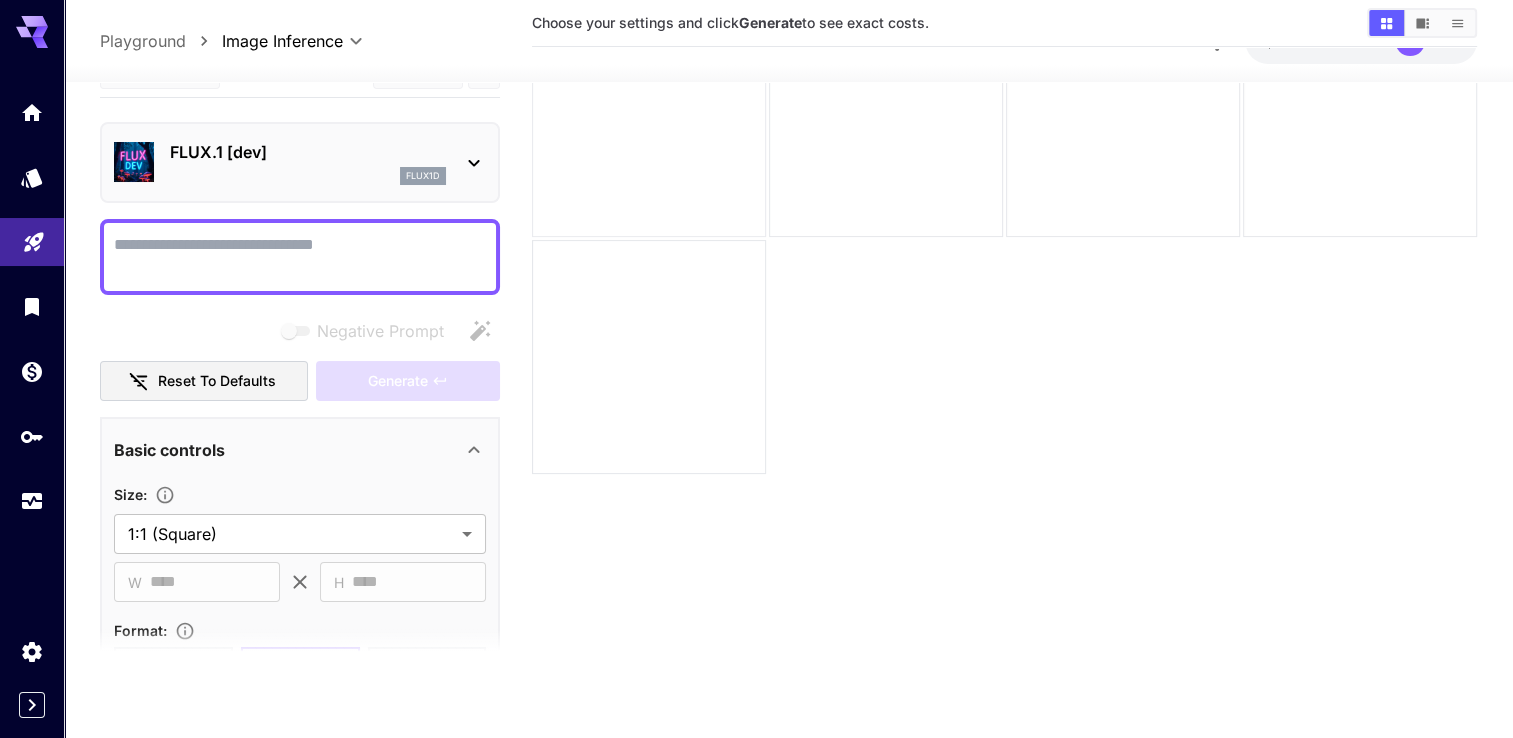 scroll, scrollTop: 0, scrollLeft: 0, axis: both 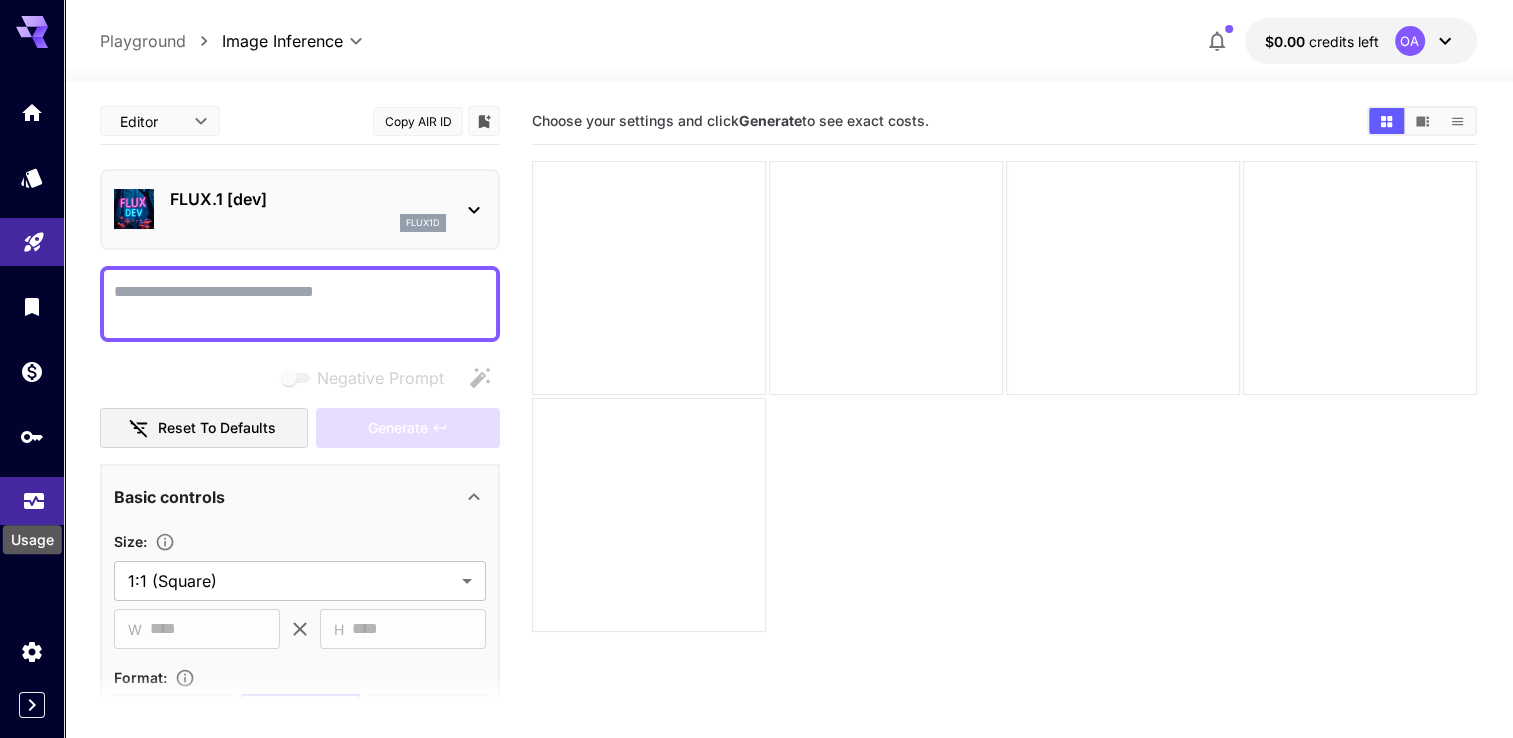 click 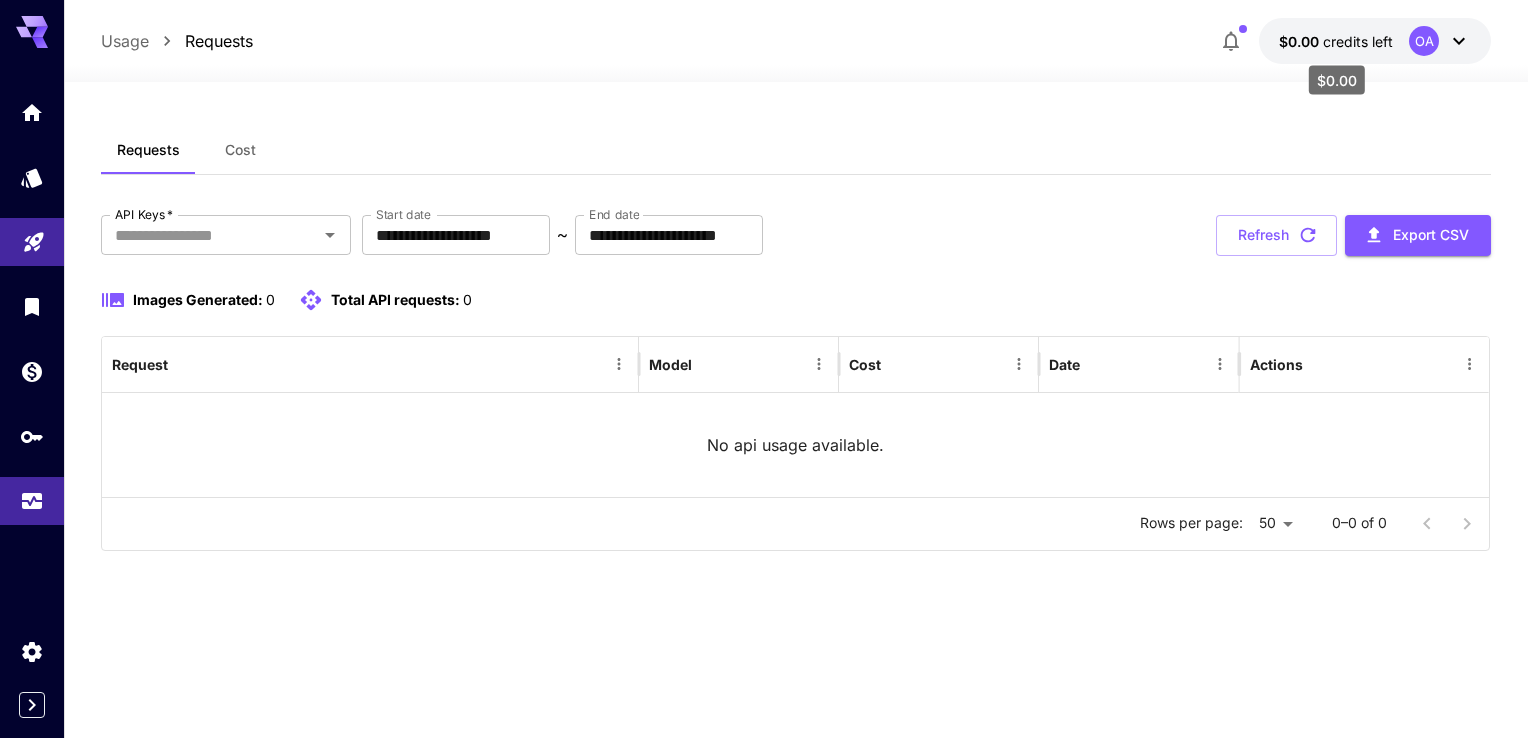 click on "credits left" at bounding box center [1358, 41] 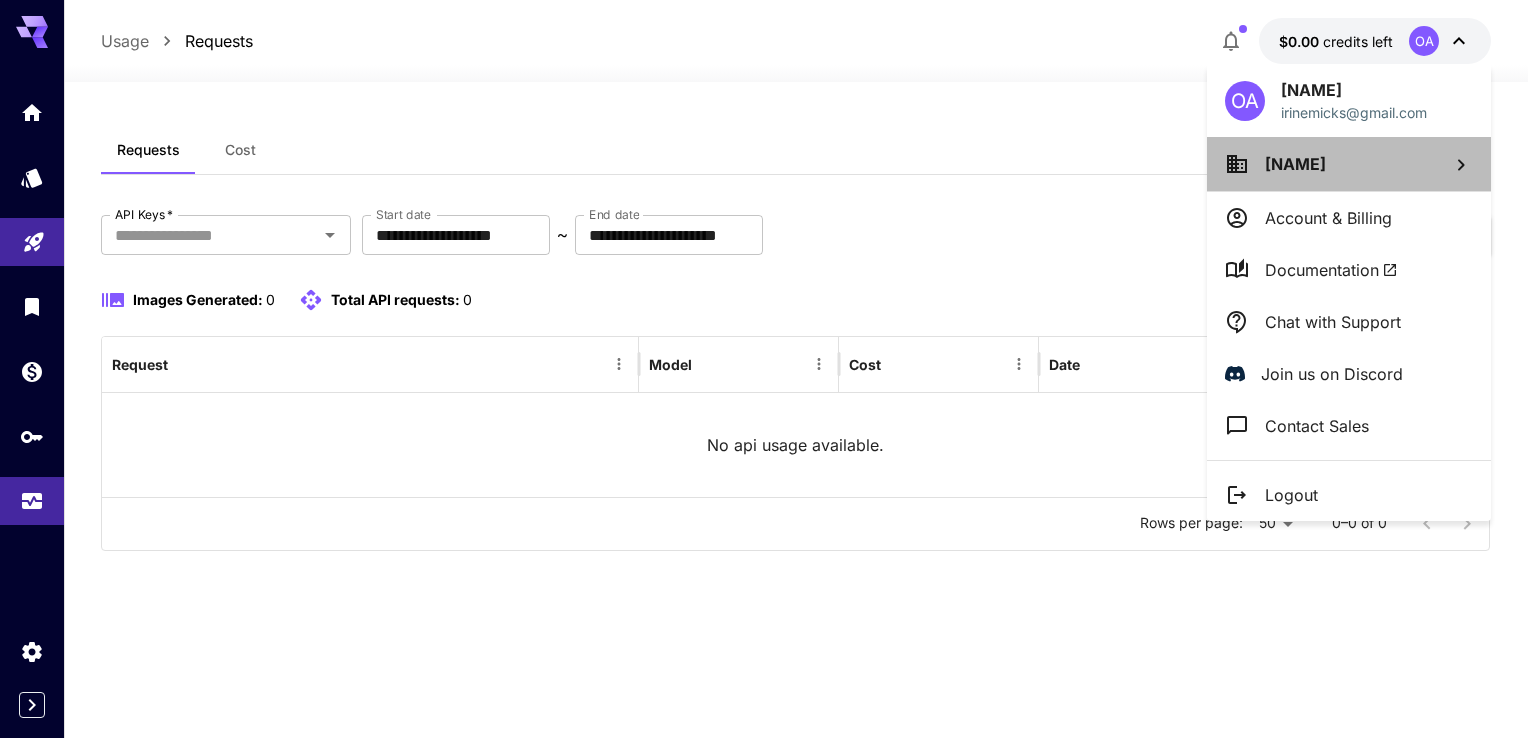 click 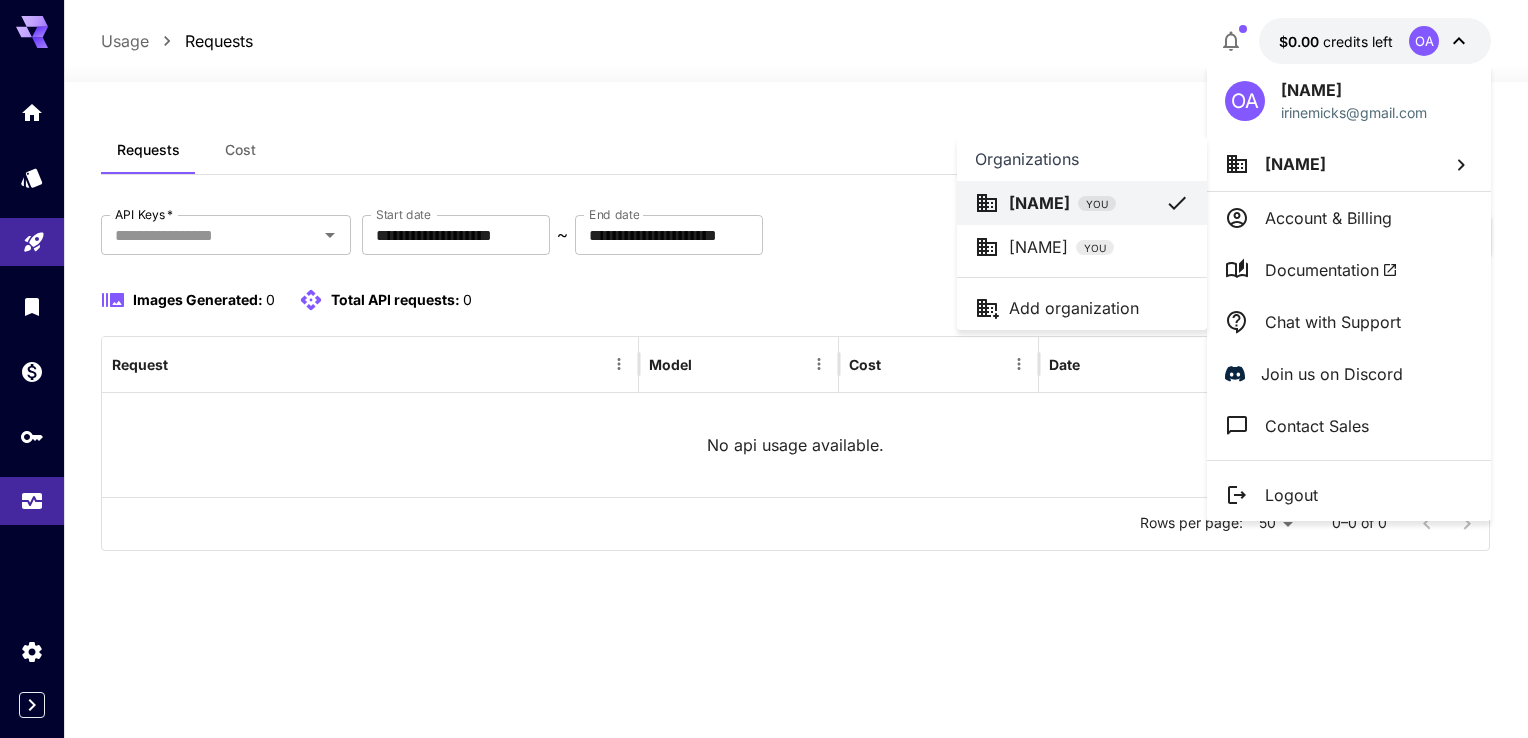 click on "Oluwadamilola ... YOU" at bounding box center [1061, 247] 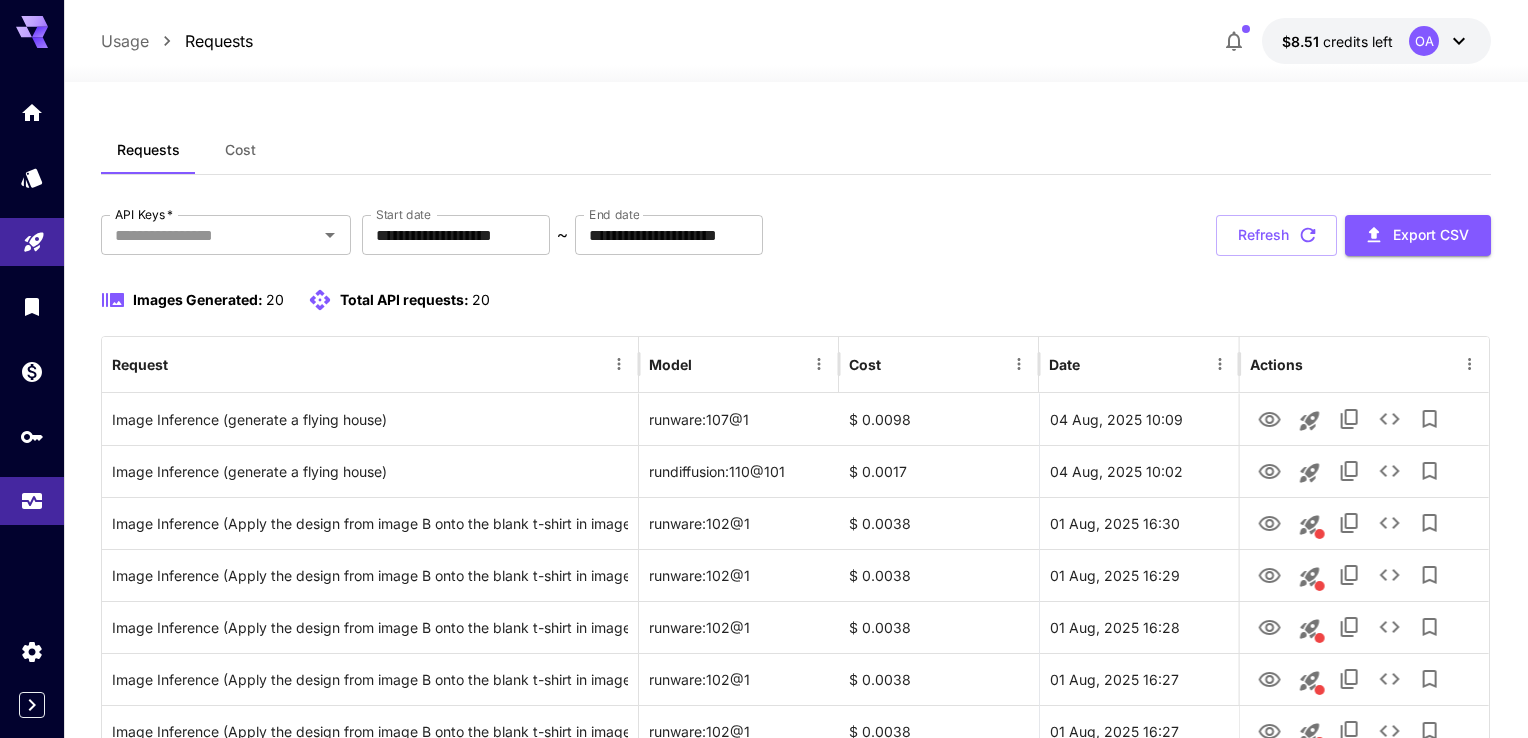 click on "$8.51    credits left  OA" at bounding box center (1376, 41) 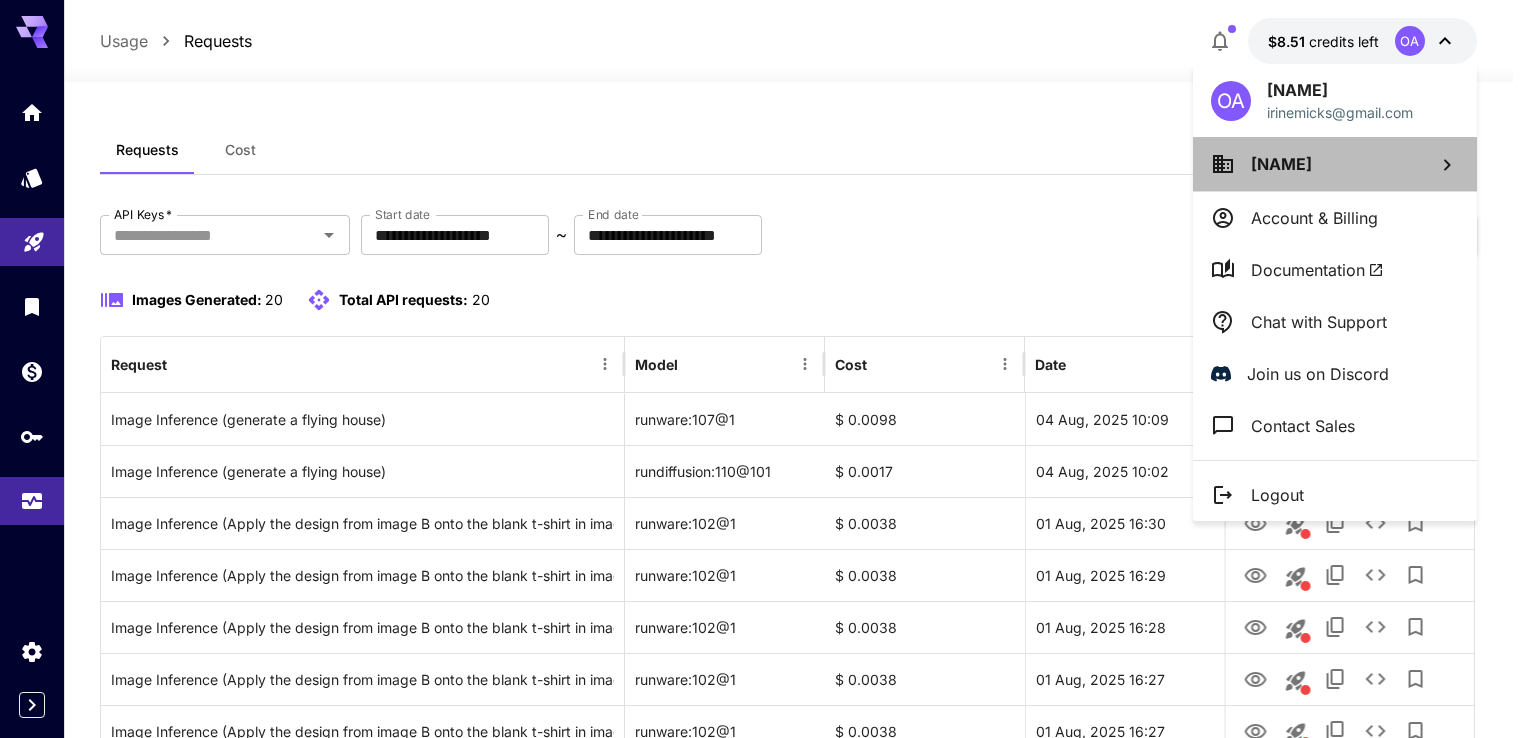 click on "Oluwadamilola Aremu" at bounding box center (1281, 164) 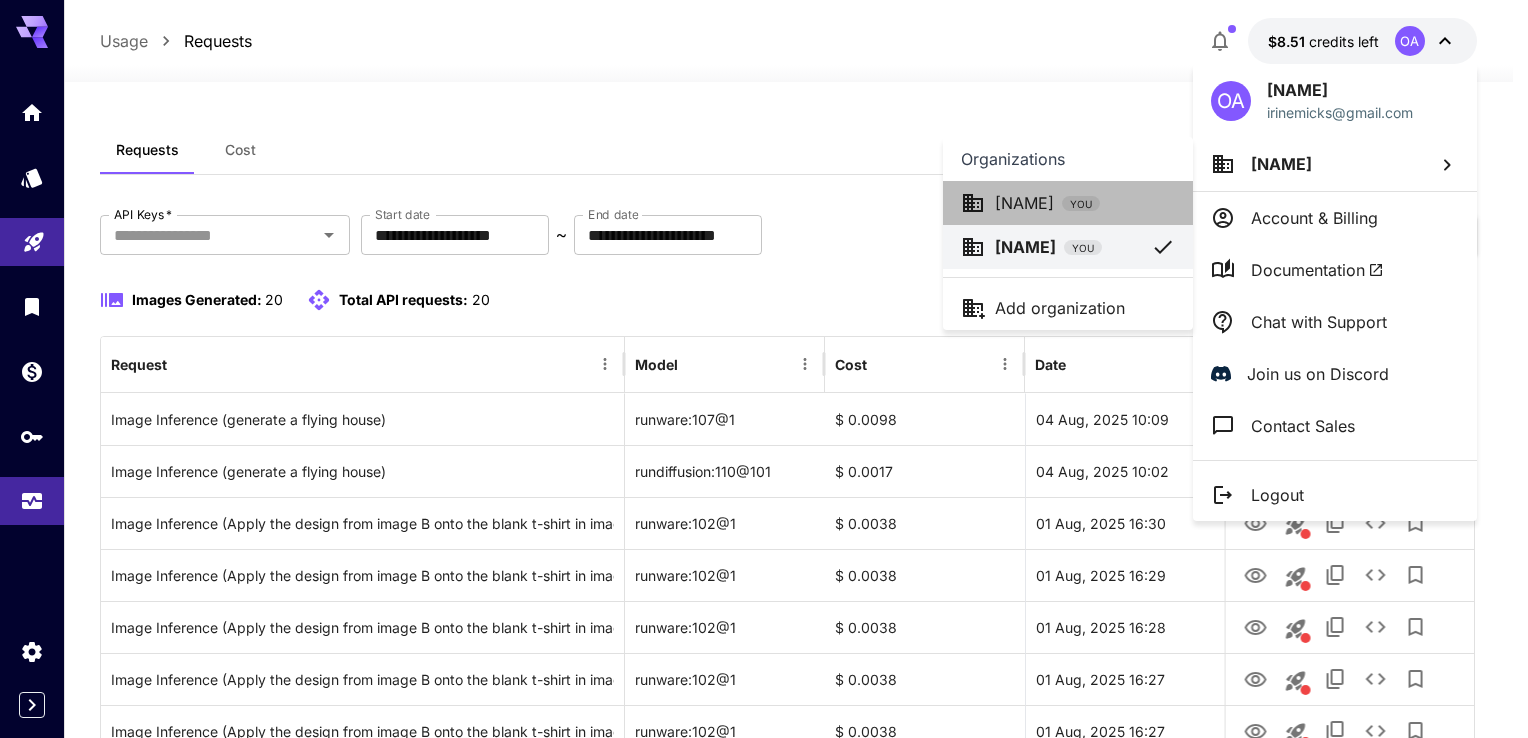 click on "Oluwadamilola ... YOU" at bounding box center (1068, 203) 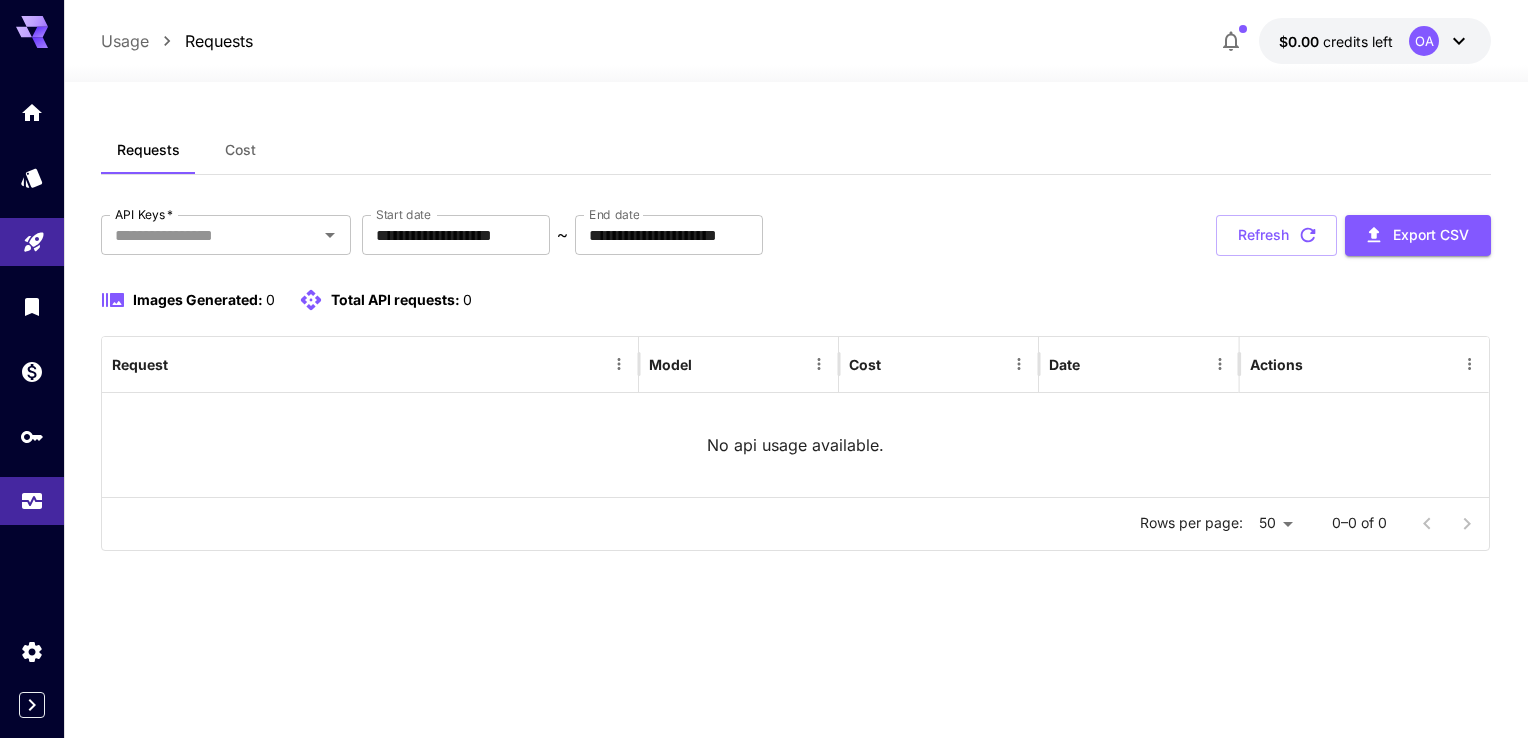 click on "$0.00    credits left  OA" at bounding box center (1375, 41) 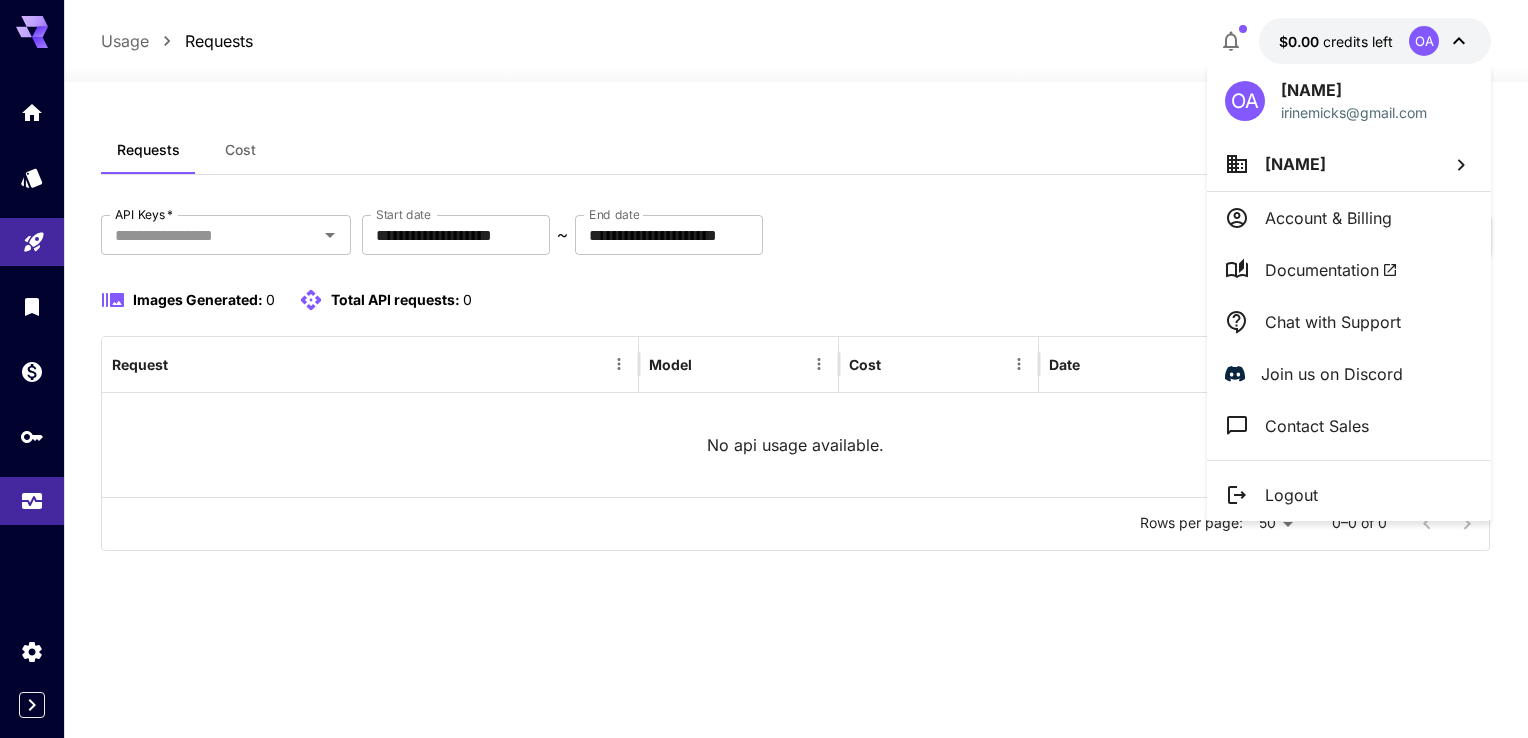 click at bounding box center (764, 369) 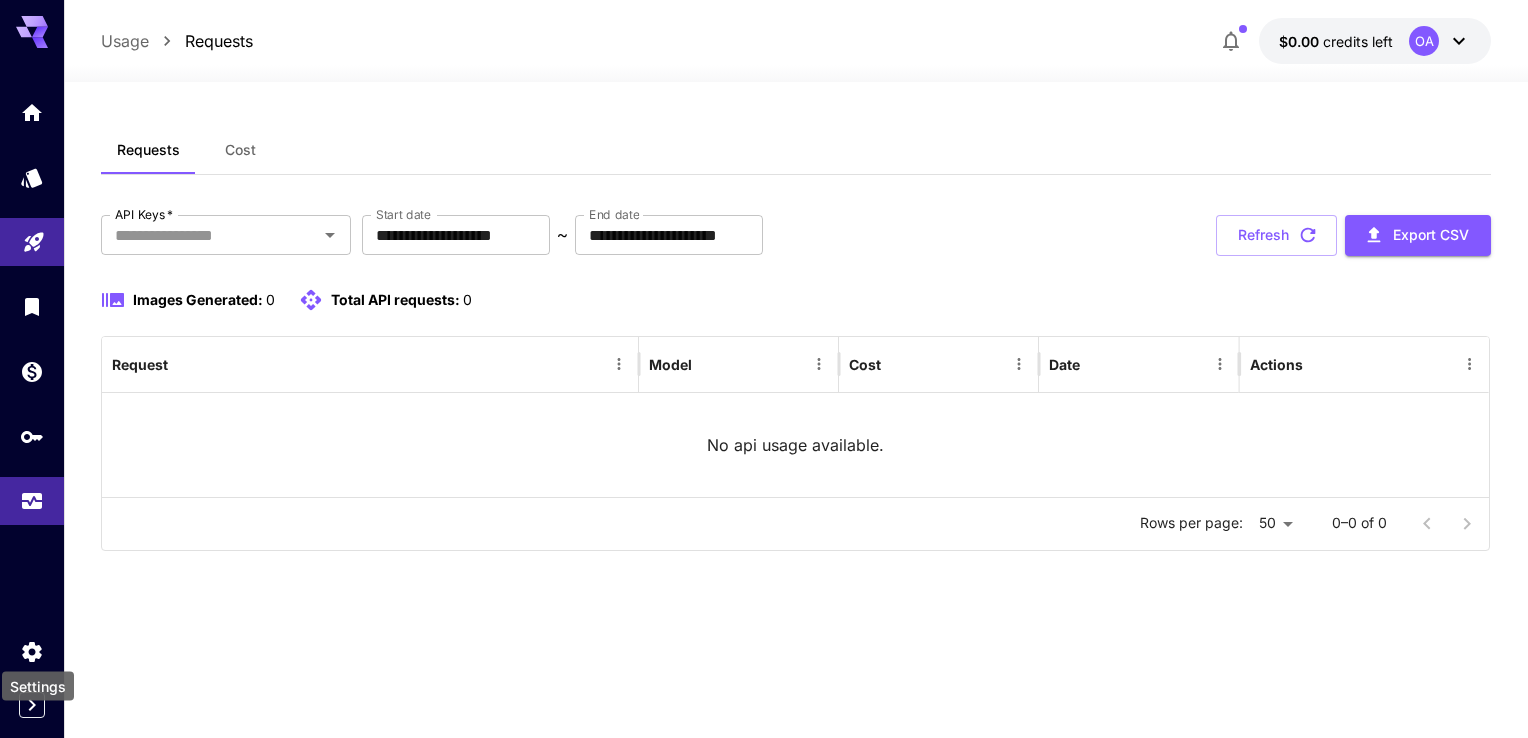 click 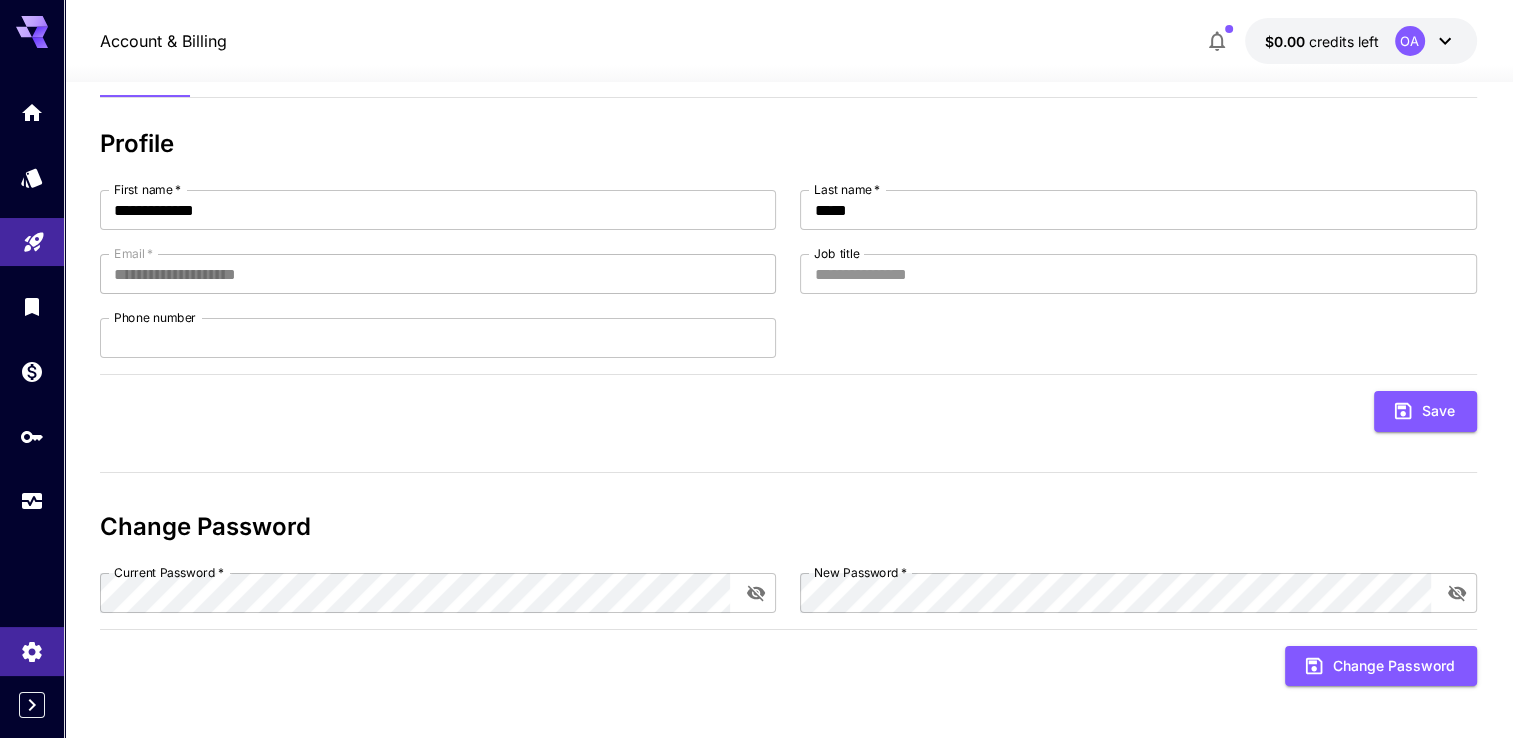 scroll, scrollTop: 0, scrollLeft: 0, axis: both 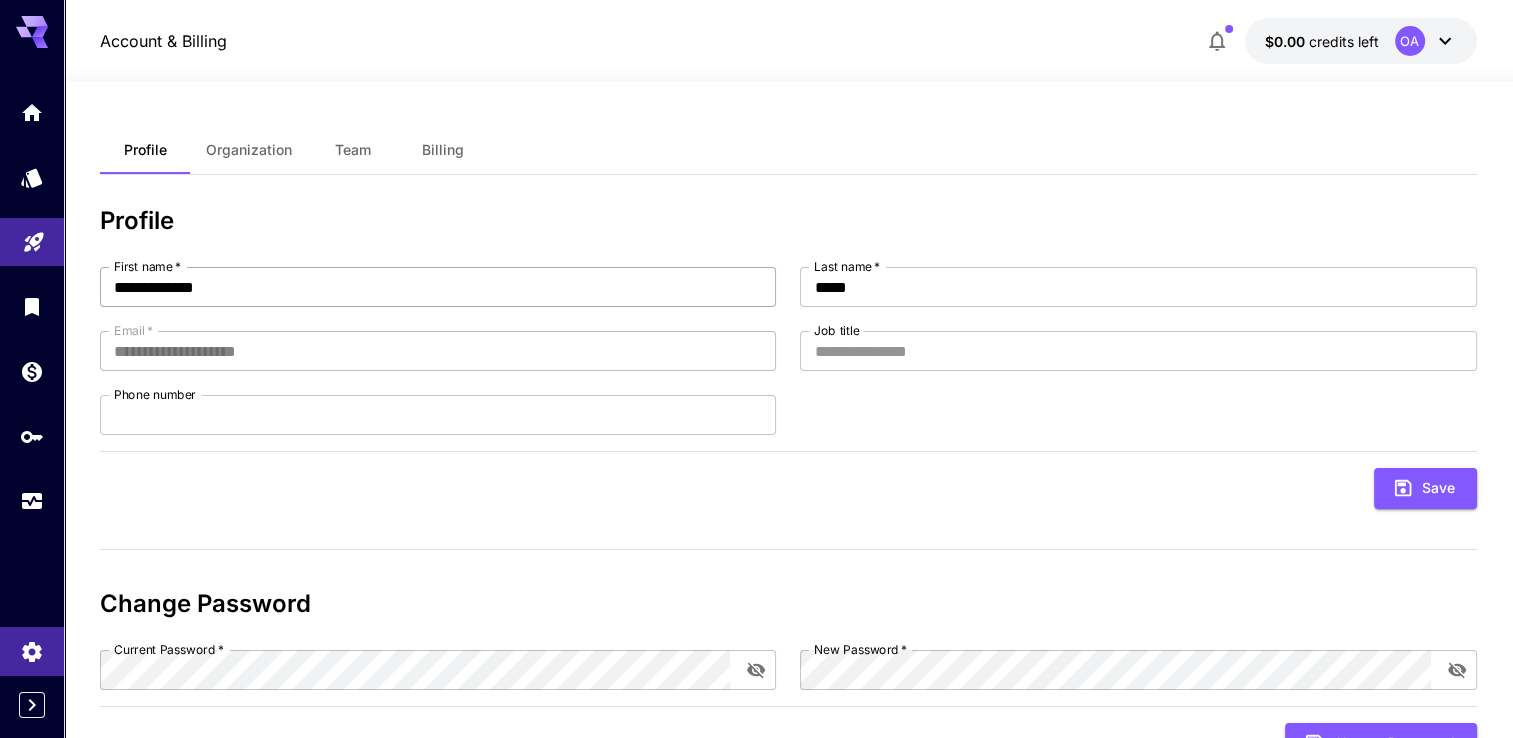 click on "**********" at bounding box center (438, 287) 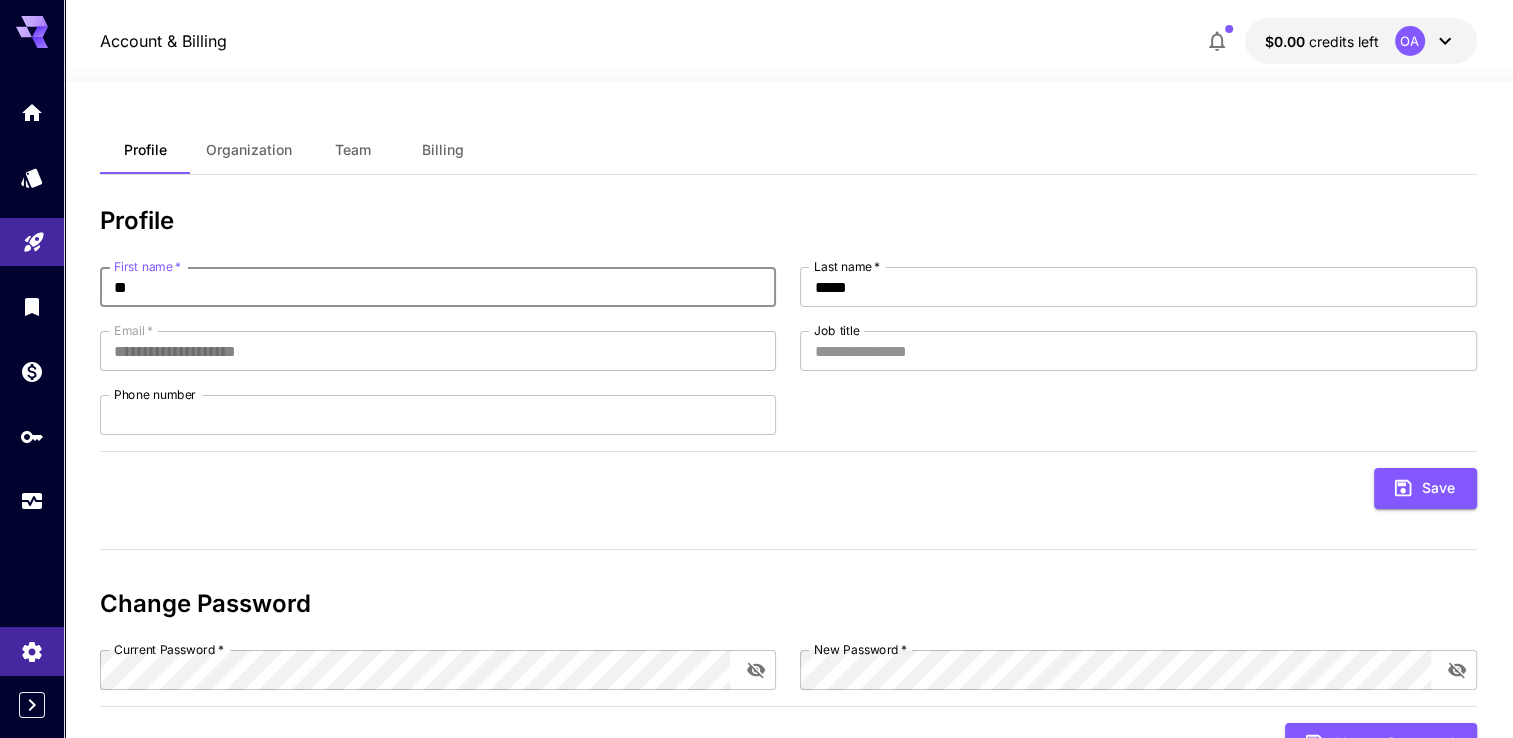 type on "*" 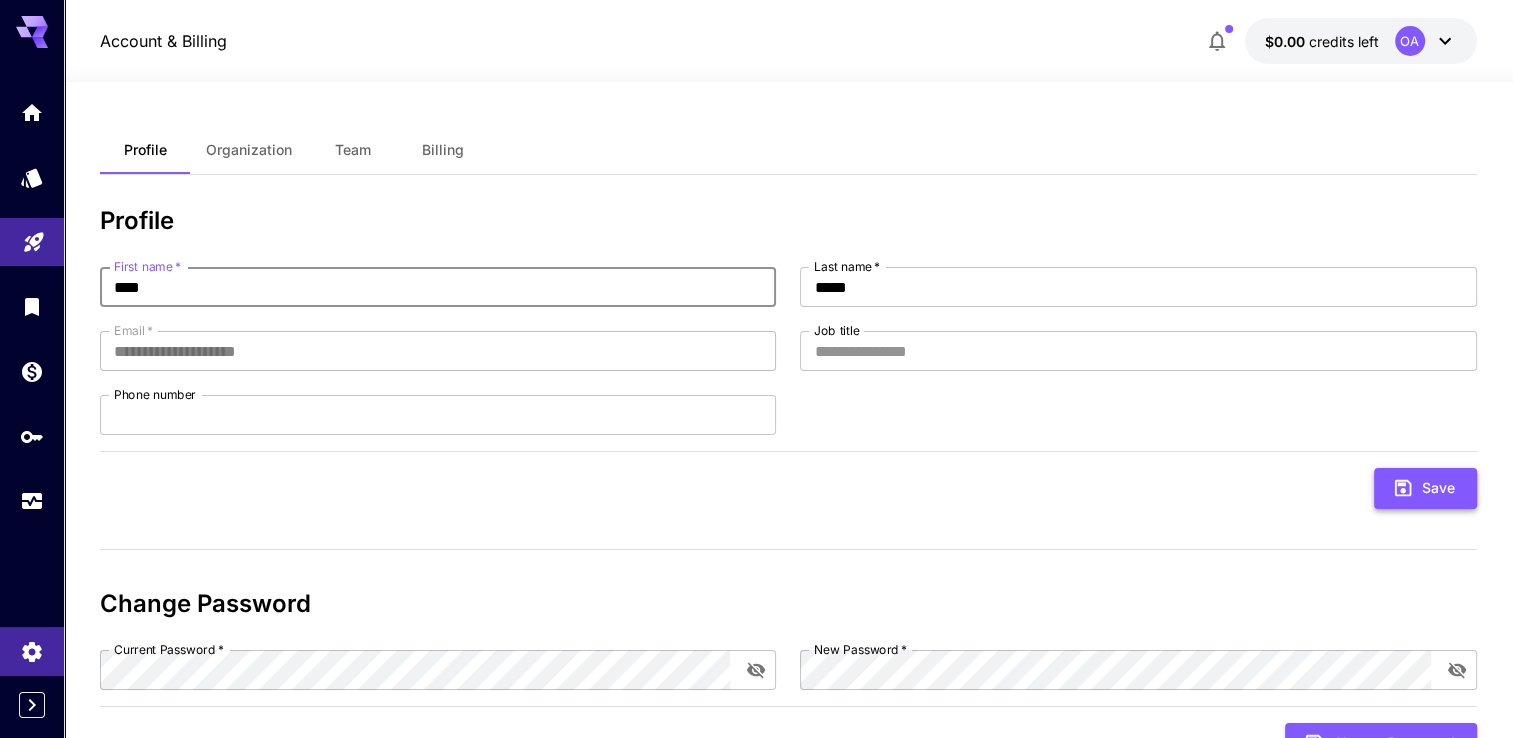 type on "****" 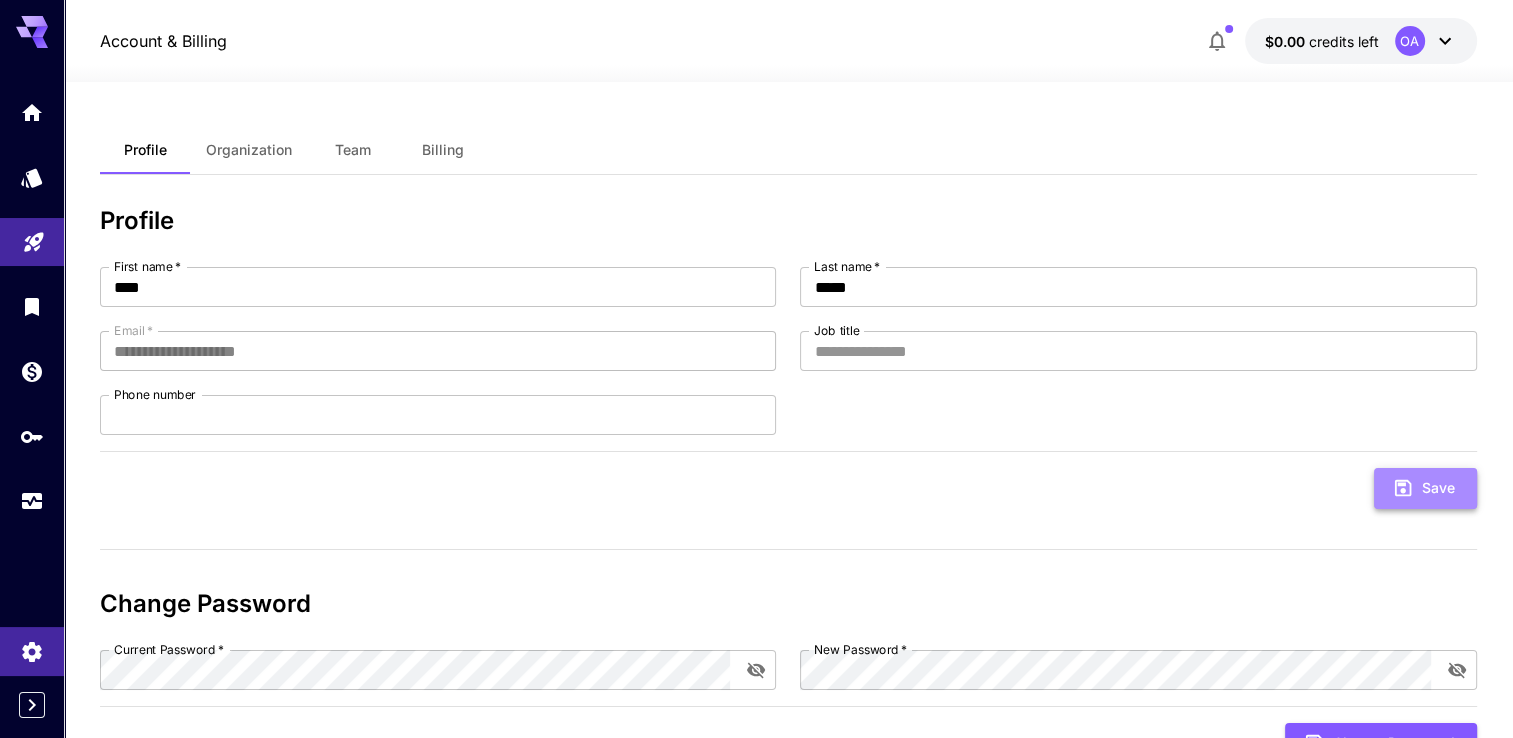 click 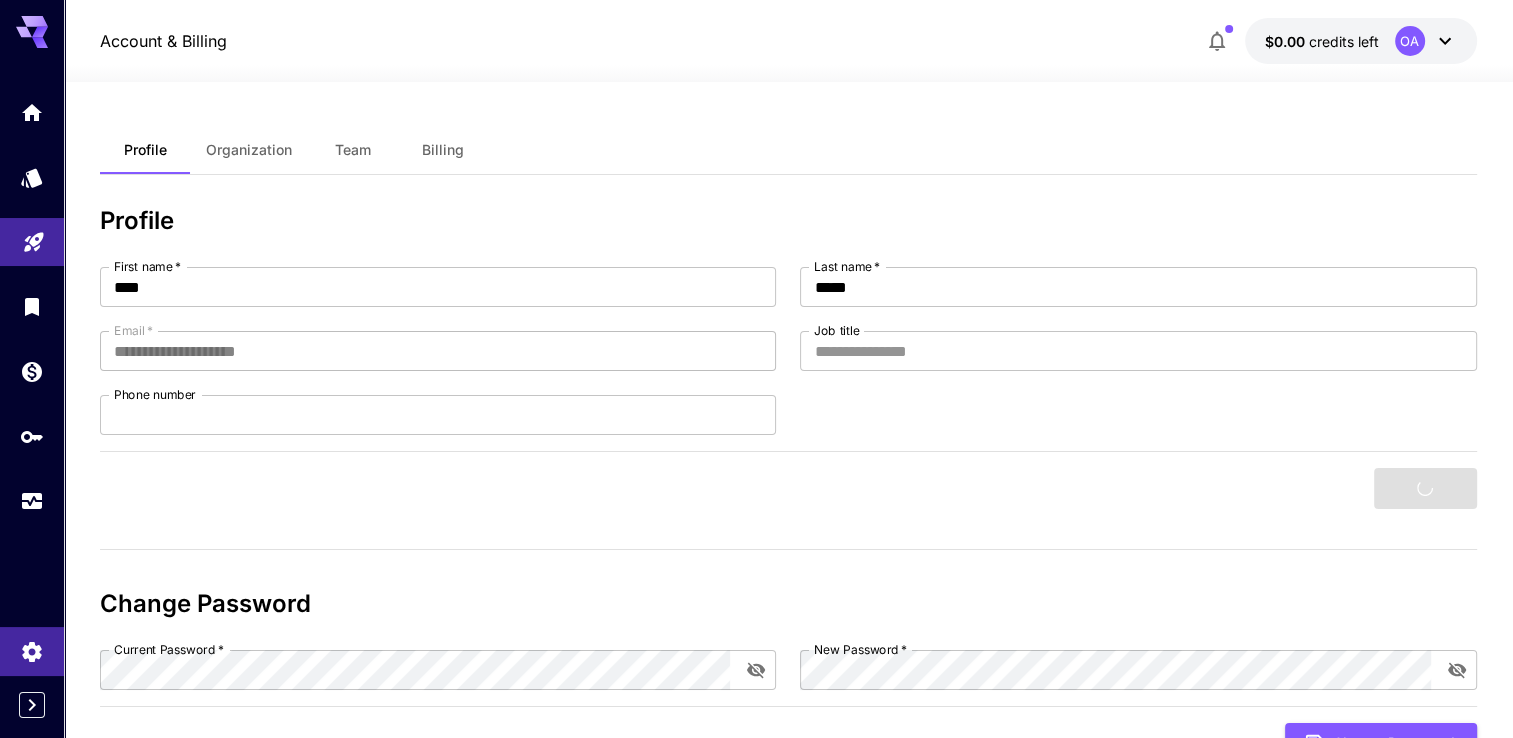 click on "Organization" at bounding box center (249, 150) 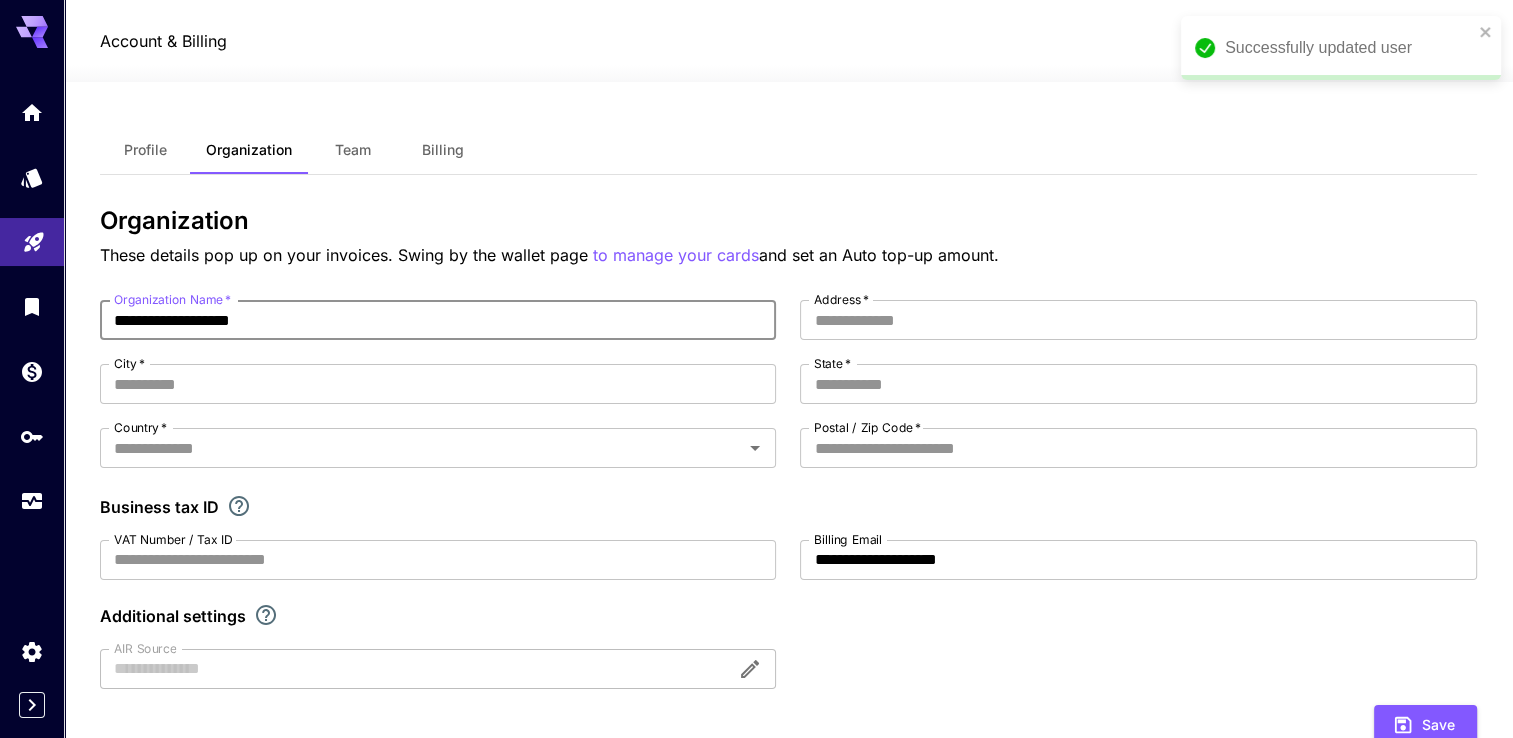 drag, startPoint x: 223, startPoint y: 316, endPoint x: 107, endPoint y: 312, distance: 116.06895 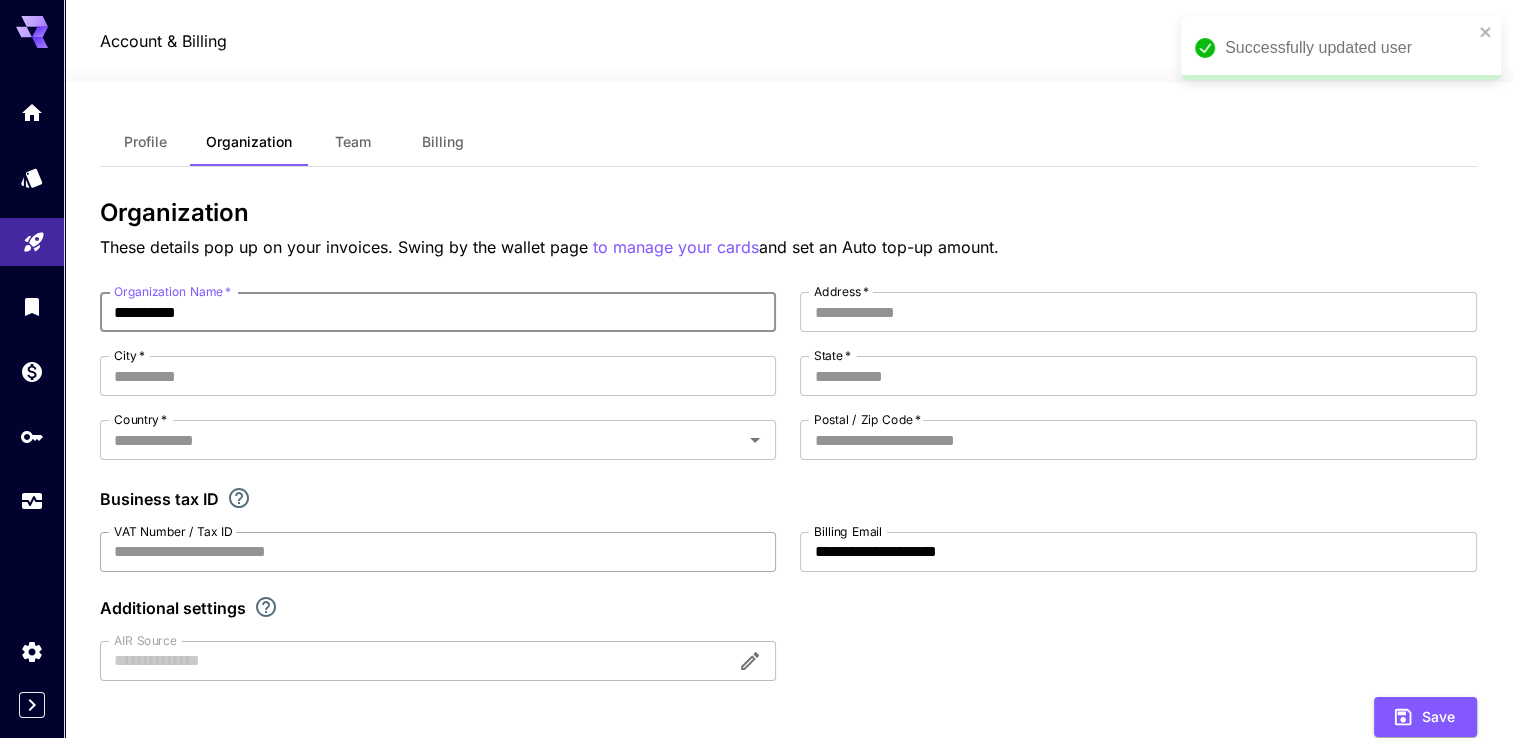 scroll, scrollTop: 100, scrollLeft: 0, axis: vertical 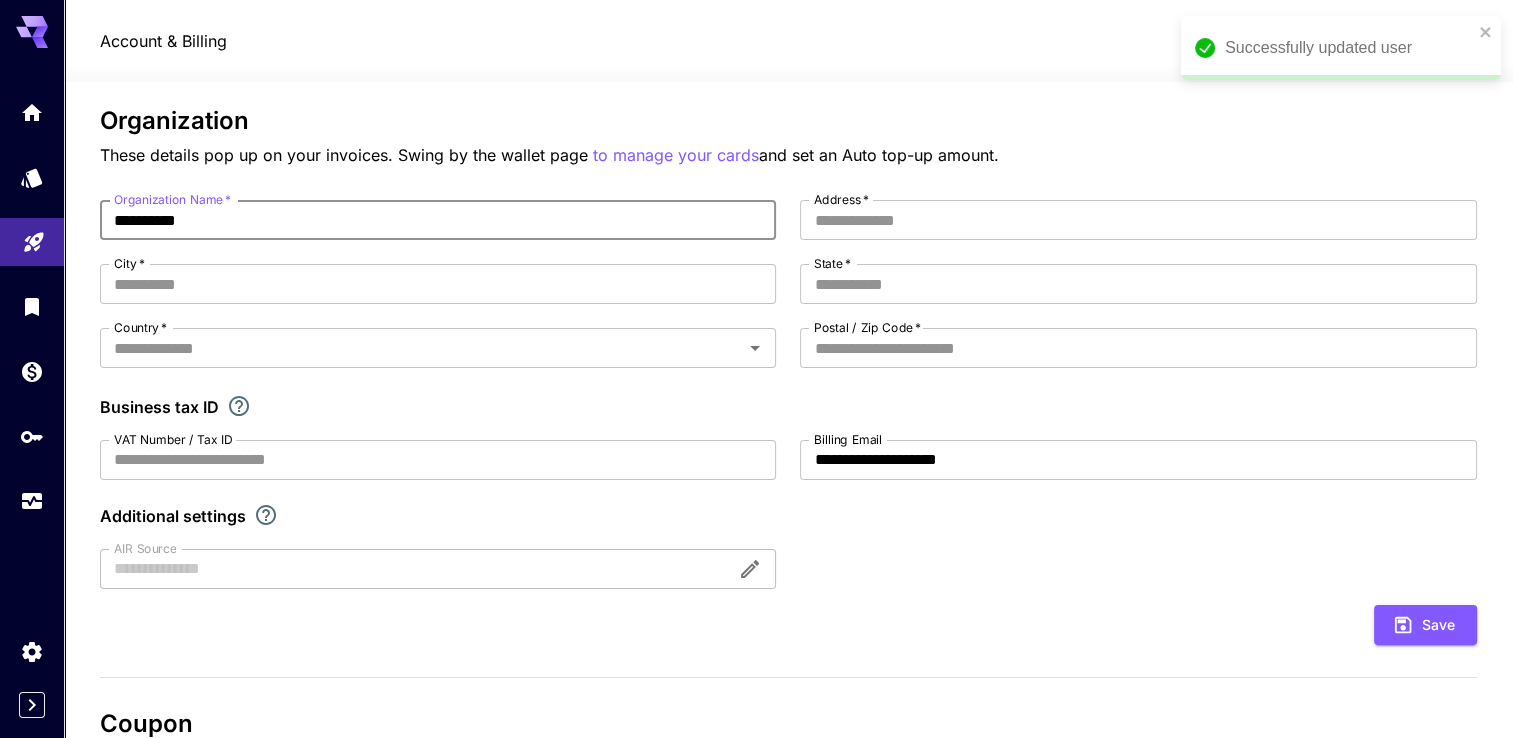 type on "**********" 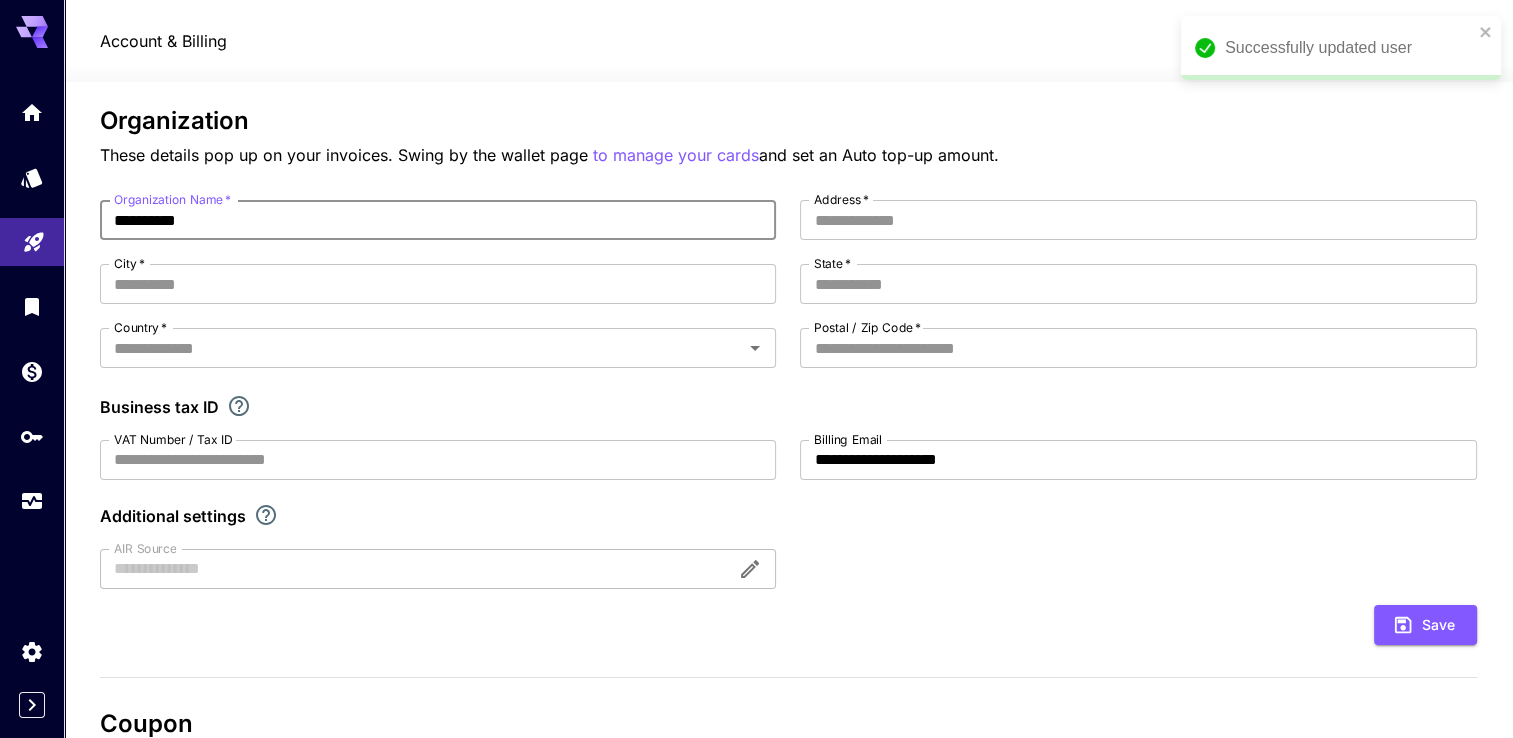 click at bounding box center (438, 569) 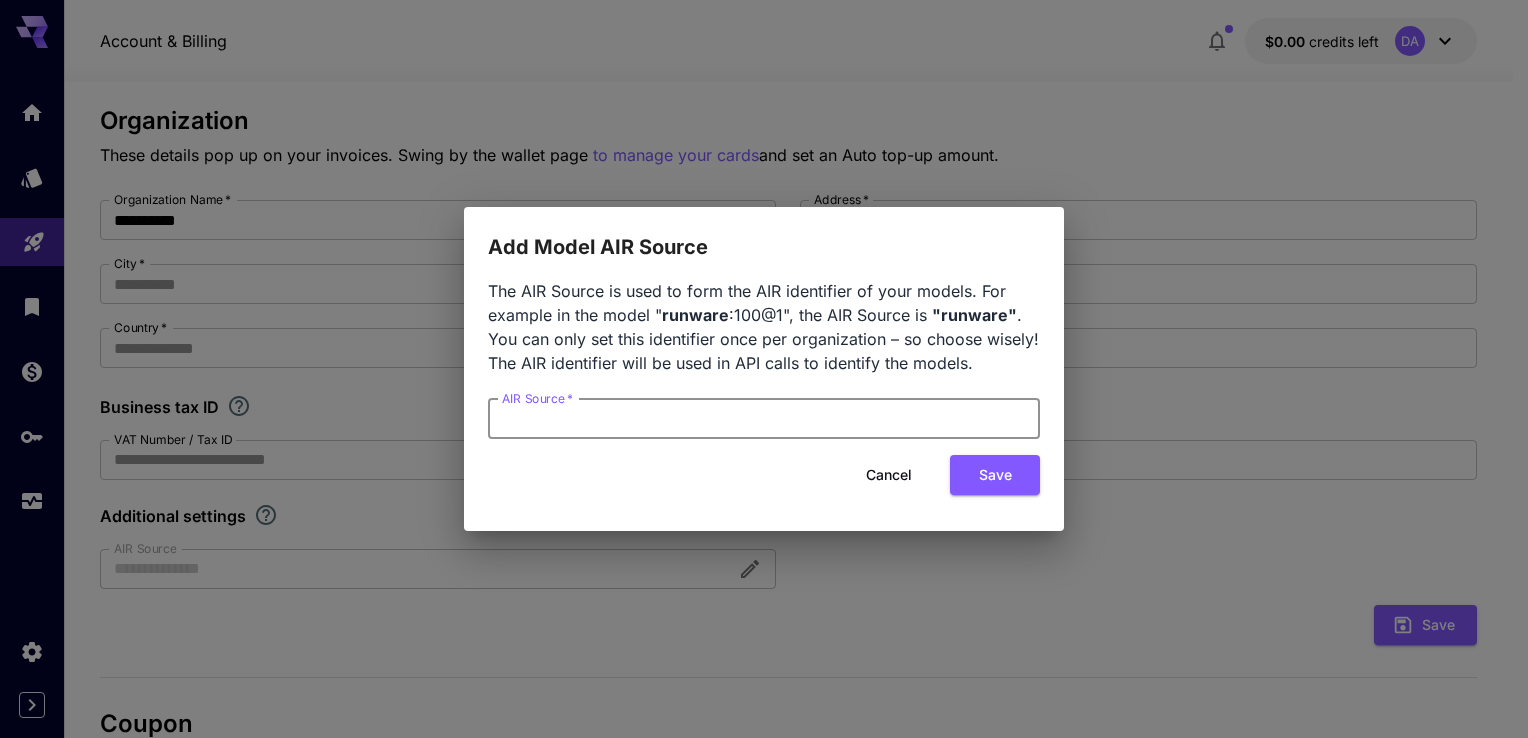click on "AIR Source   *" at bounding box center [764, 419] 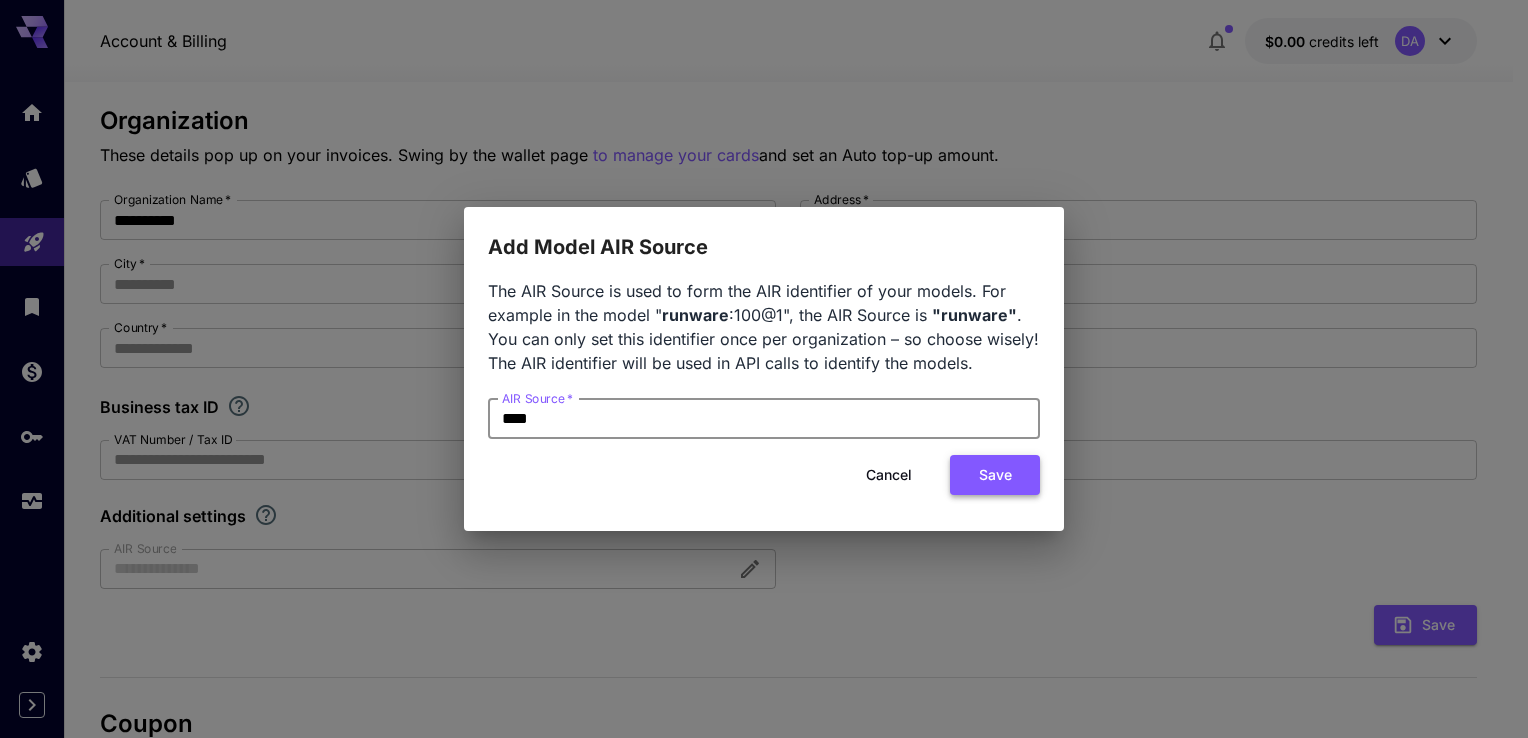 type on "****" 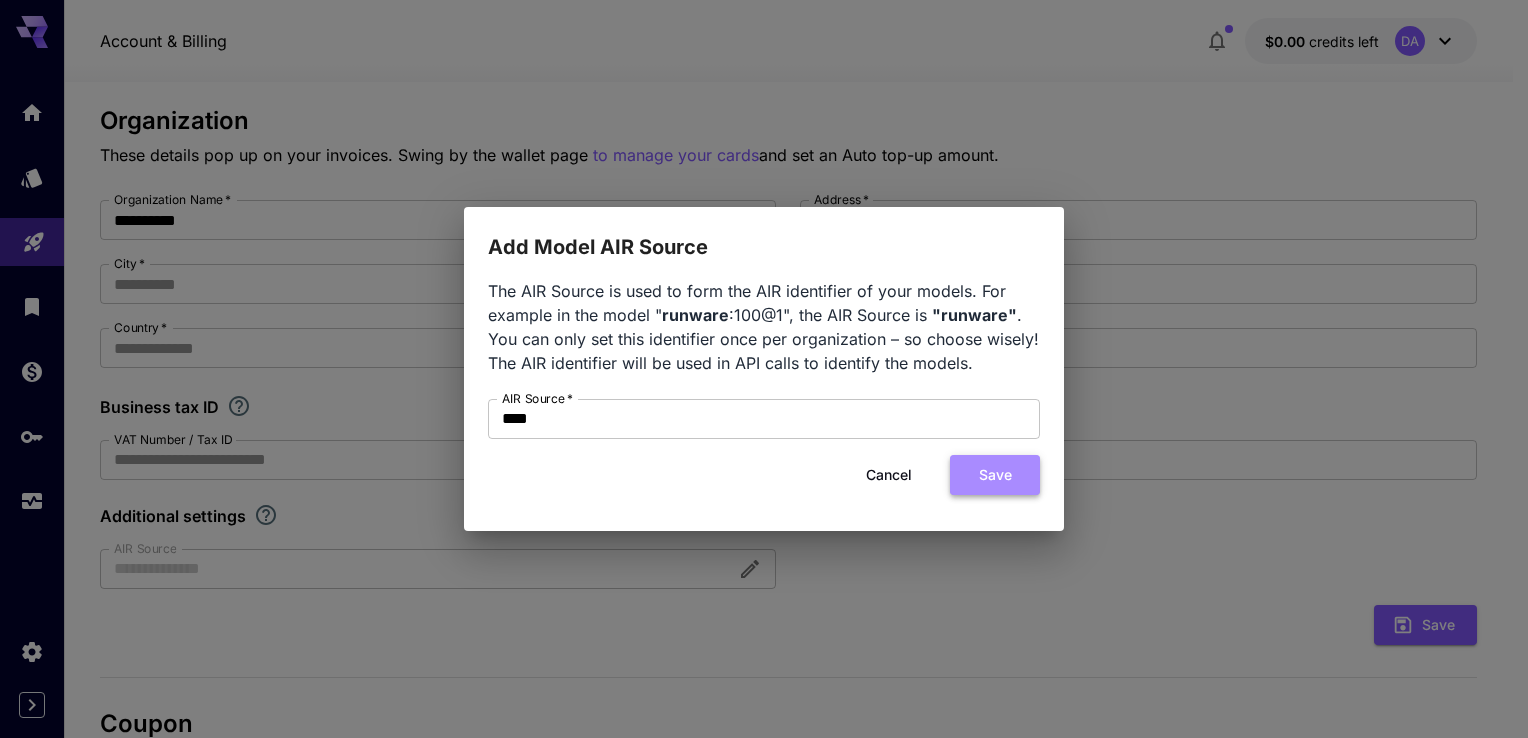 click on "Save" at bounding box center (995, 475) 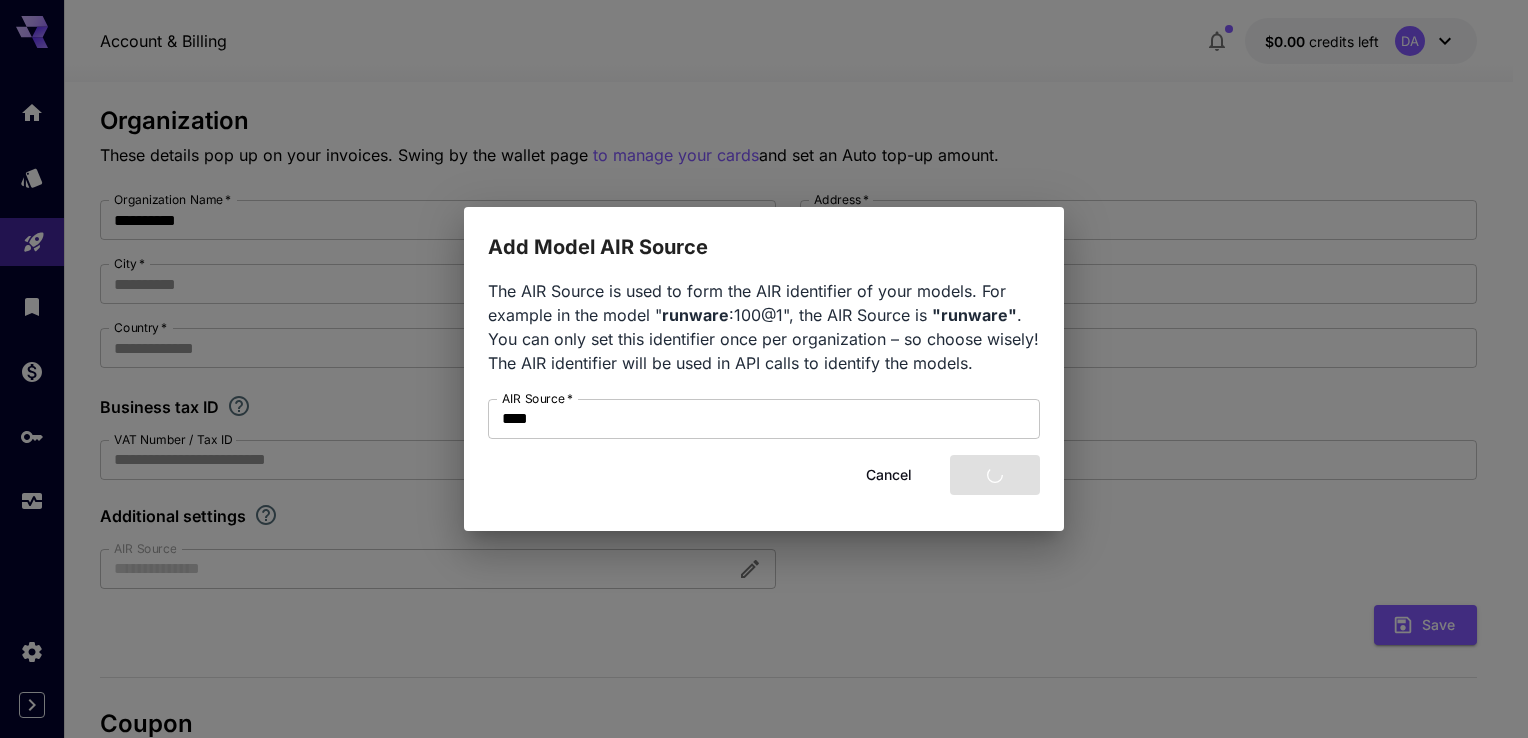 type on "**********" 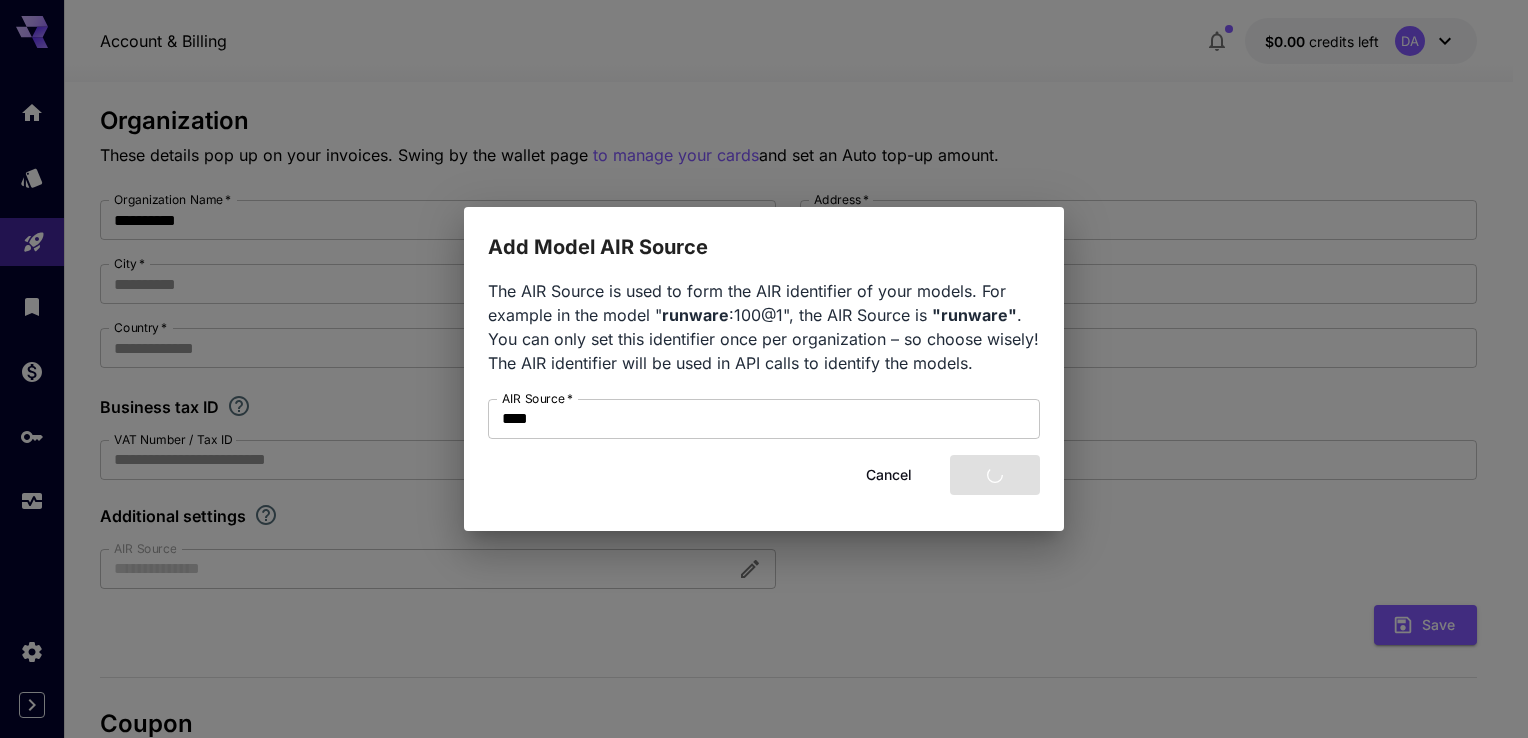 type on "****" 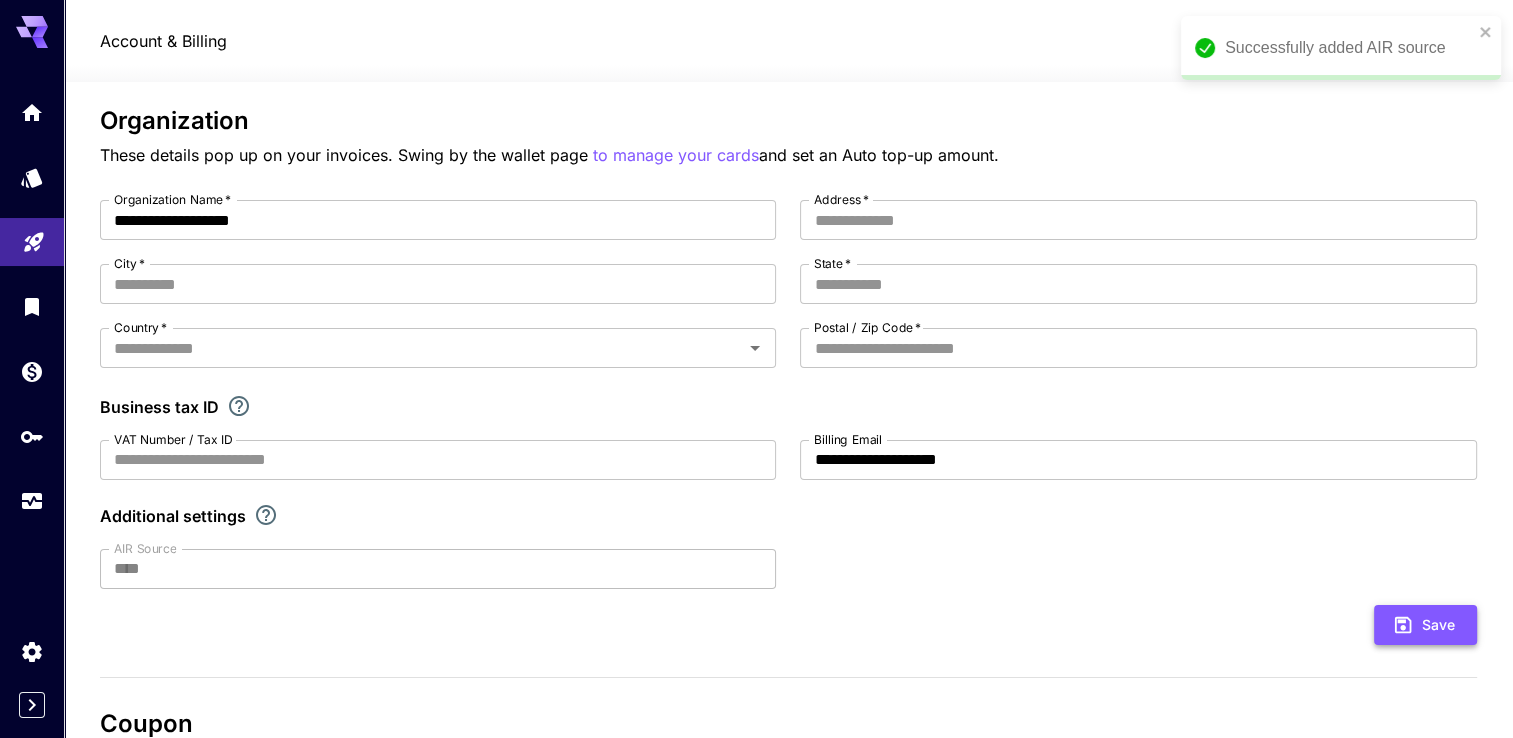 click on "Save" at bounding box center [1425, 625] 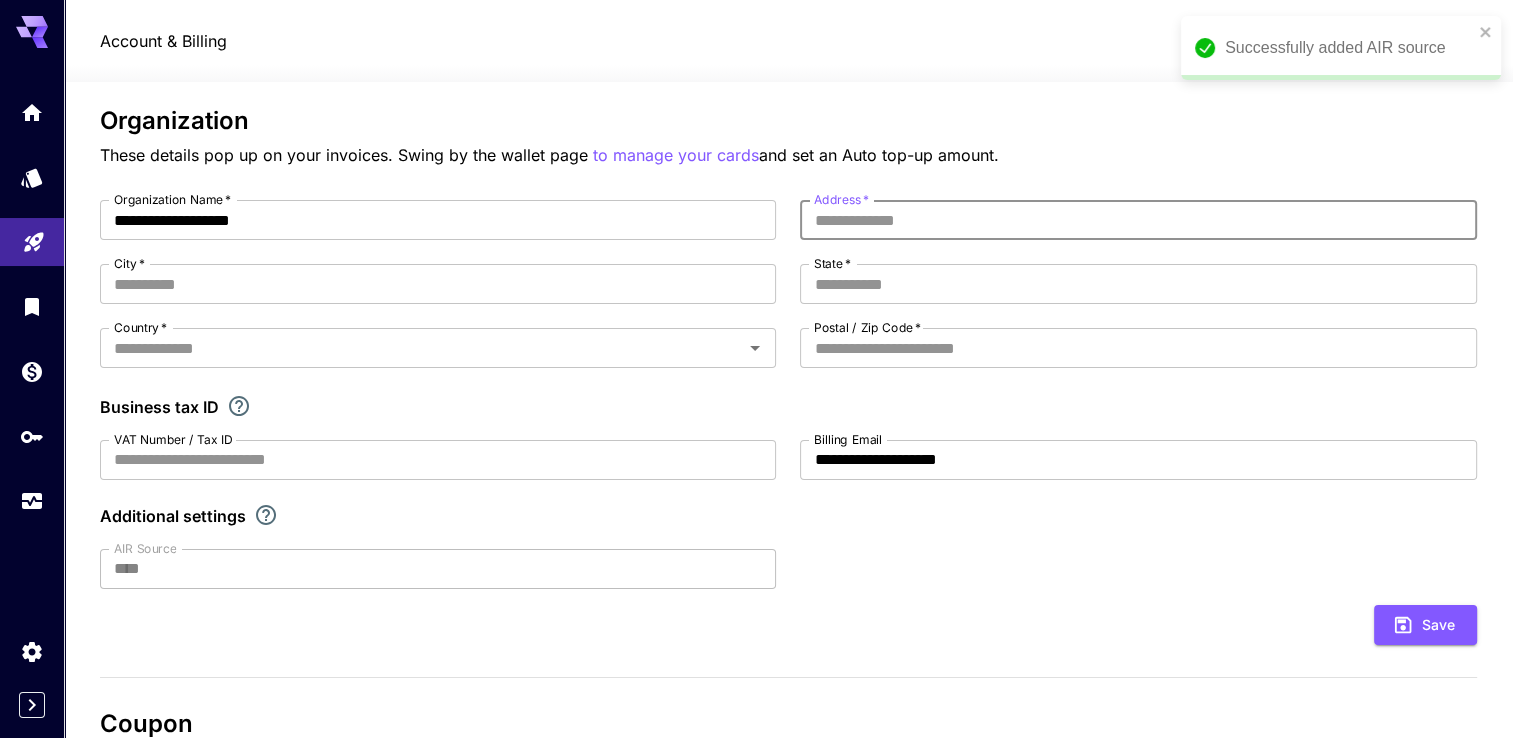 click on "Address   *" at bounding box center (1138, 220) 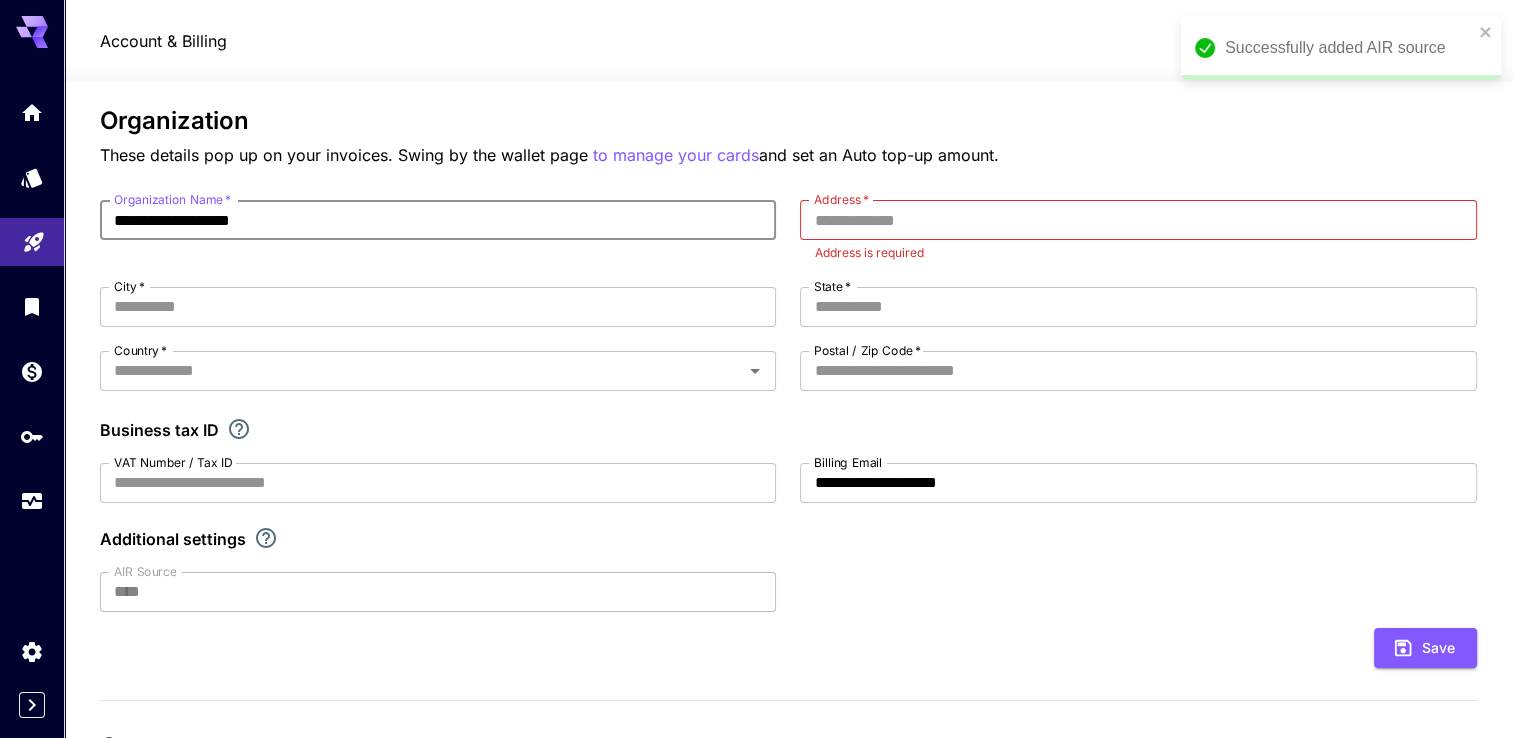 drag, startPoint x: 173, startPoint y: 219, endPoint x: 64, endPoint y: 219, distance: 109 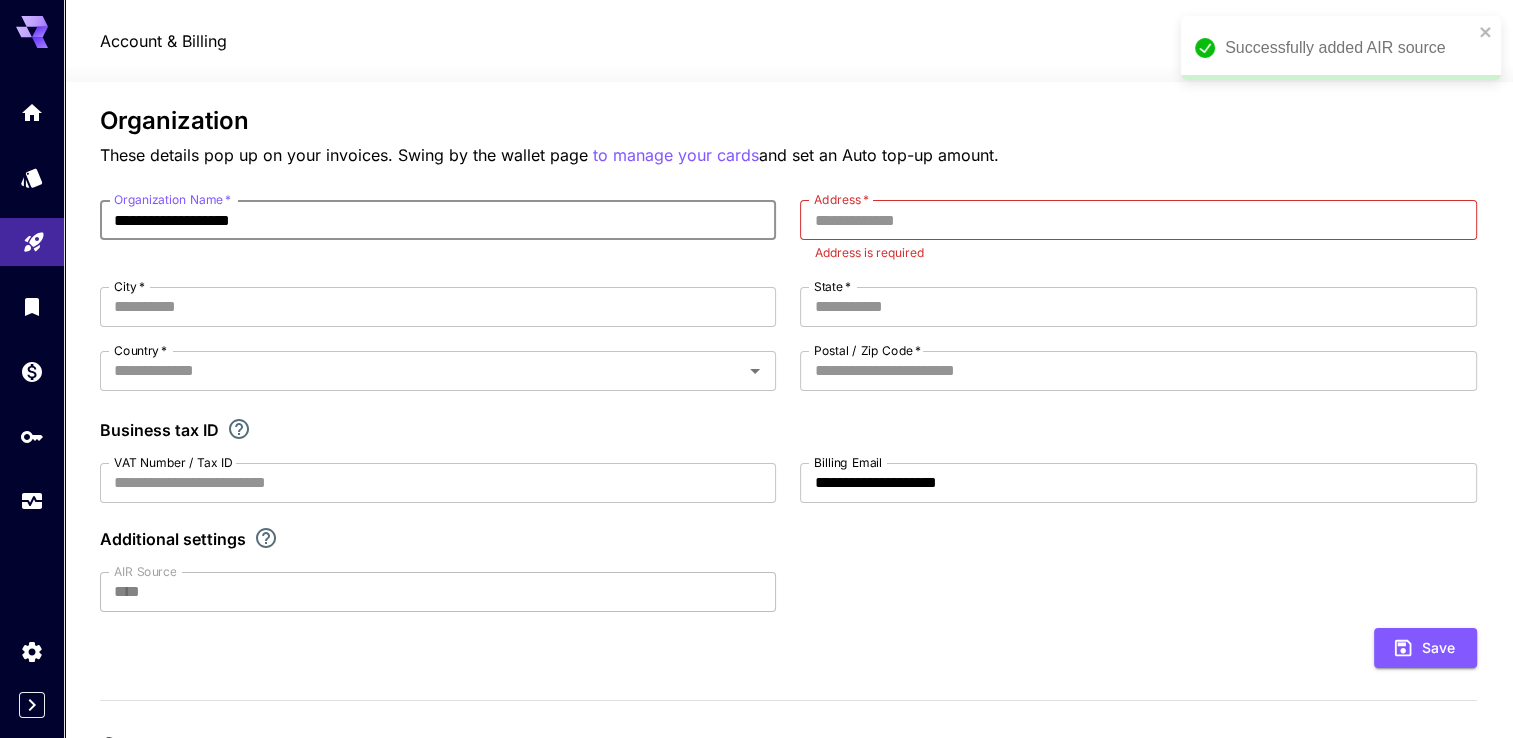 click on "**********" at bounding box center (756, 596) 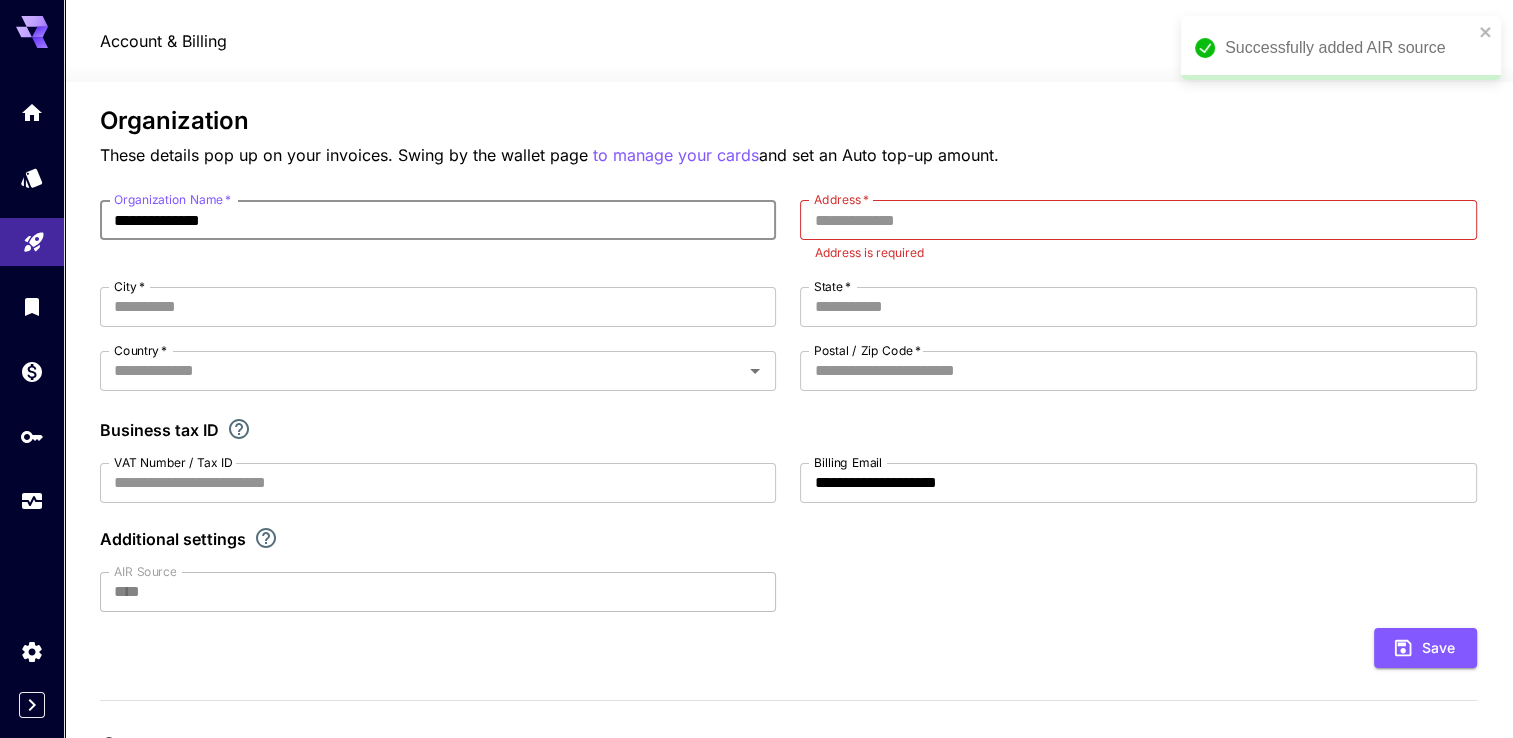 click on "**********" at bounding box center [438, 220] 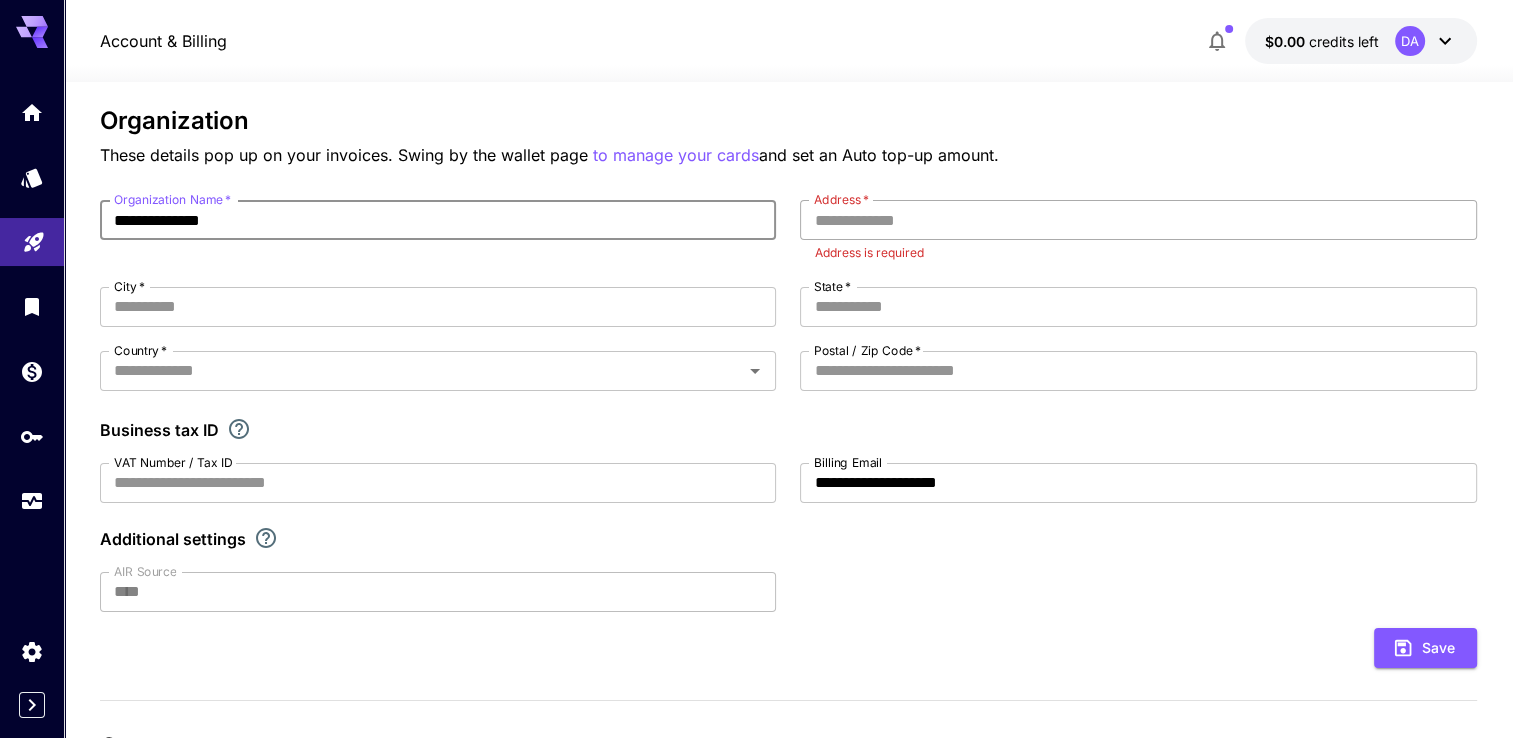 type on "**********" 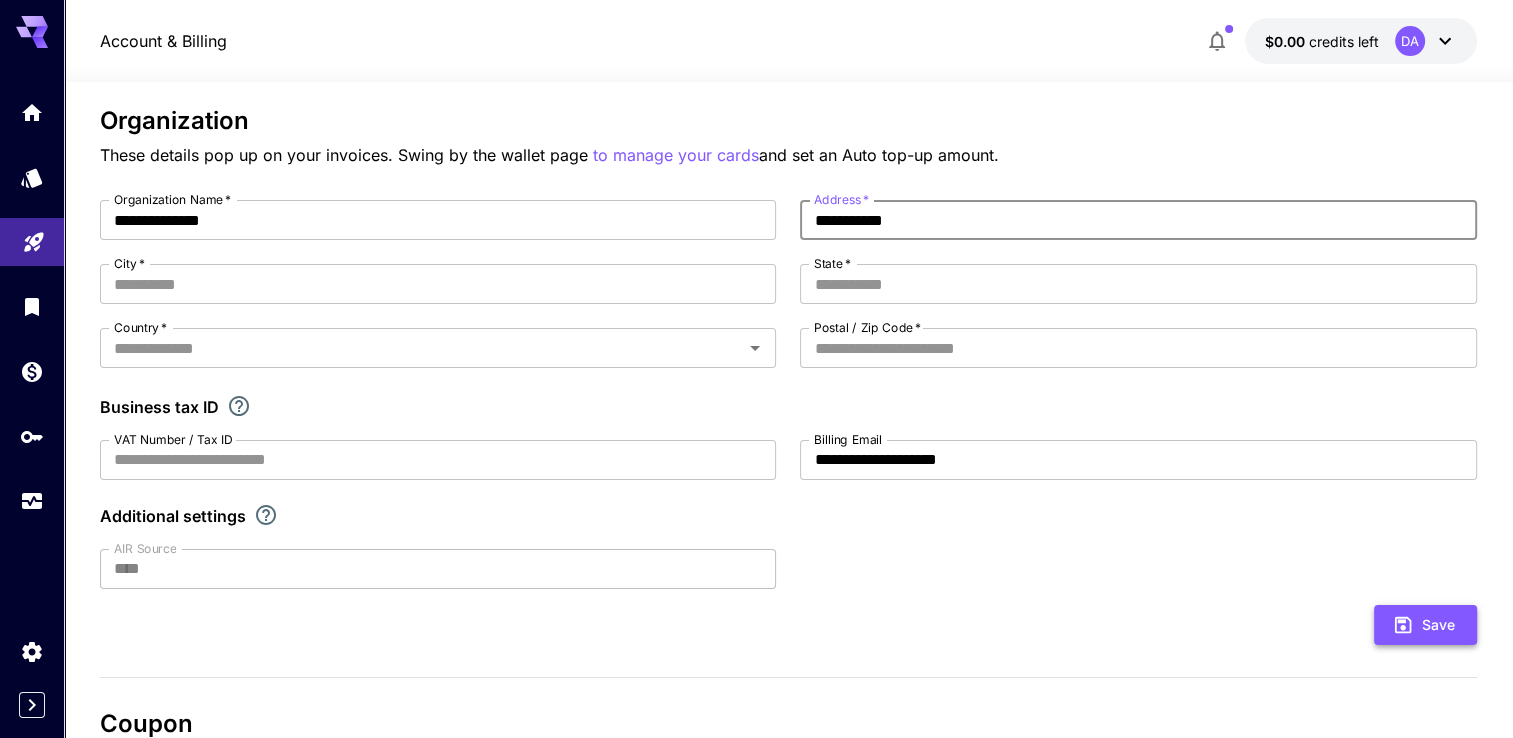 type on "**********" 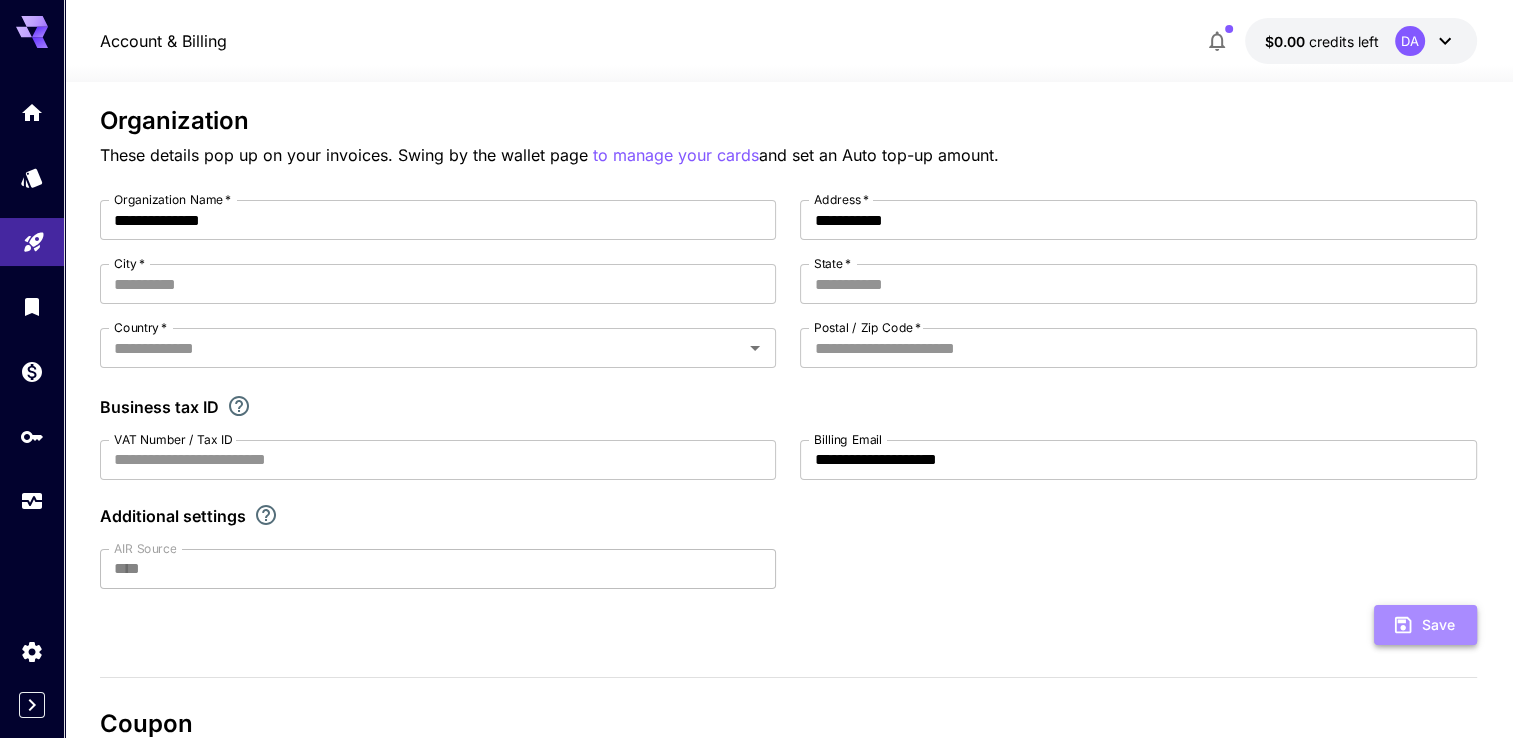 click on "Save" at bounding box center [1425, 625] 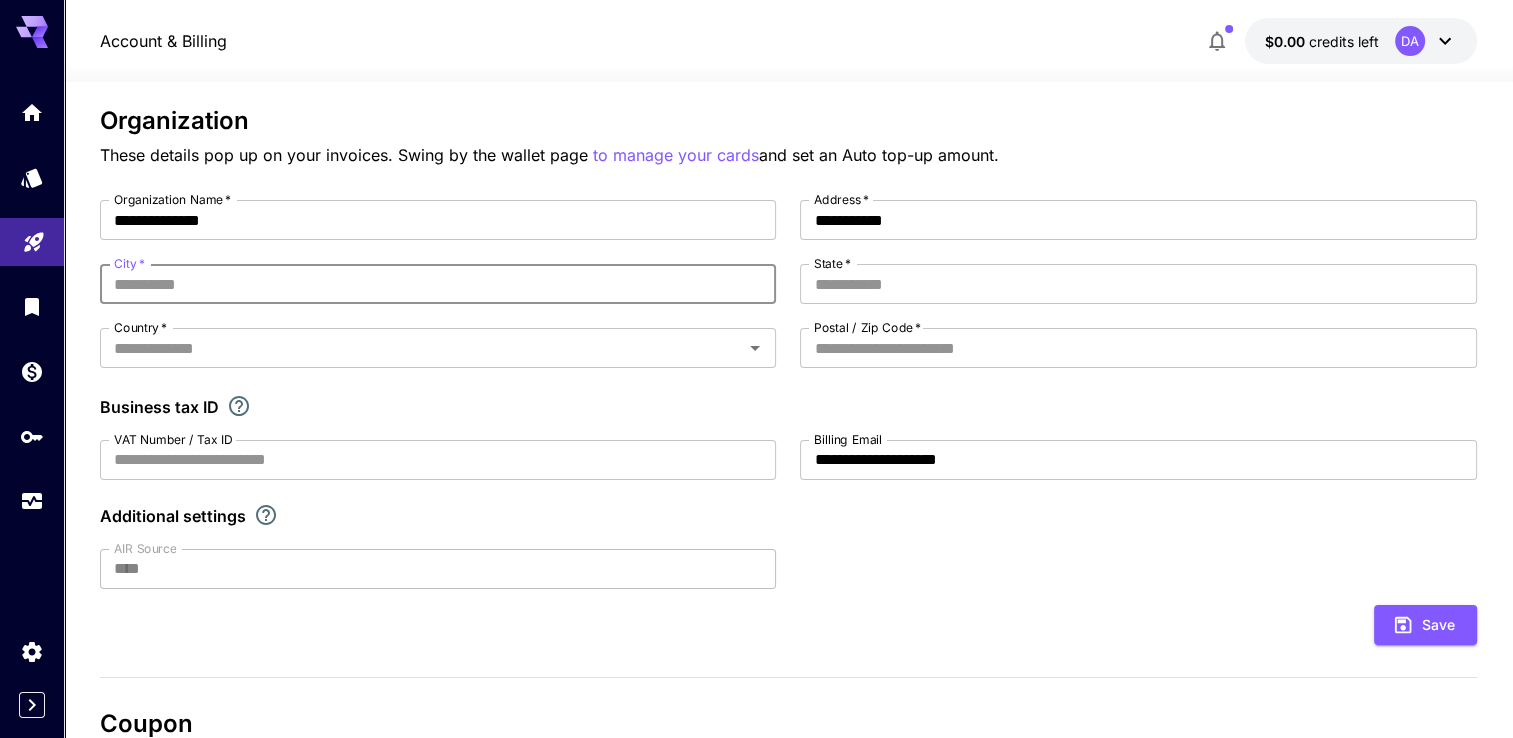 click on "City   *" at bounding box center [438, 284] 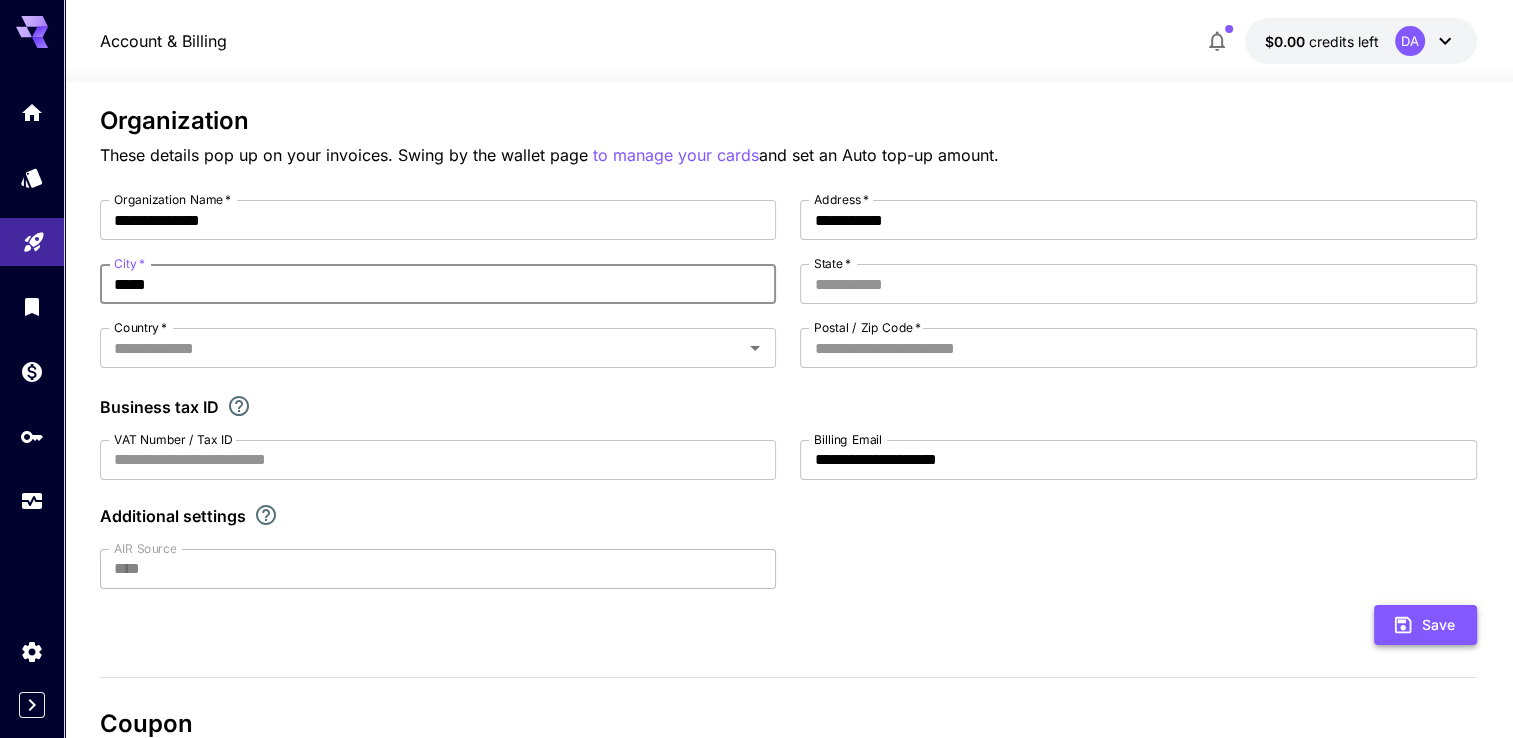 type on "*****" 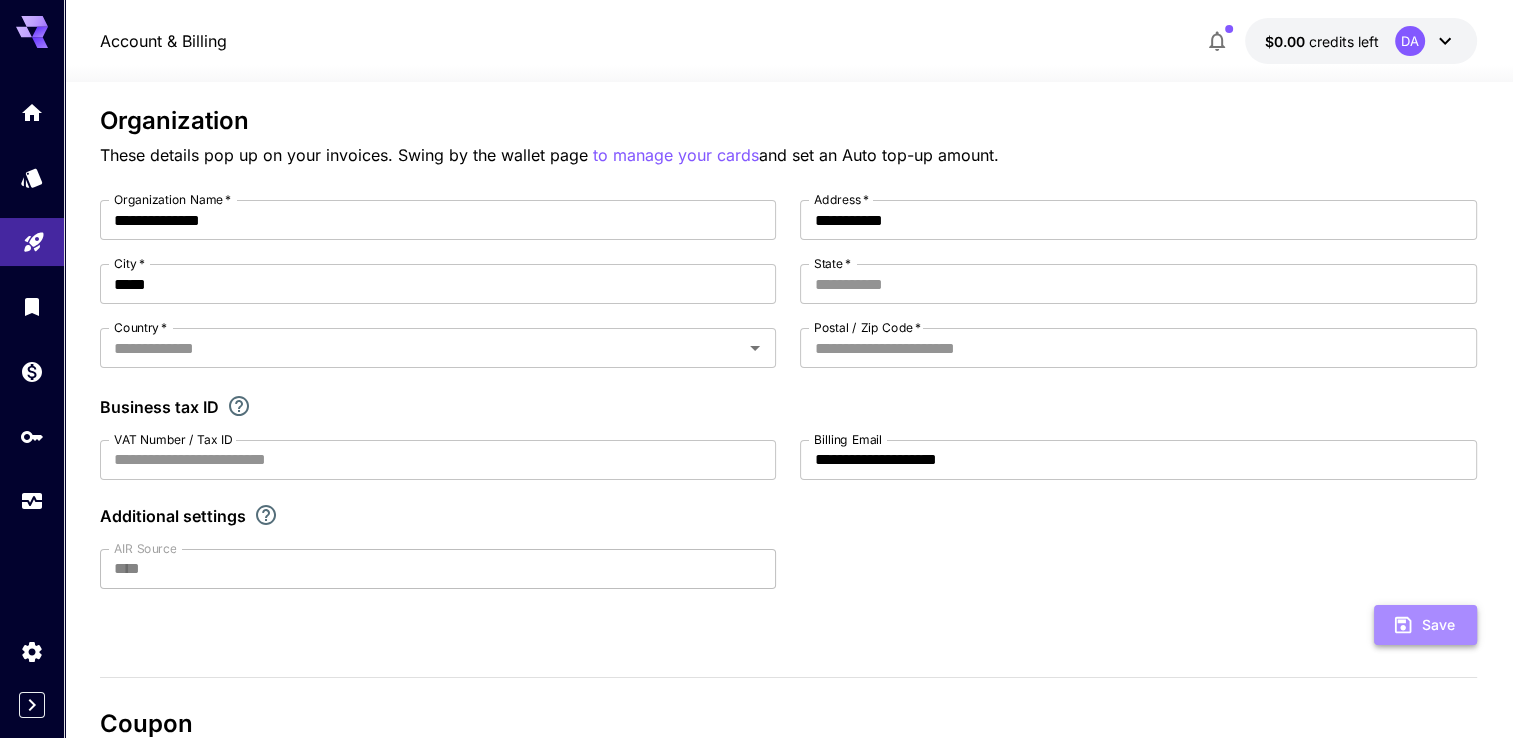 click 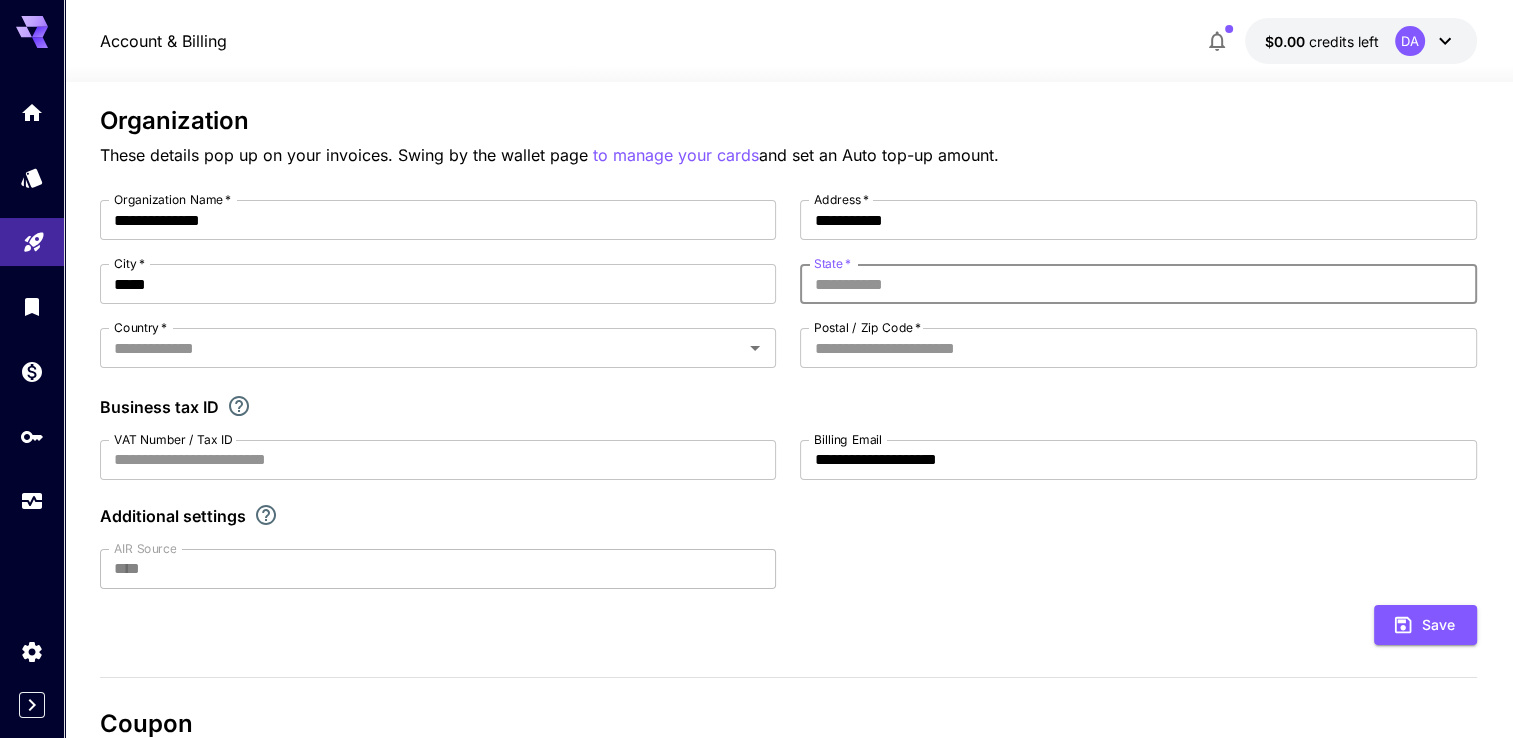 click on "State   *" at bounding box center (1138, 284) 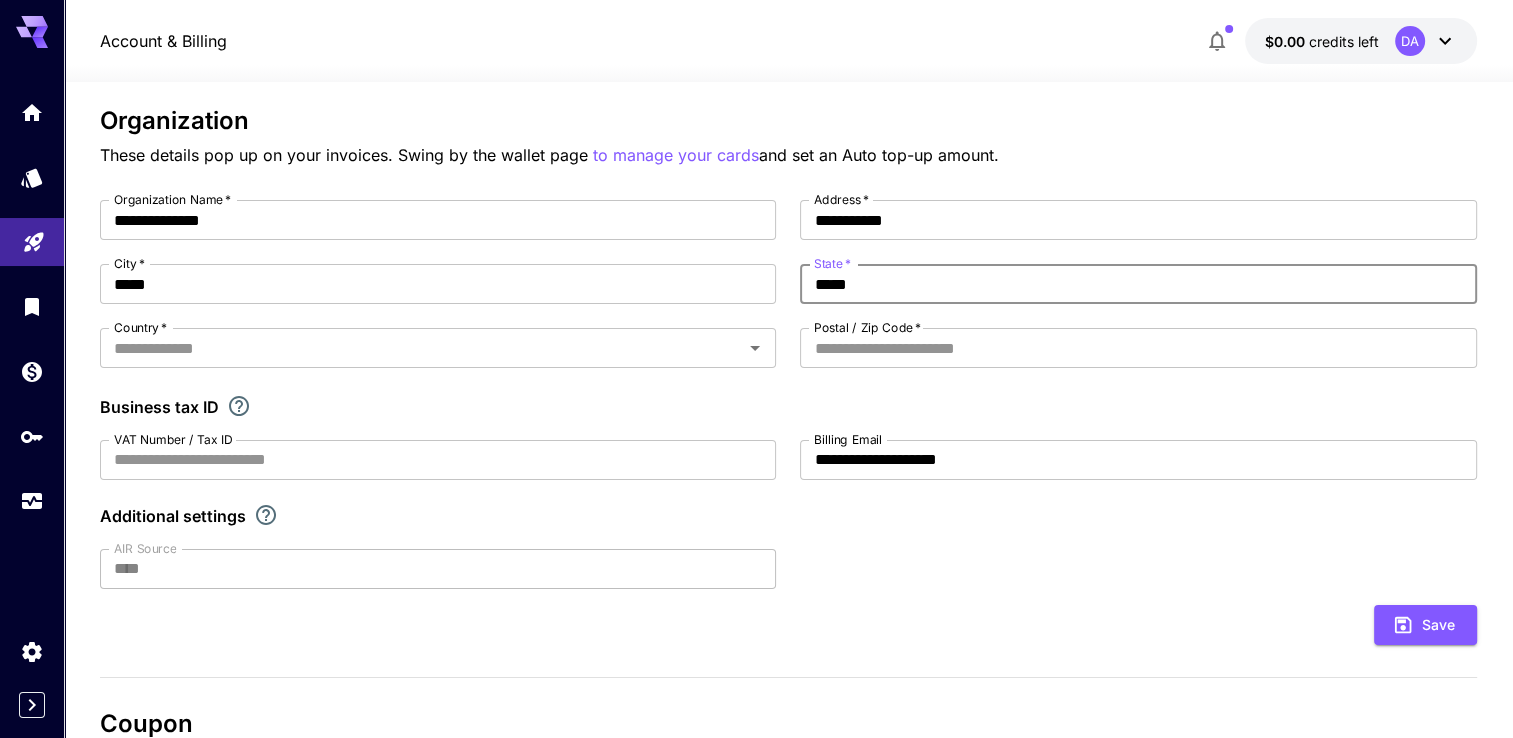 type on "*****" 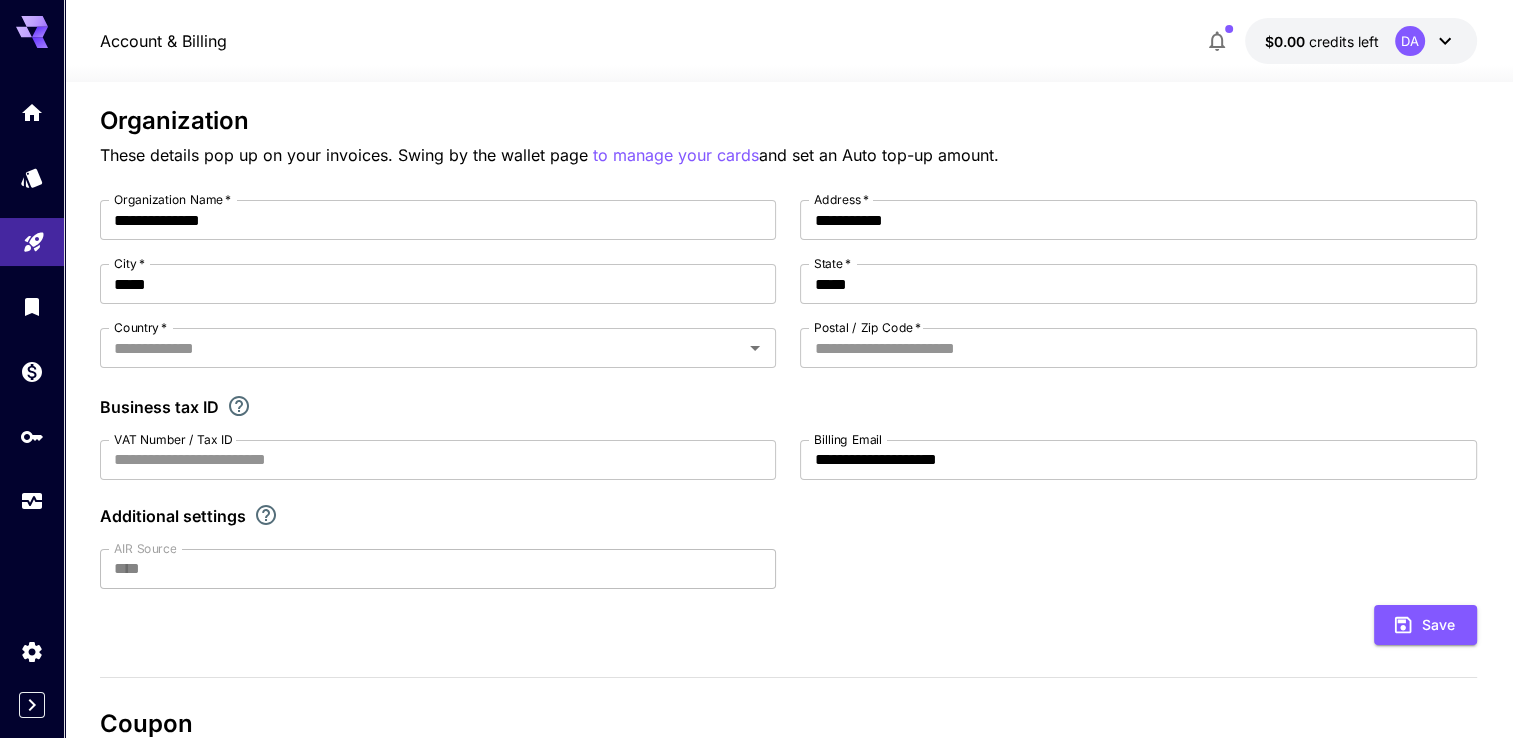 click on "**********" at bounding box center (788, 394) 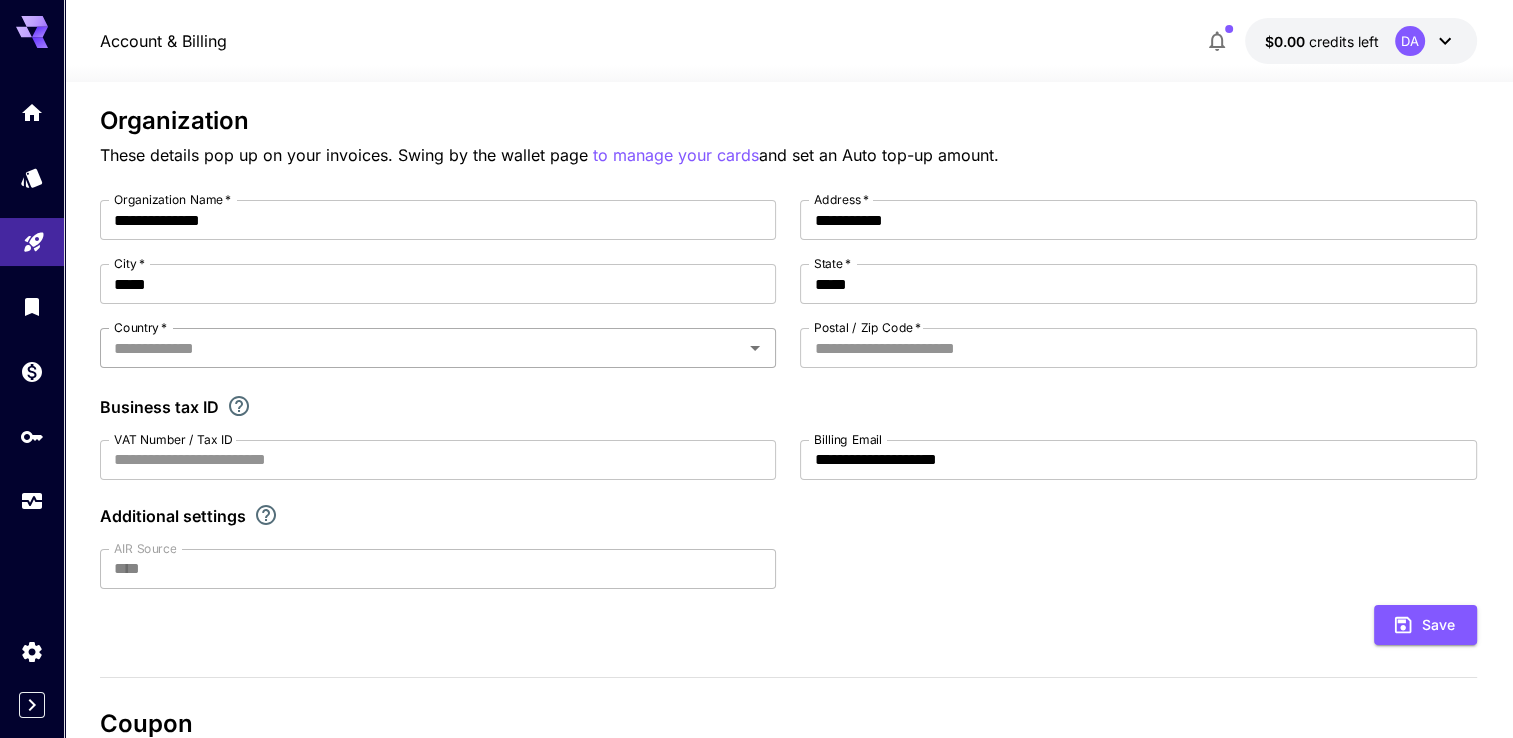 click on "Country   *" at bounding box center (438, 348) 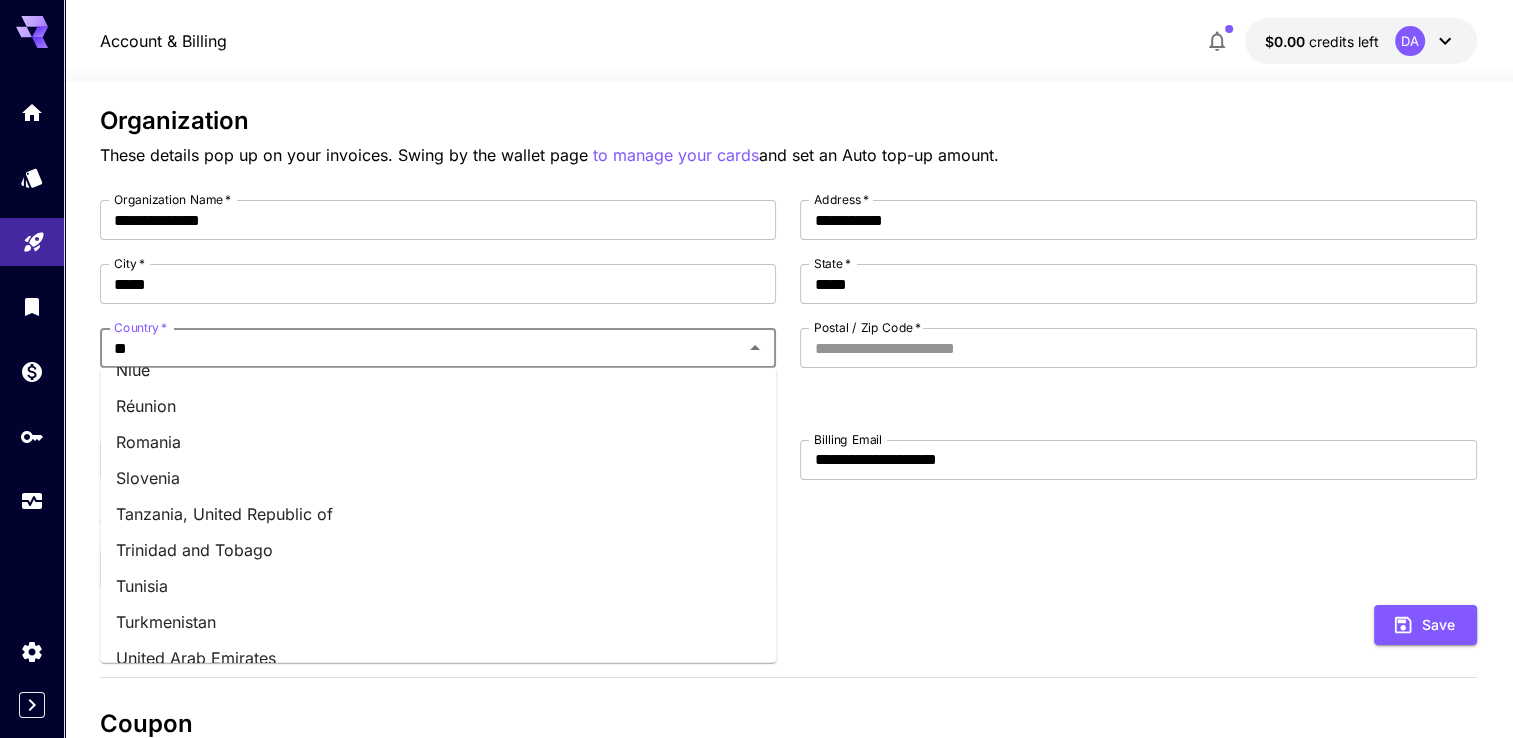 scroll, scrollTop: 8, scrollLeft: 0, axis: vertical 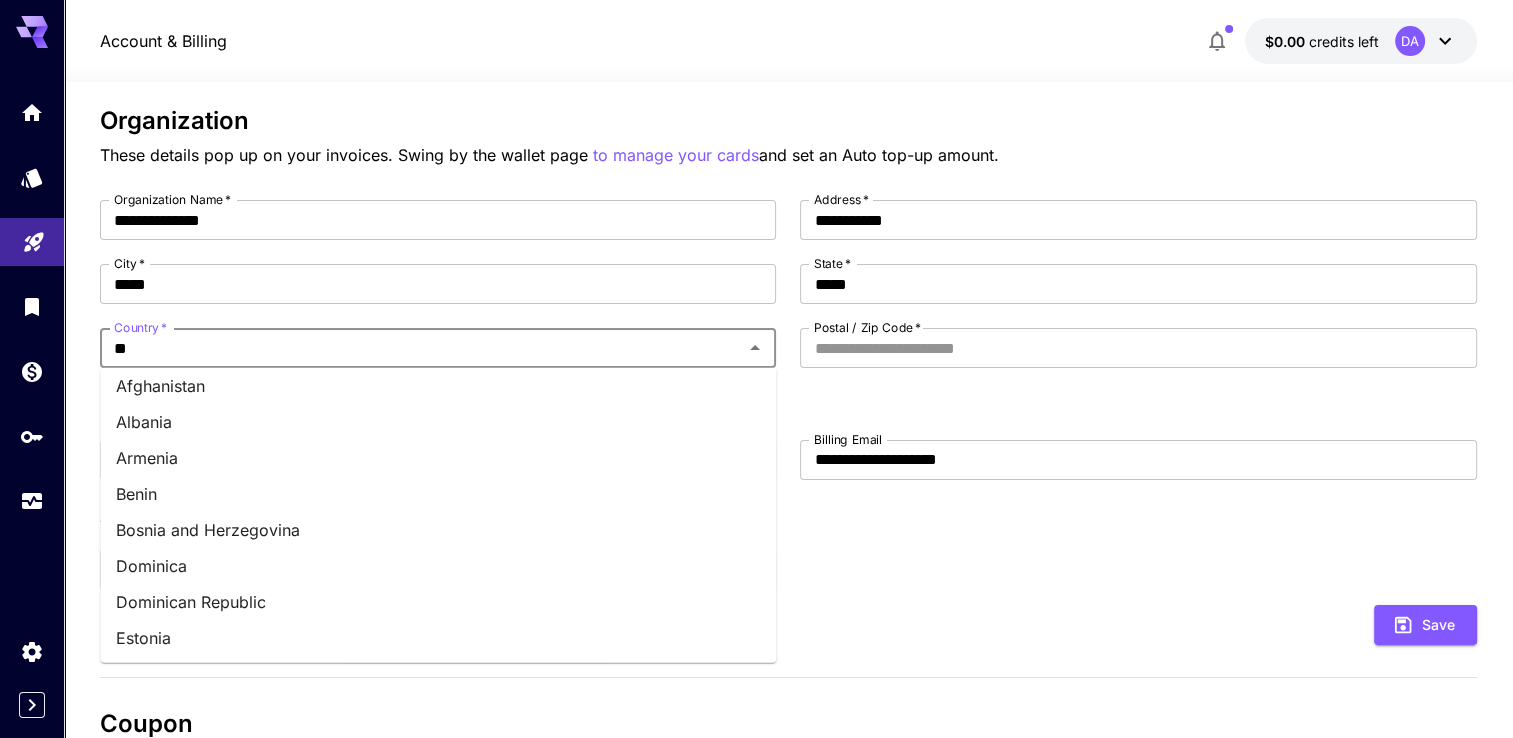 type on "***" 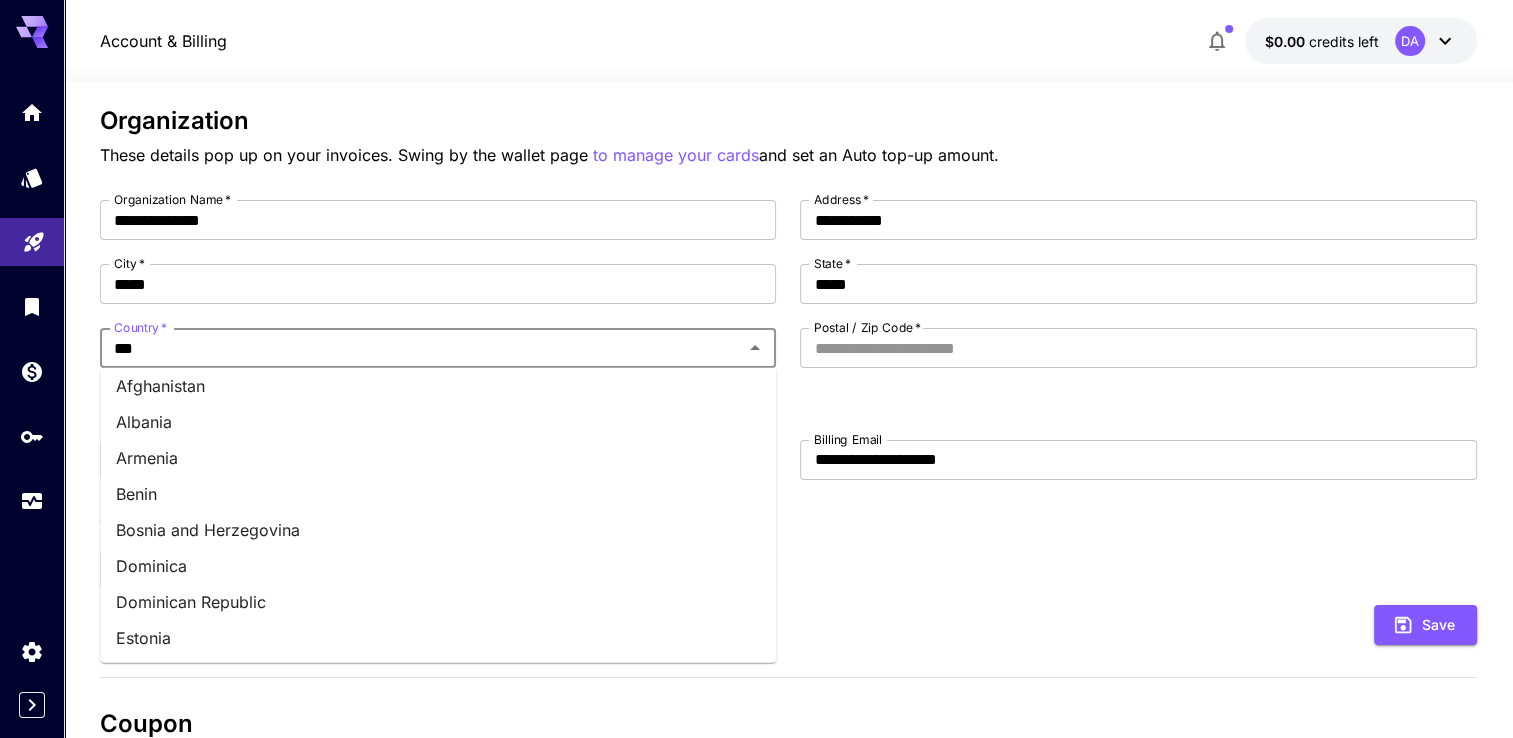 scroll, scrollTop: 0, scrollLeft: 0, axis: both 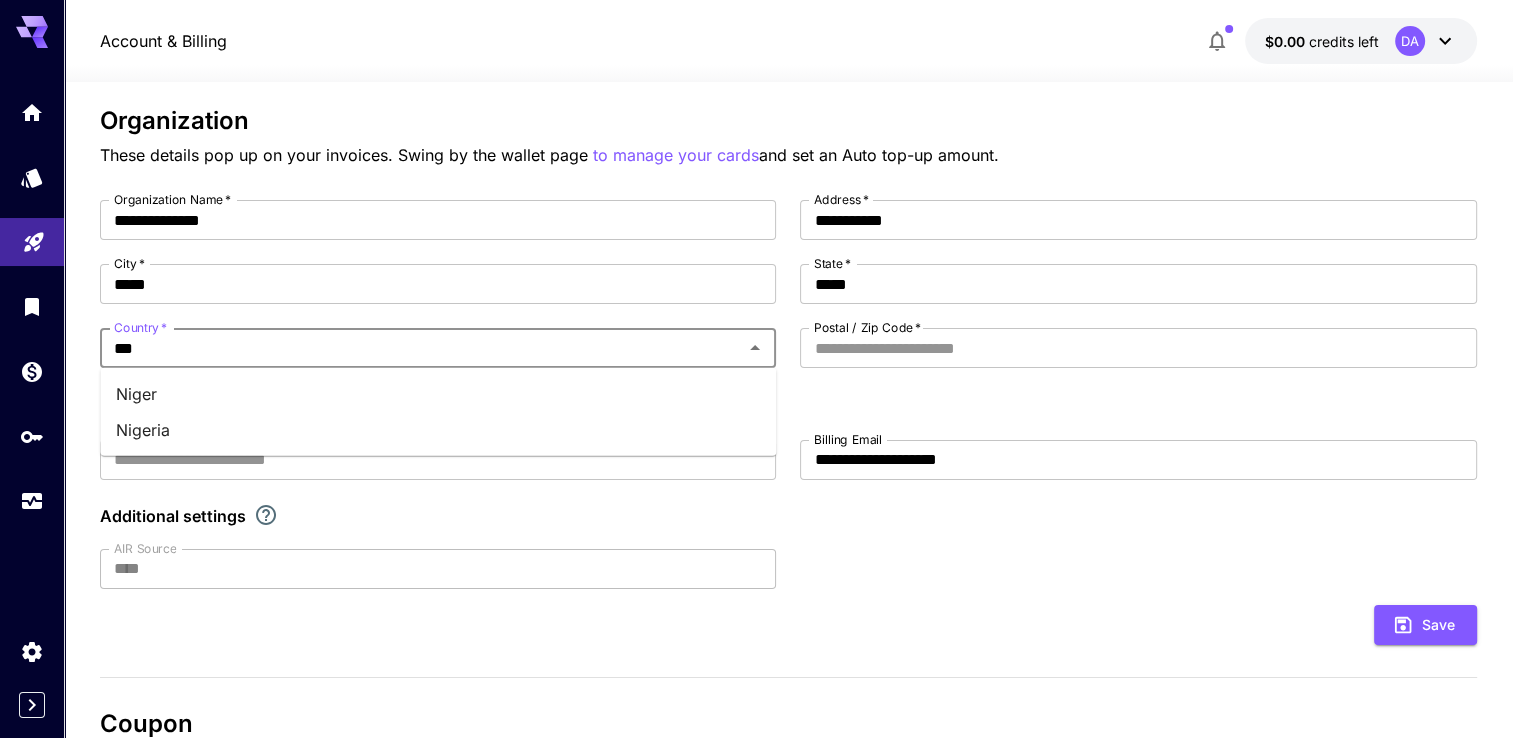 click on "Nigeria" at bounding box center [438, 430] 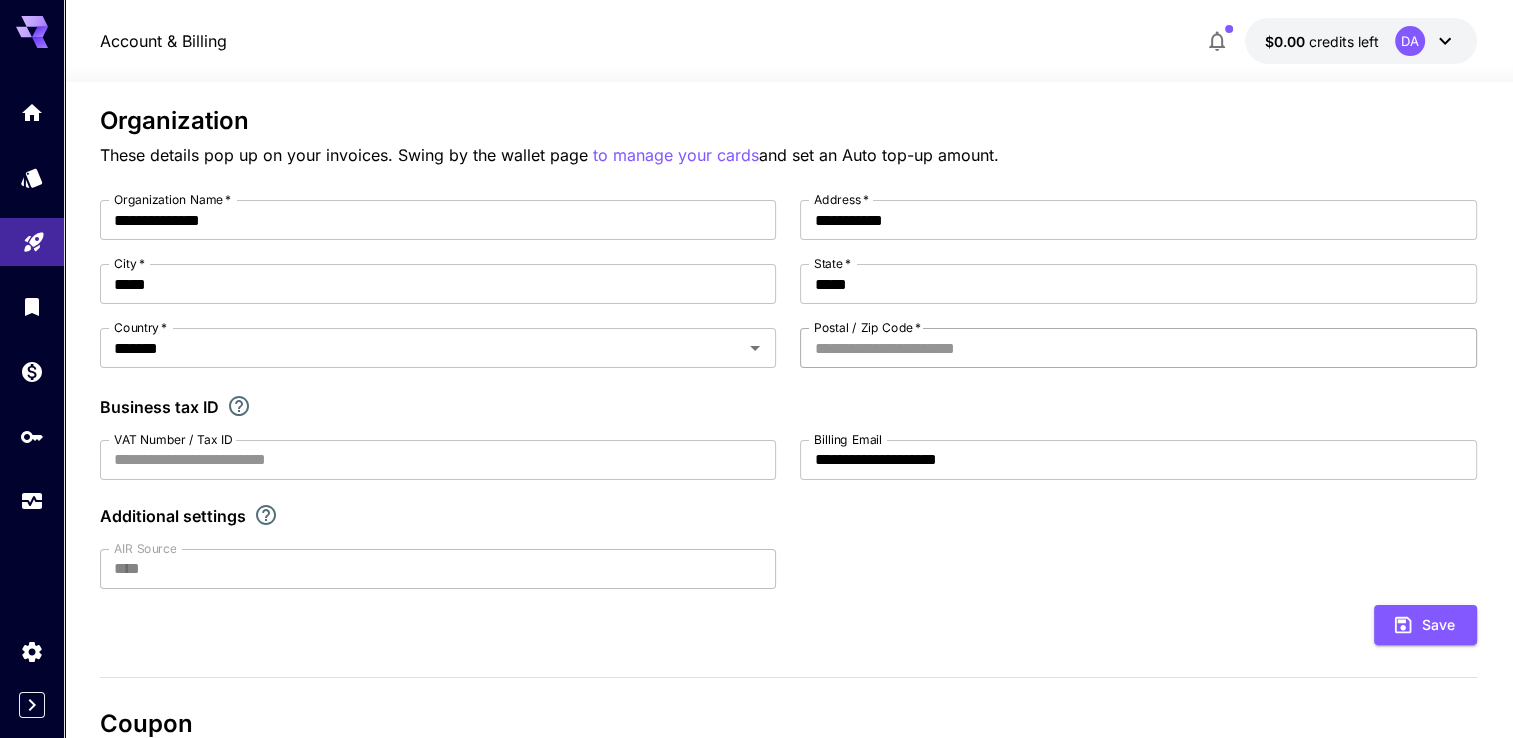 click on "Postal / Zip Code   *" at bounding box center [1138, 348] 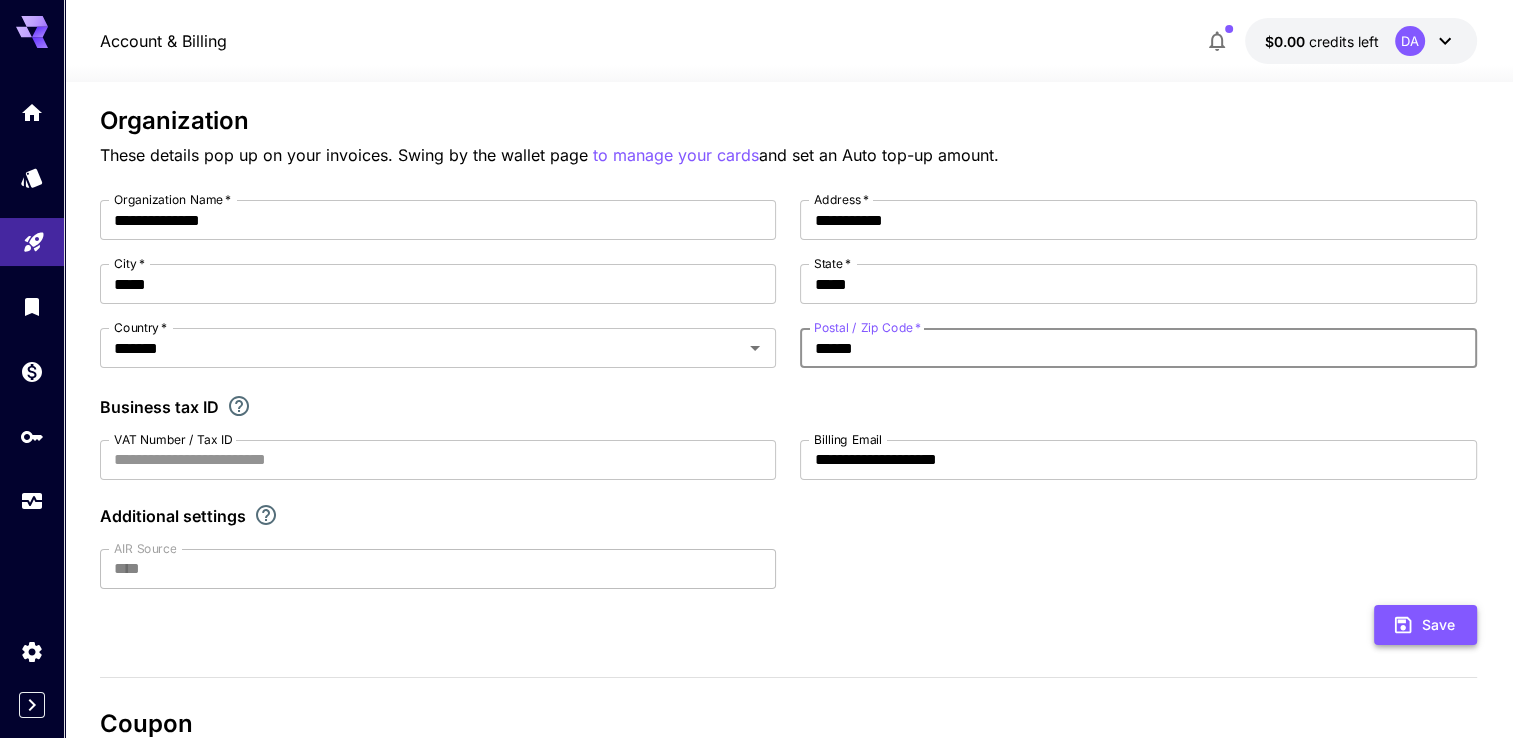 type on "******" 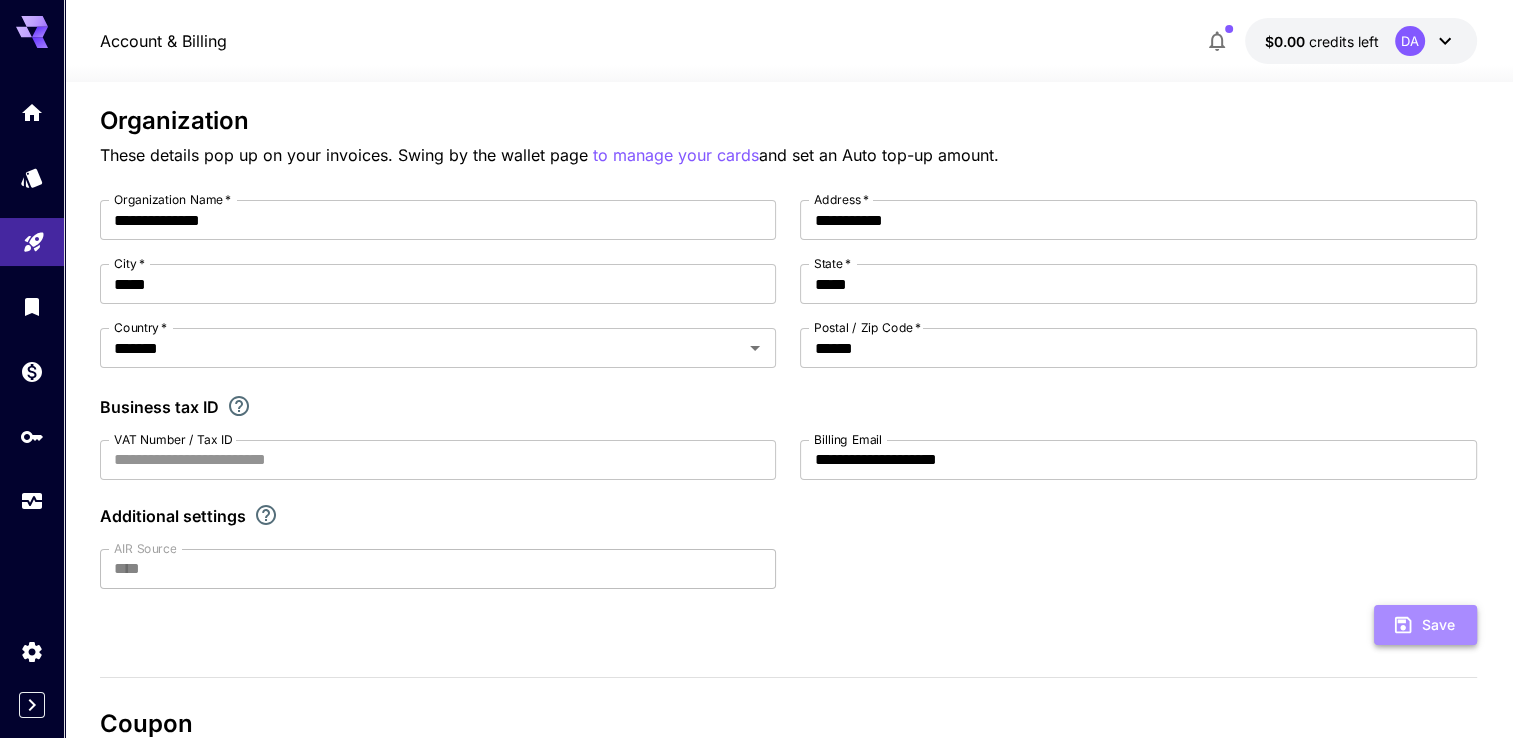 click on "Save" at bounding box center (1425, 625) 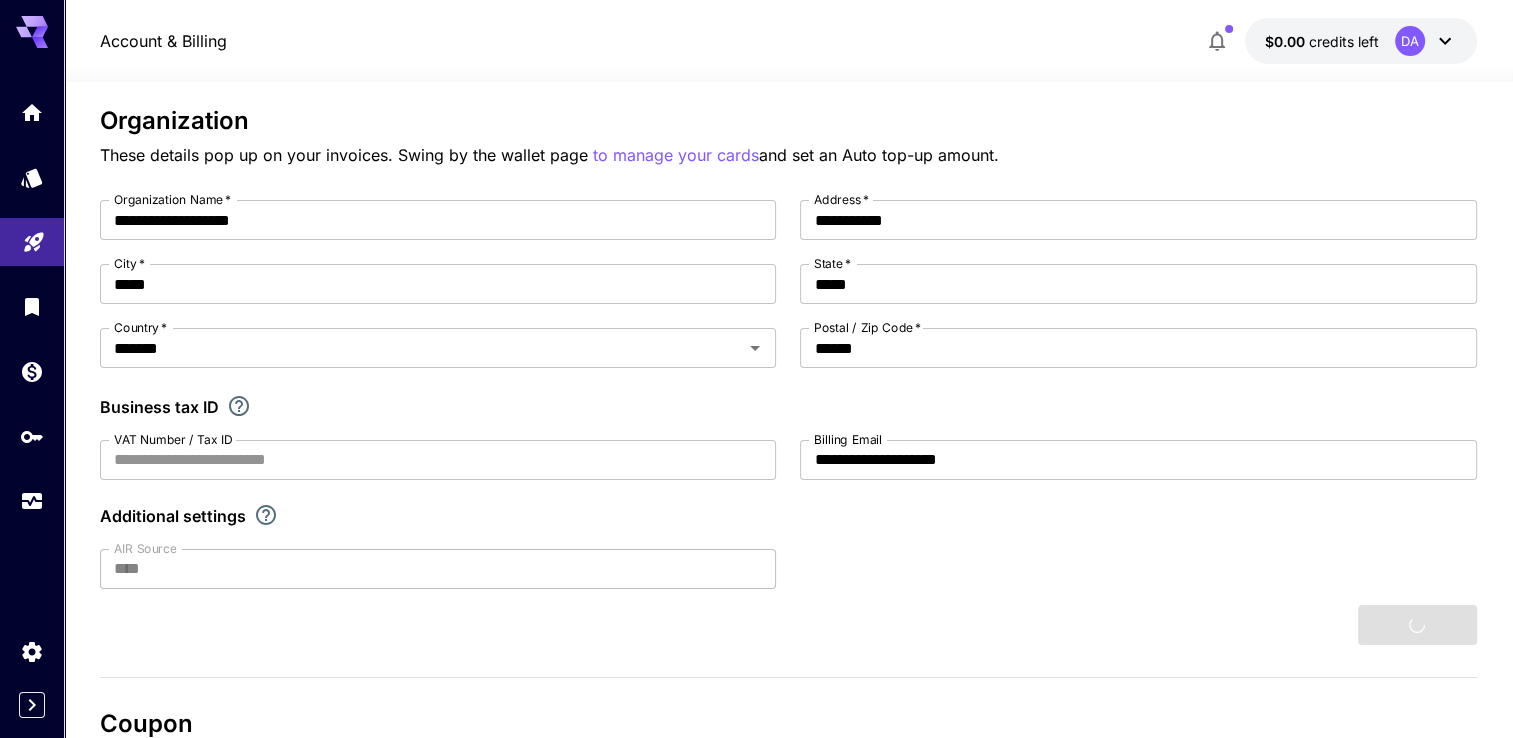 type on "**********" 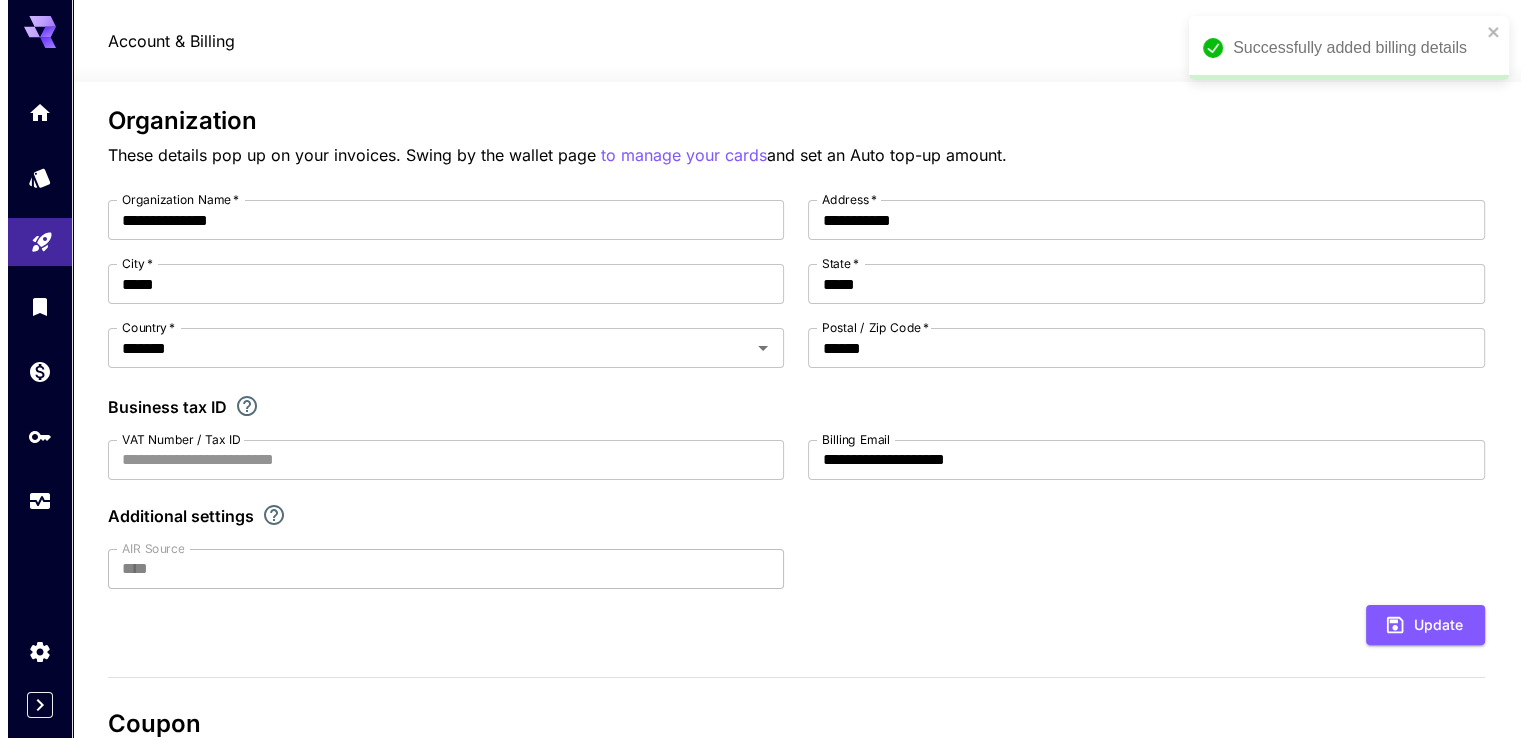 scroll, scrollTop: 0, scrollLeft: 0, axis: both 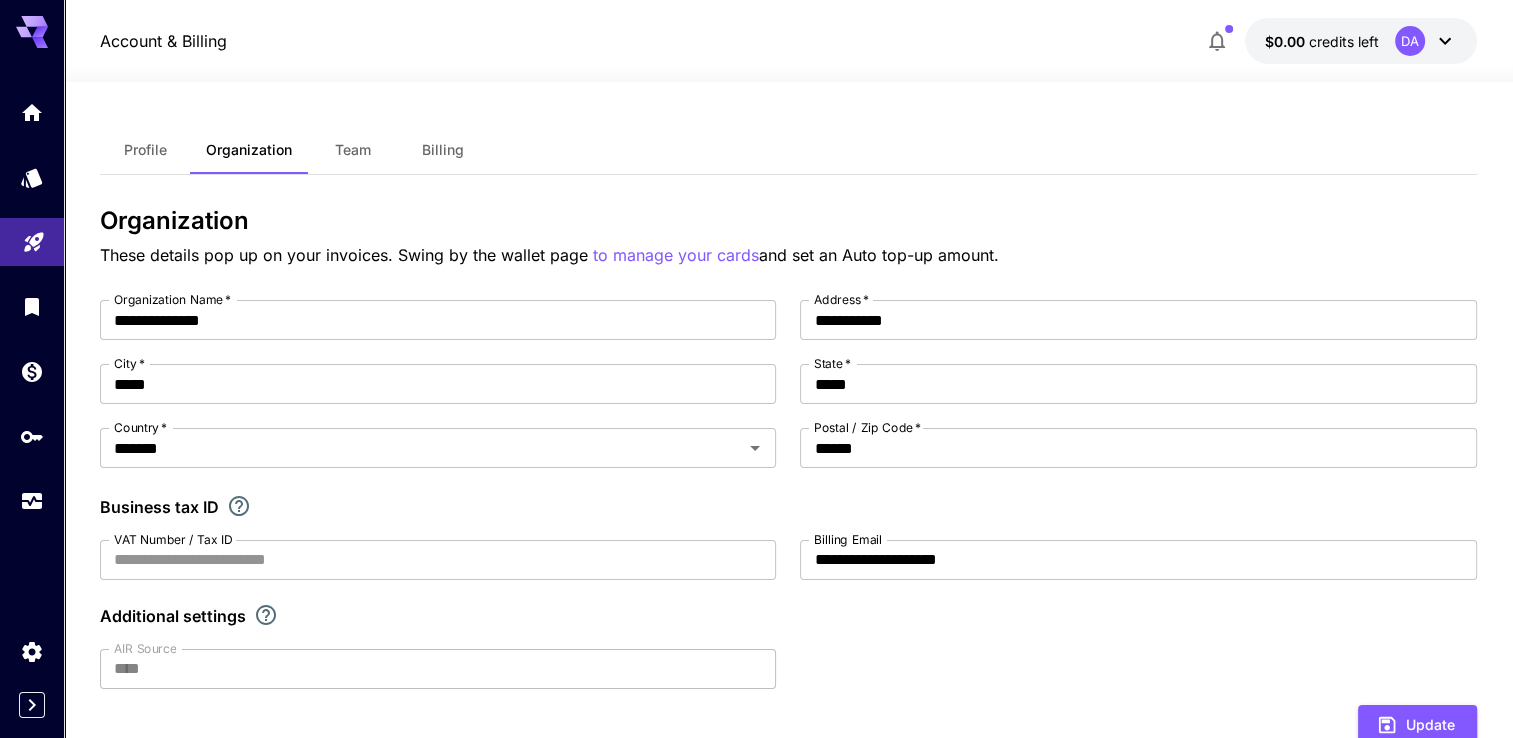 click on "$0.00    credits left" at bounding box center (1322, 41) 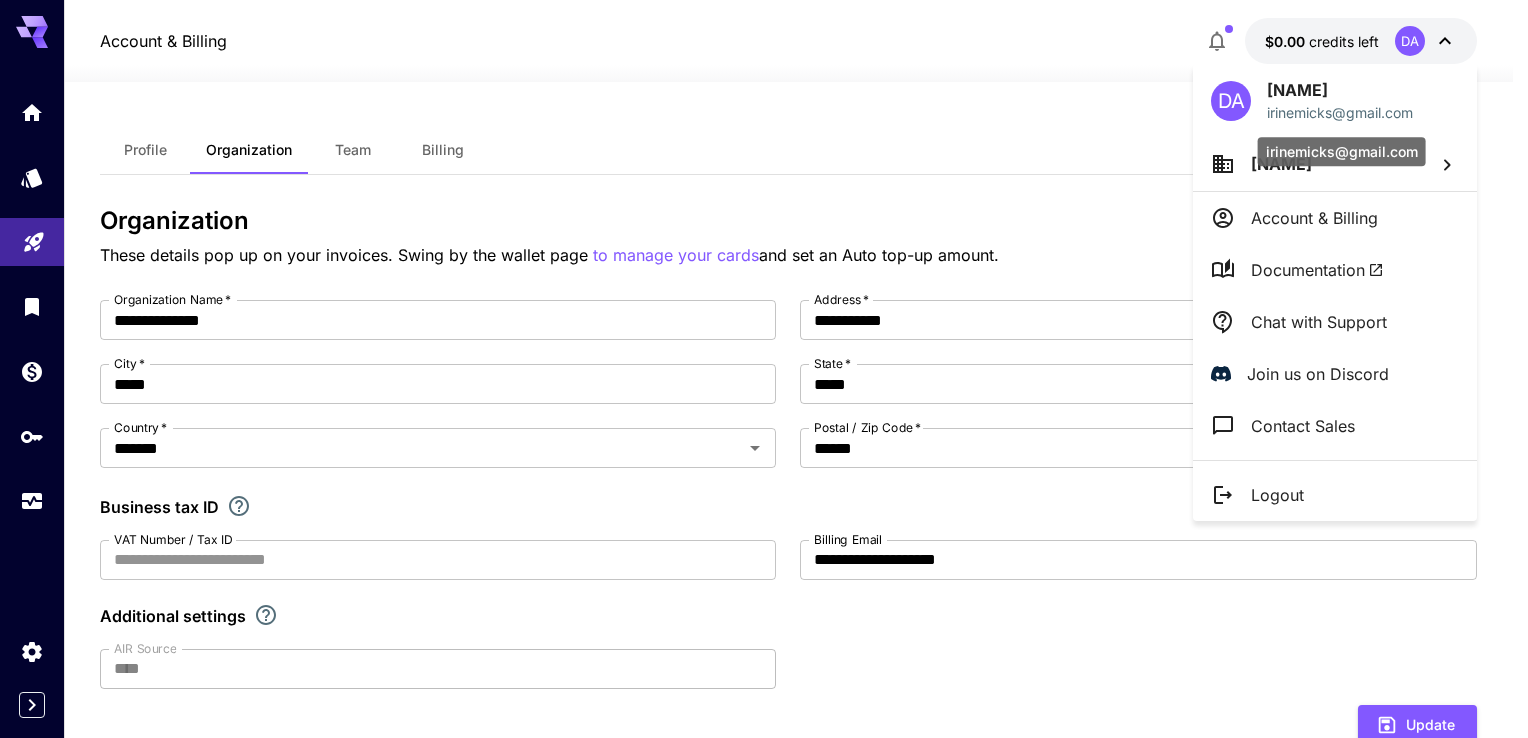 click on "irinemicks@gmail.com" at bounding box center (1342, 151) 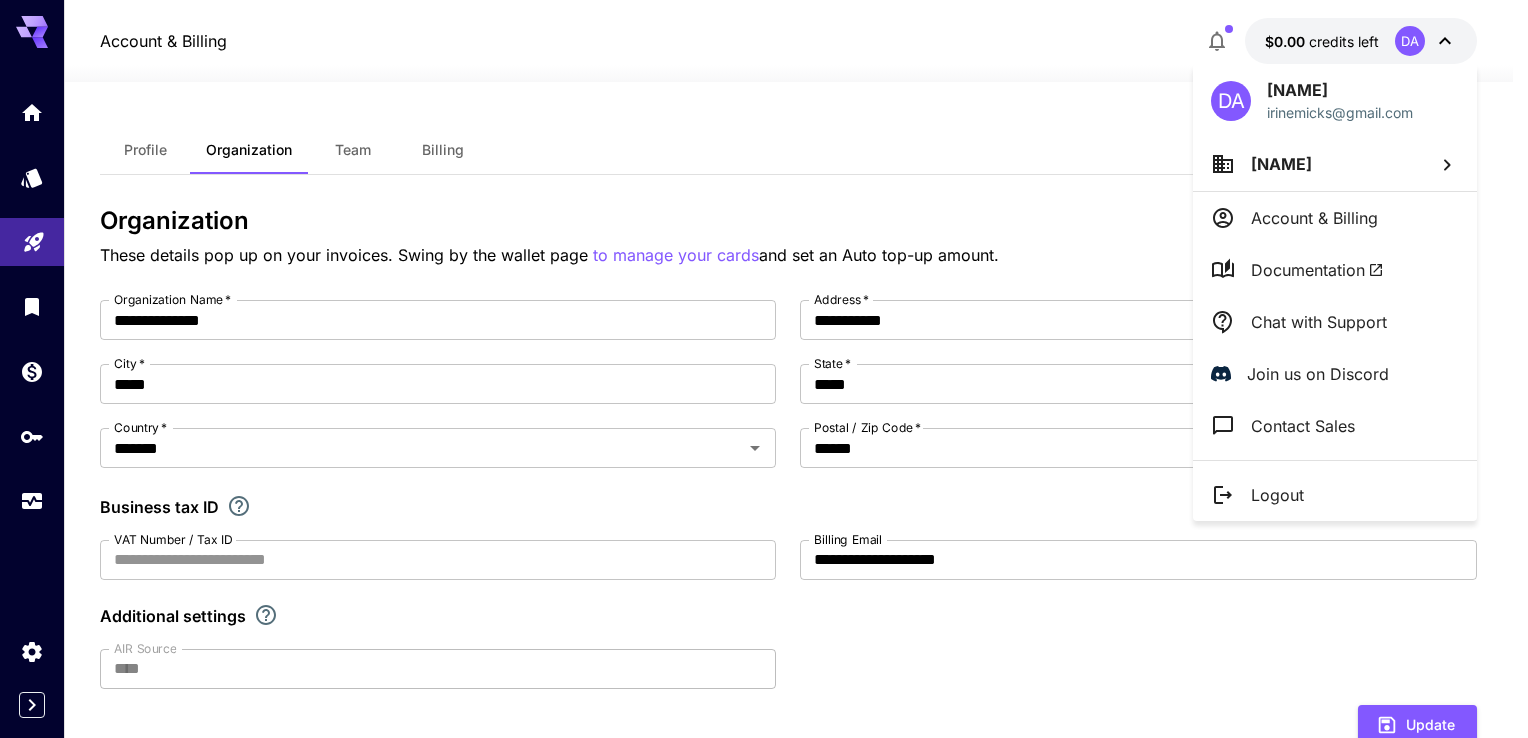 click on "Oluwadamilola Aremu" at bounding box center (1335, 164) 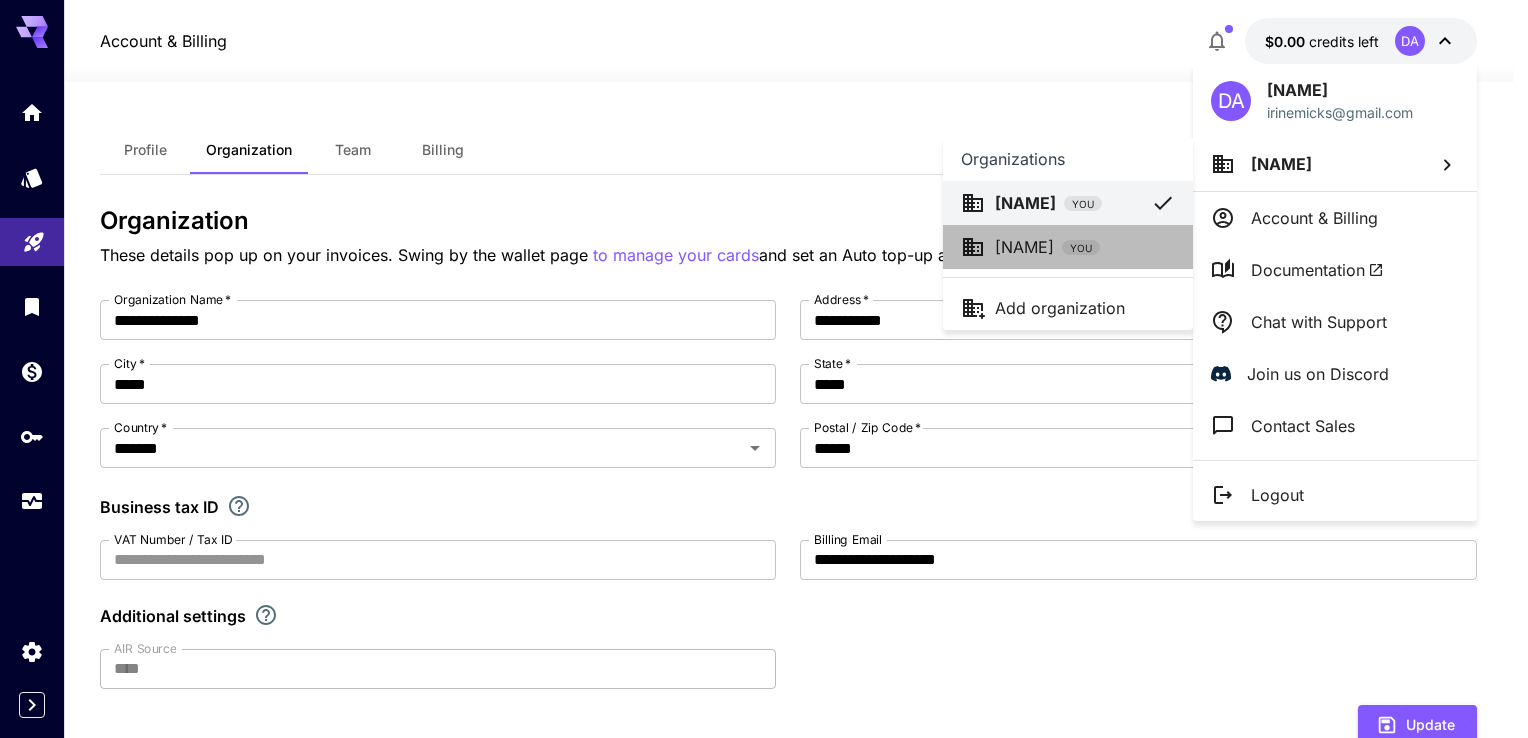 click on "Oluwadamilola ..." at bounding box center (1024, 247) 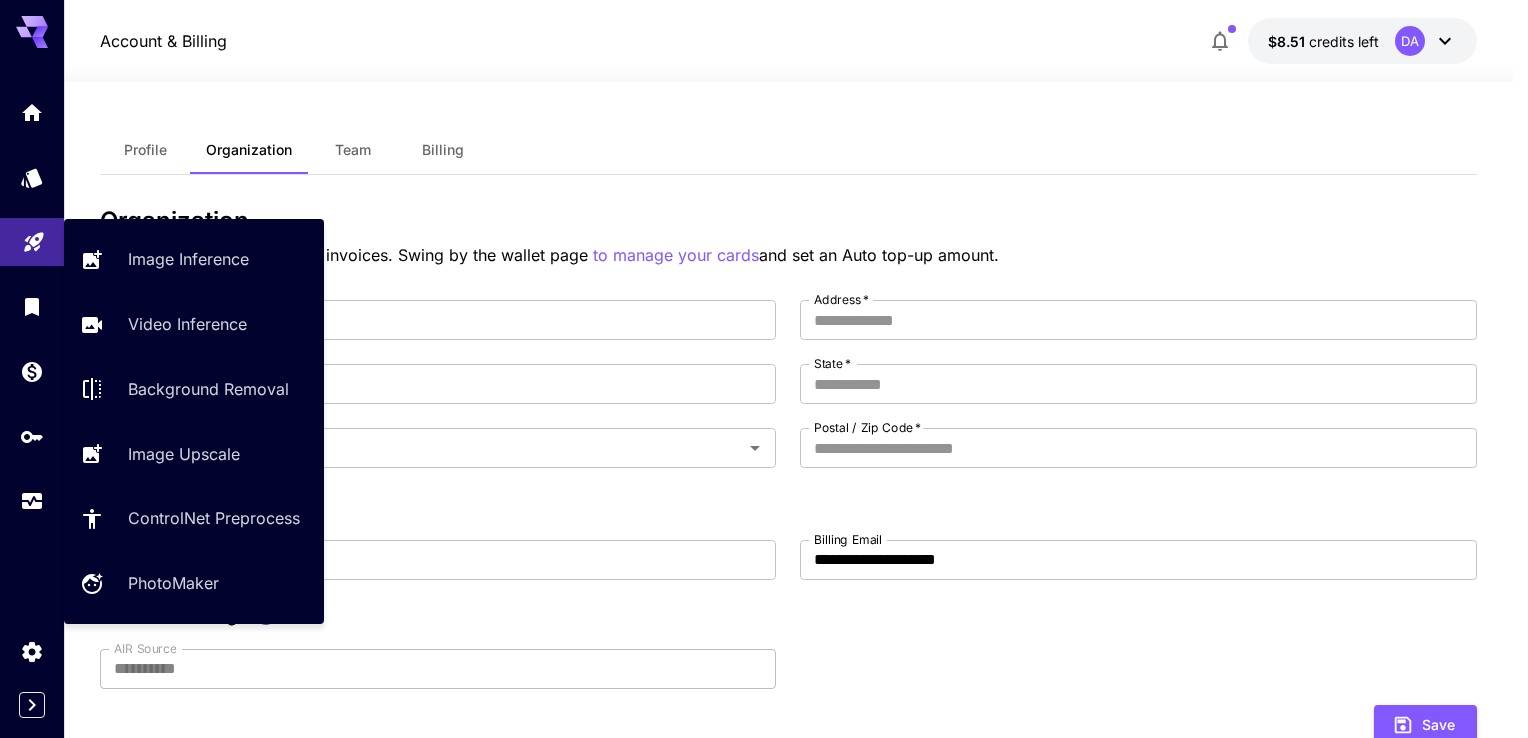 click at bounding box center [32, 242] 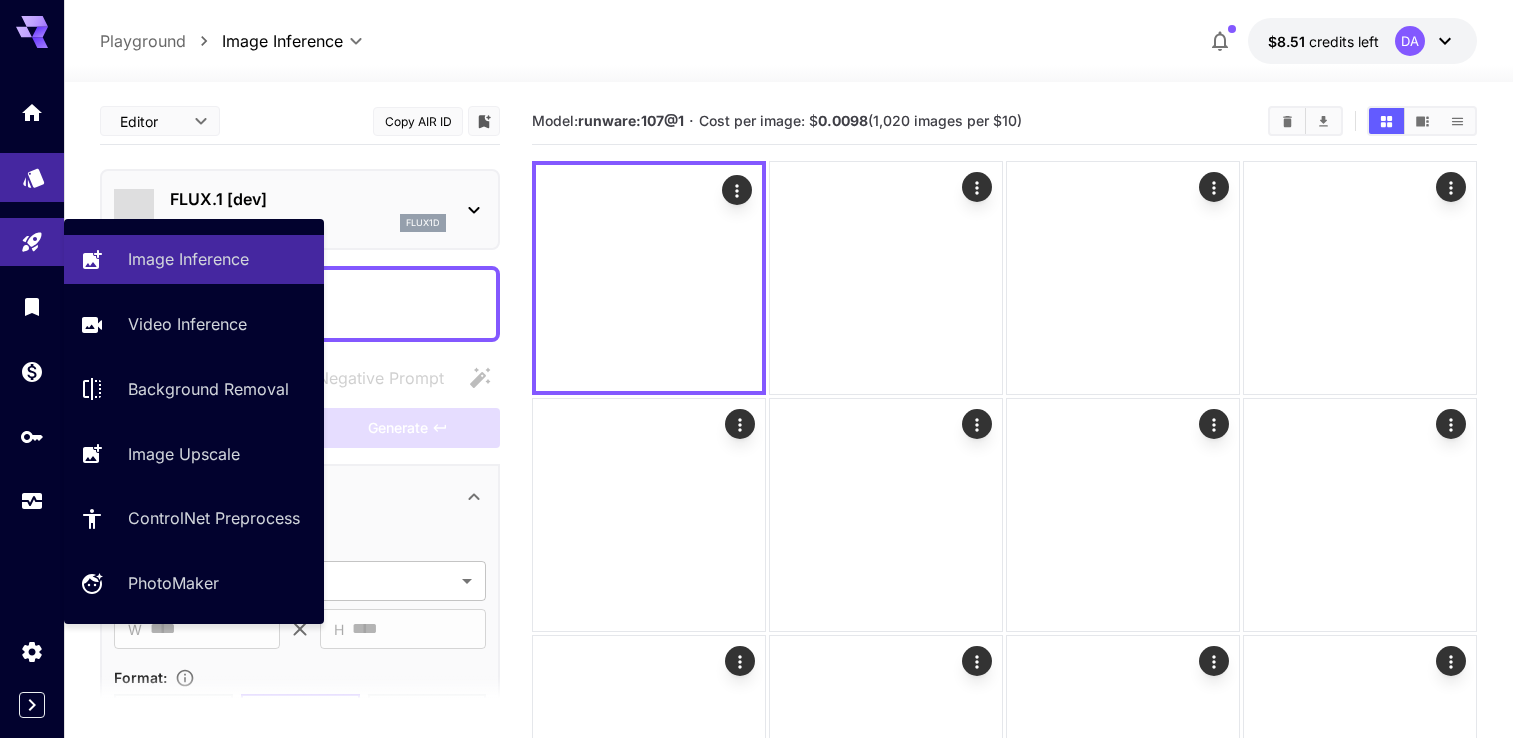 click at bounding box center (32, 177) 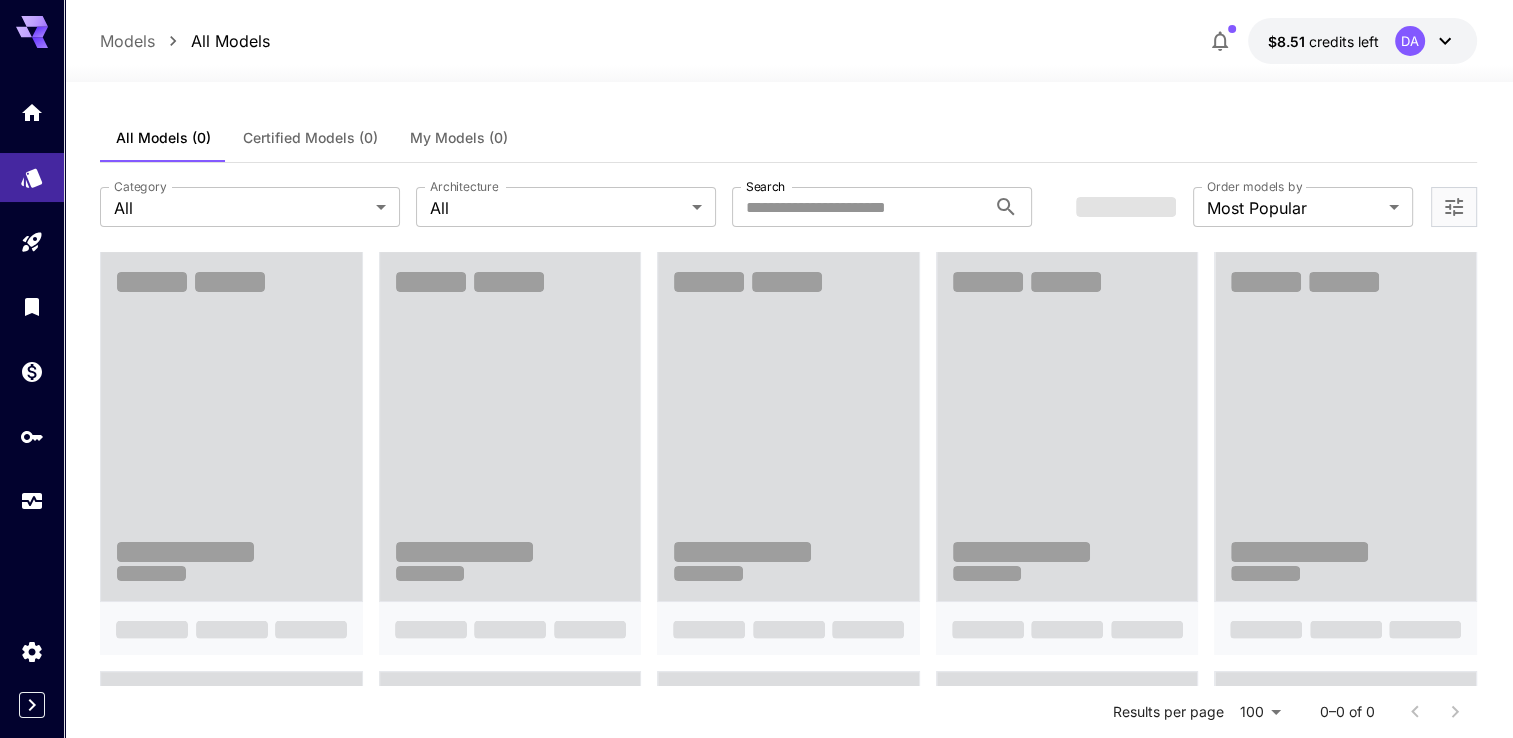 click on "My Models (0)" at bounding box center [459, 138] 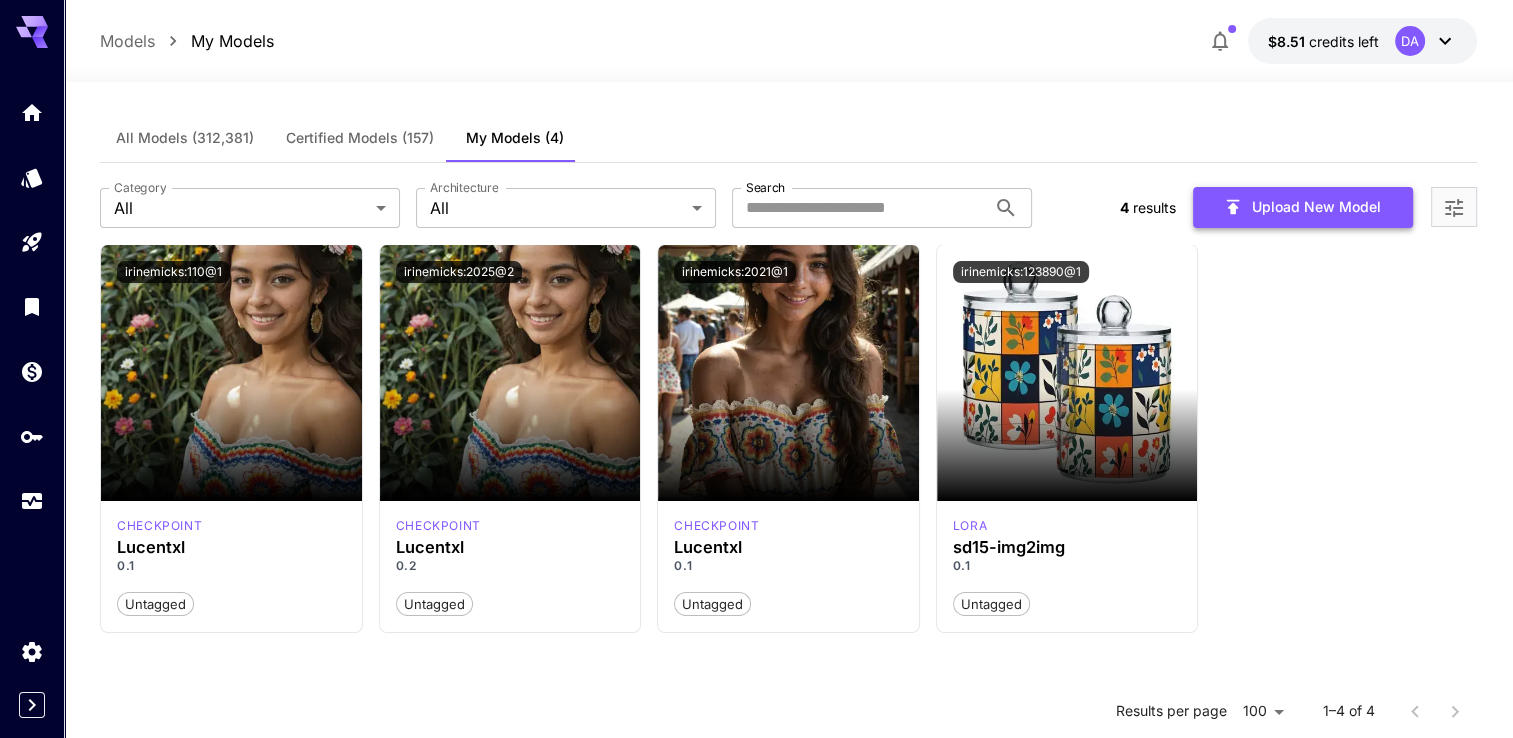 click on "Upload New Model" at bounding box center (1303, 207) 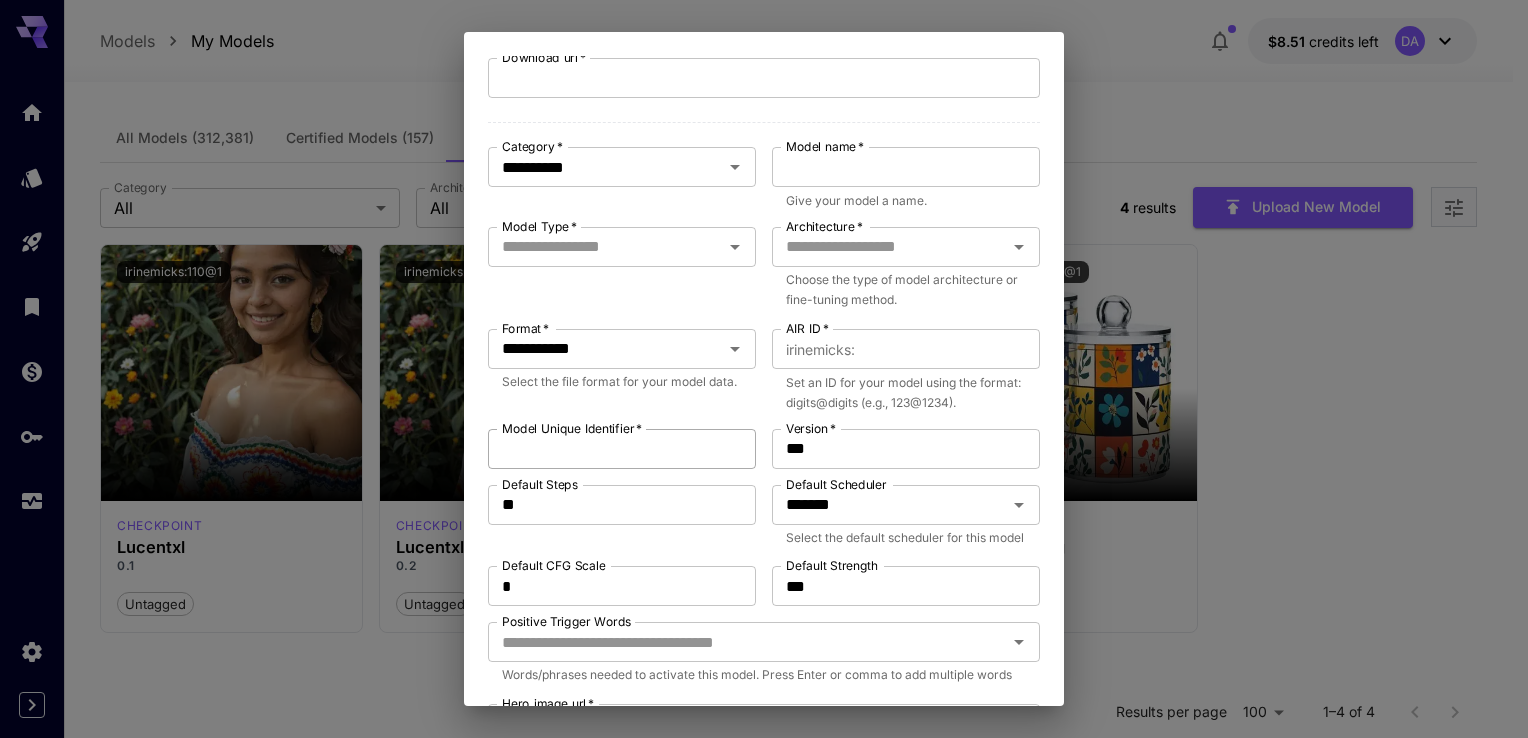 scroll, scrollTop: 0, scrollLeft: 0, axis: both 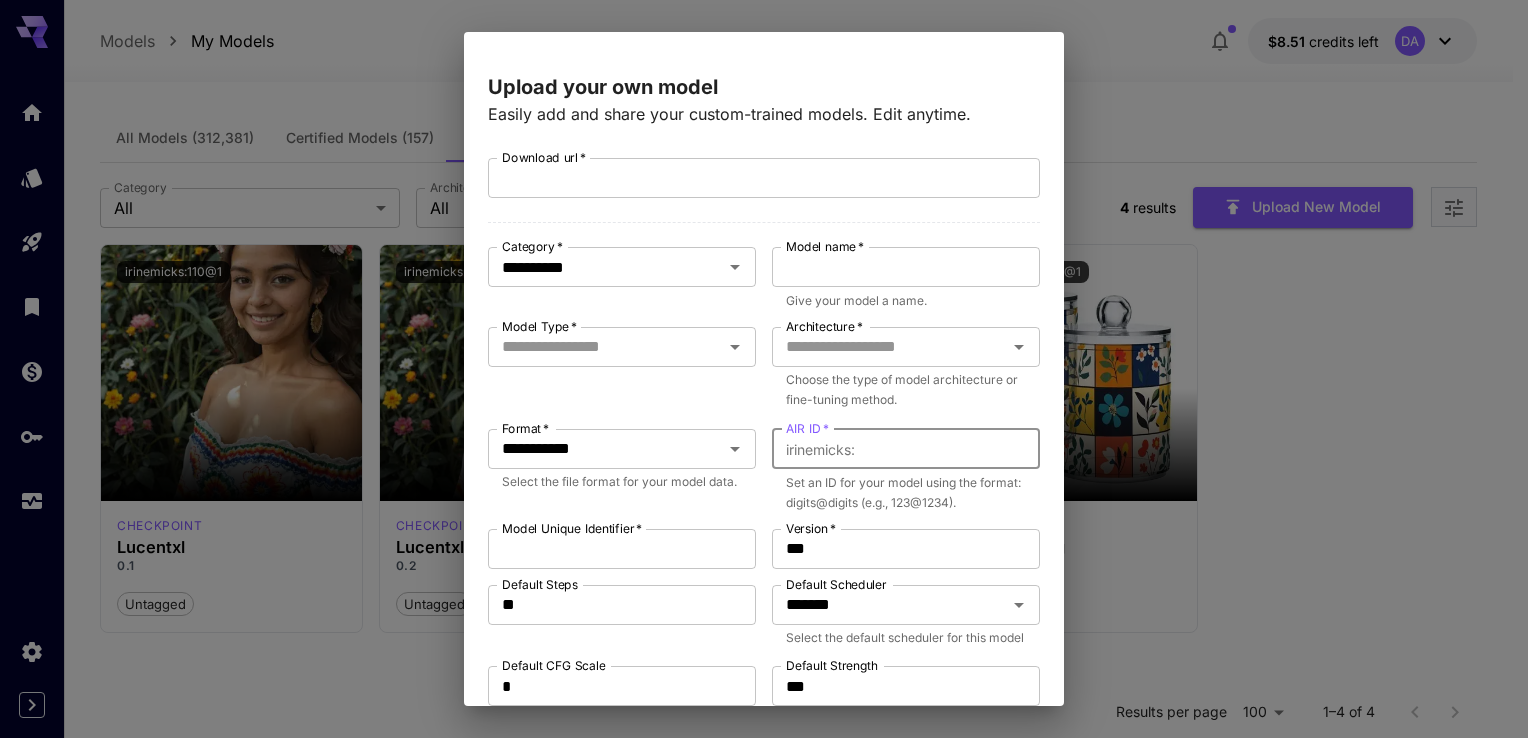 click on "AIR ID   *" at bounding box center (951, 449) 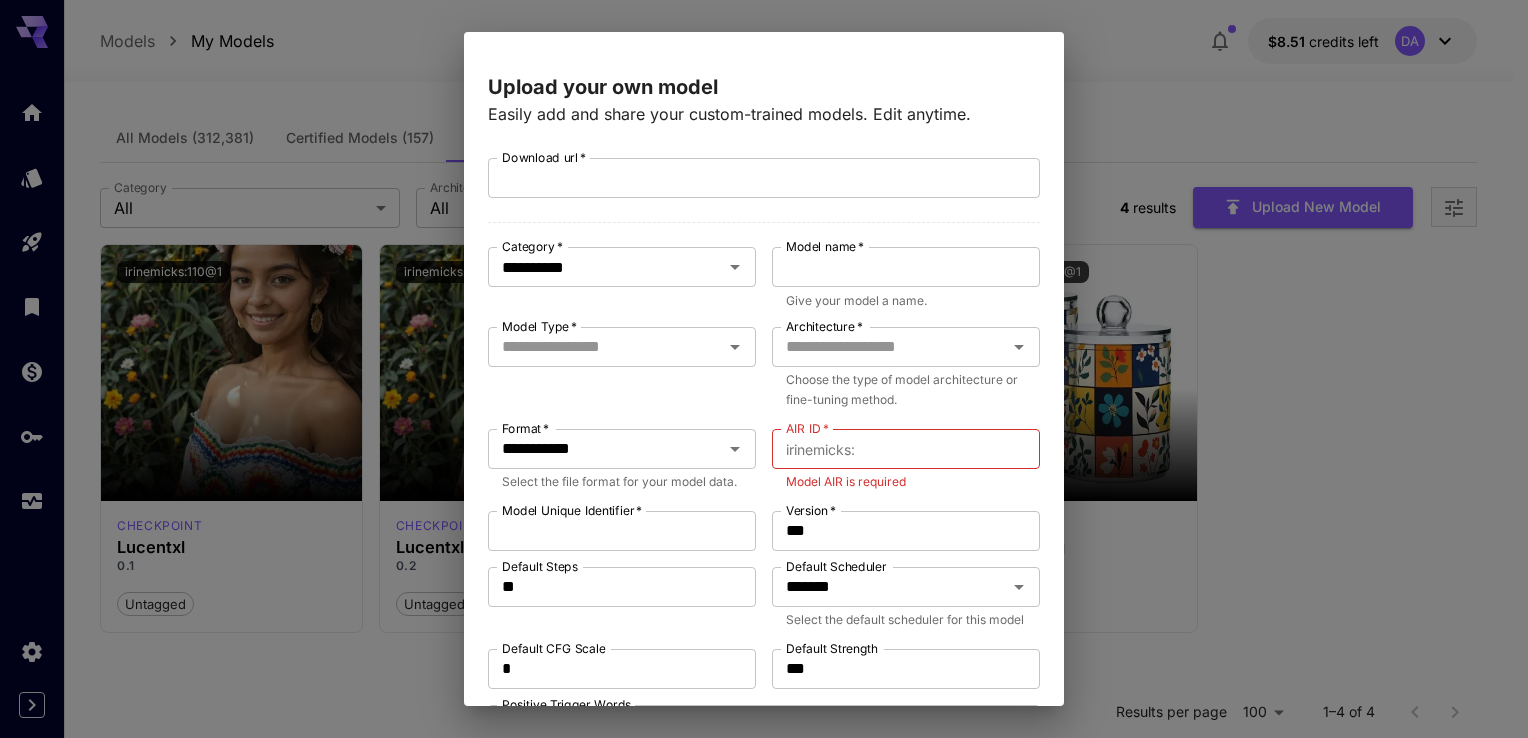 click on "**********" at bounding box center (764, 369) 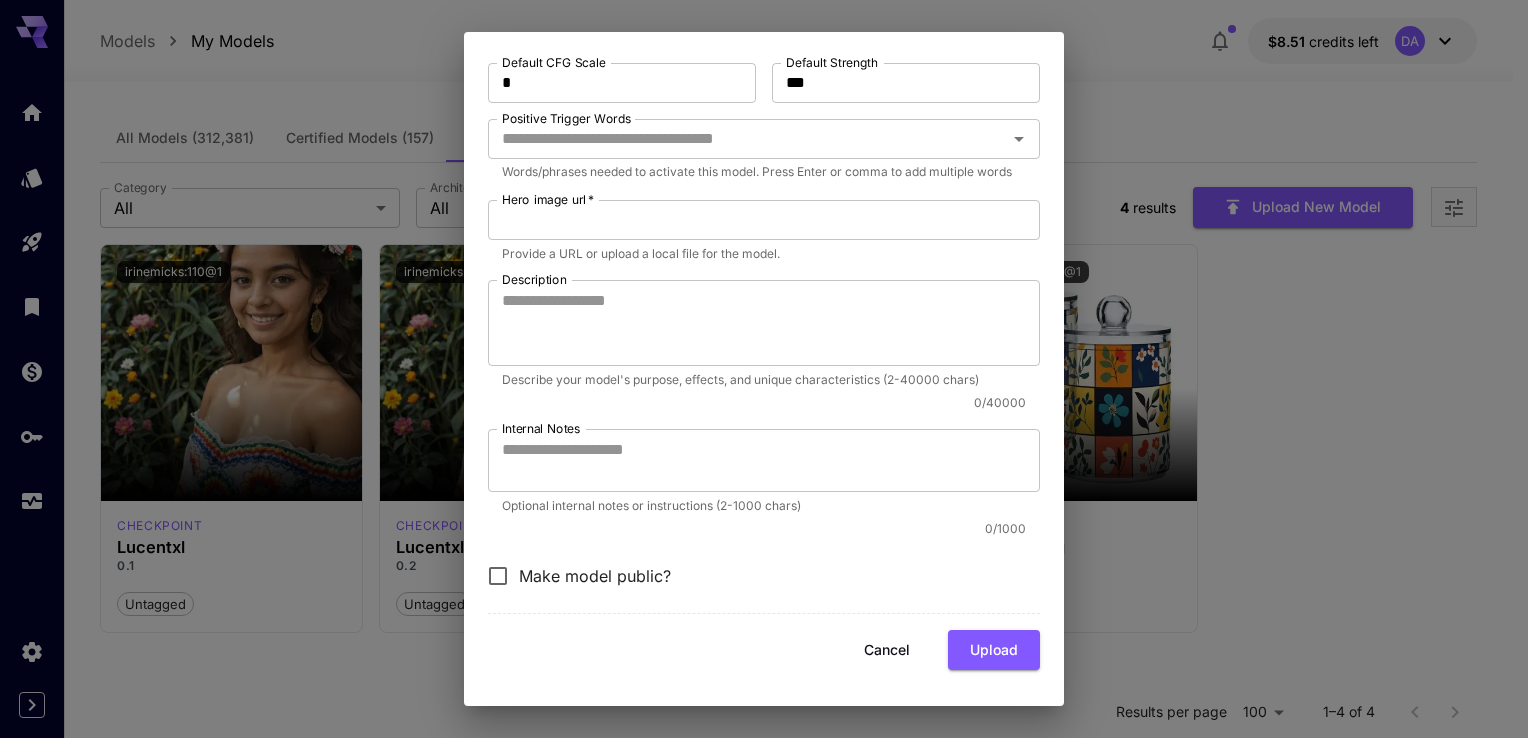 scroll, scrollTop: 646, scrollLeft: 0, axis: vertical 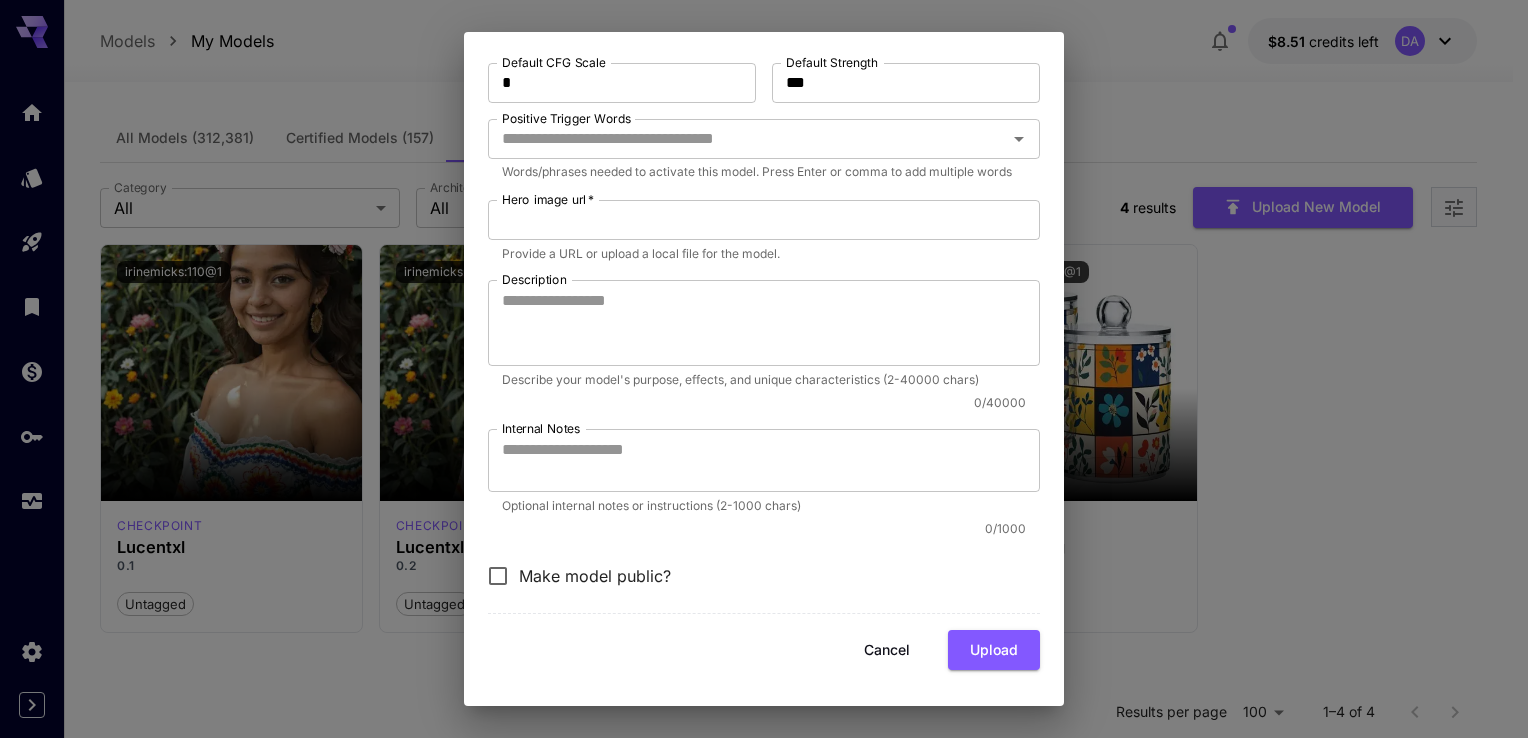 click on "Cancel" at bounding box center [887, 650] 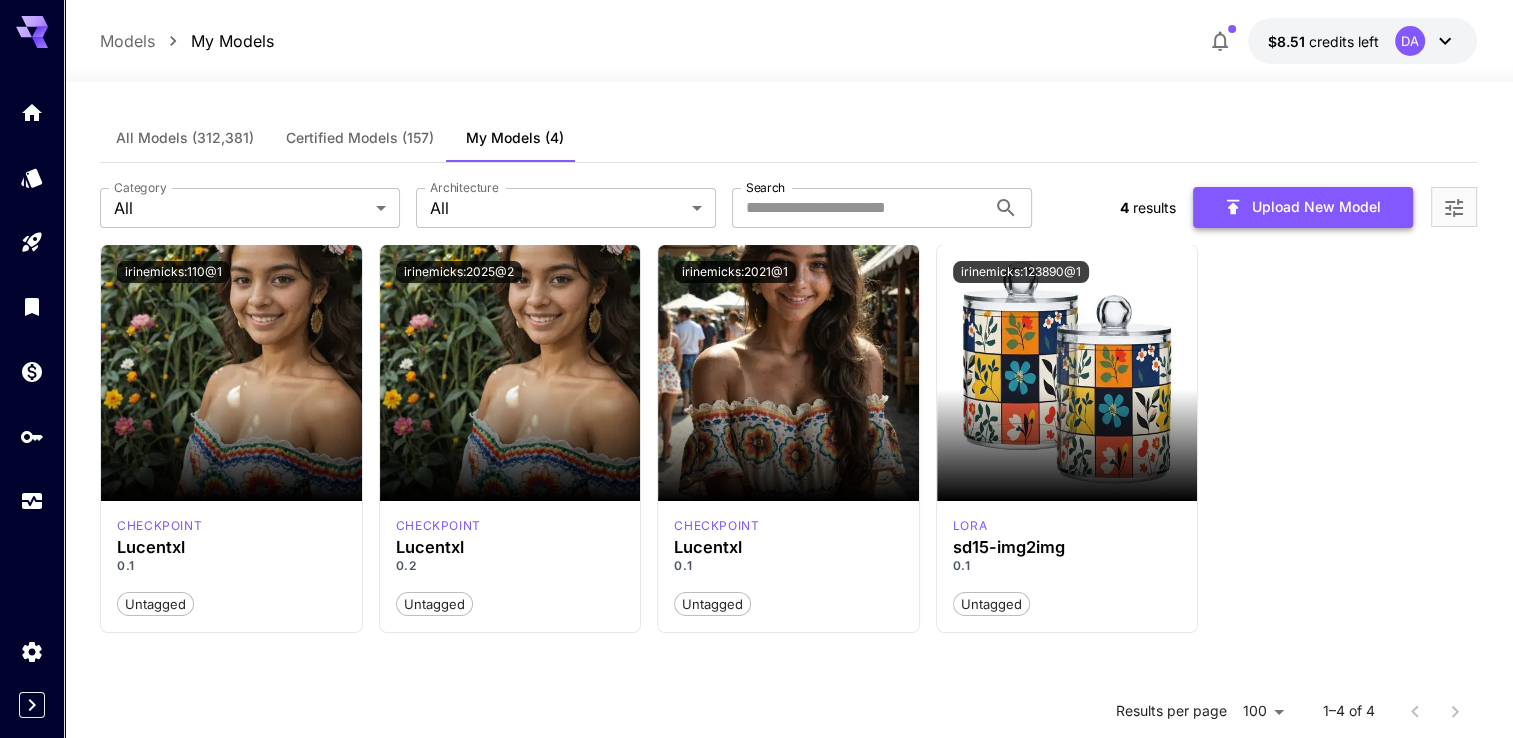 click on "Upload New Model" at bounding box center [1303, 207] 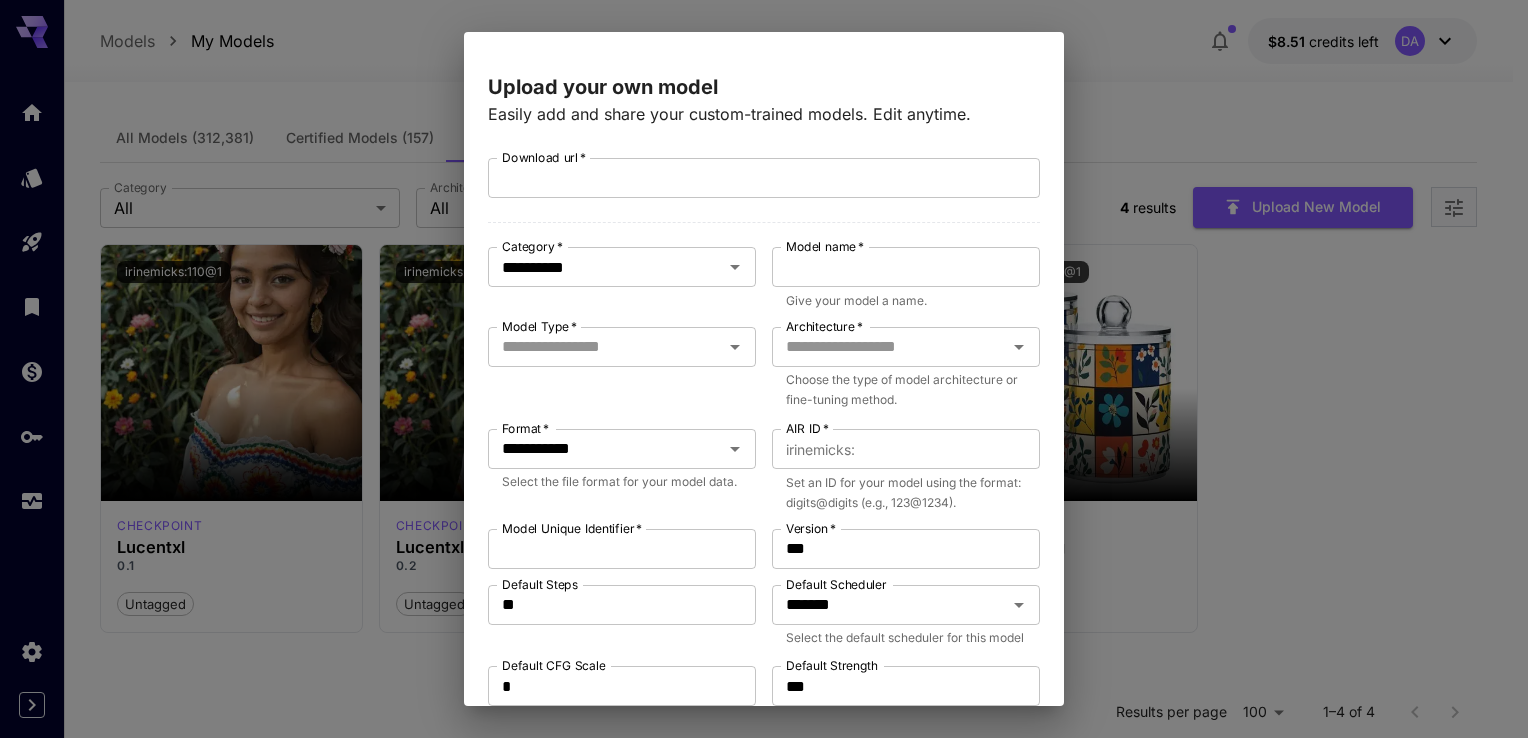 click on "**********" at bounding box center [764, 369] 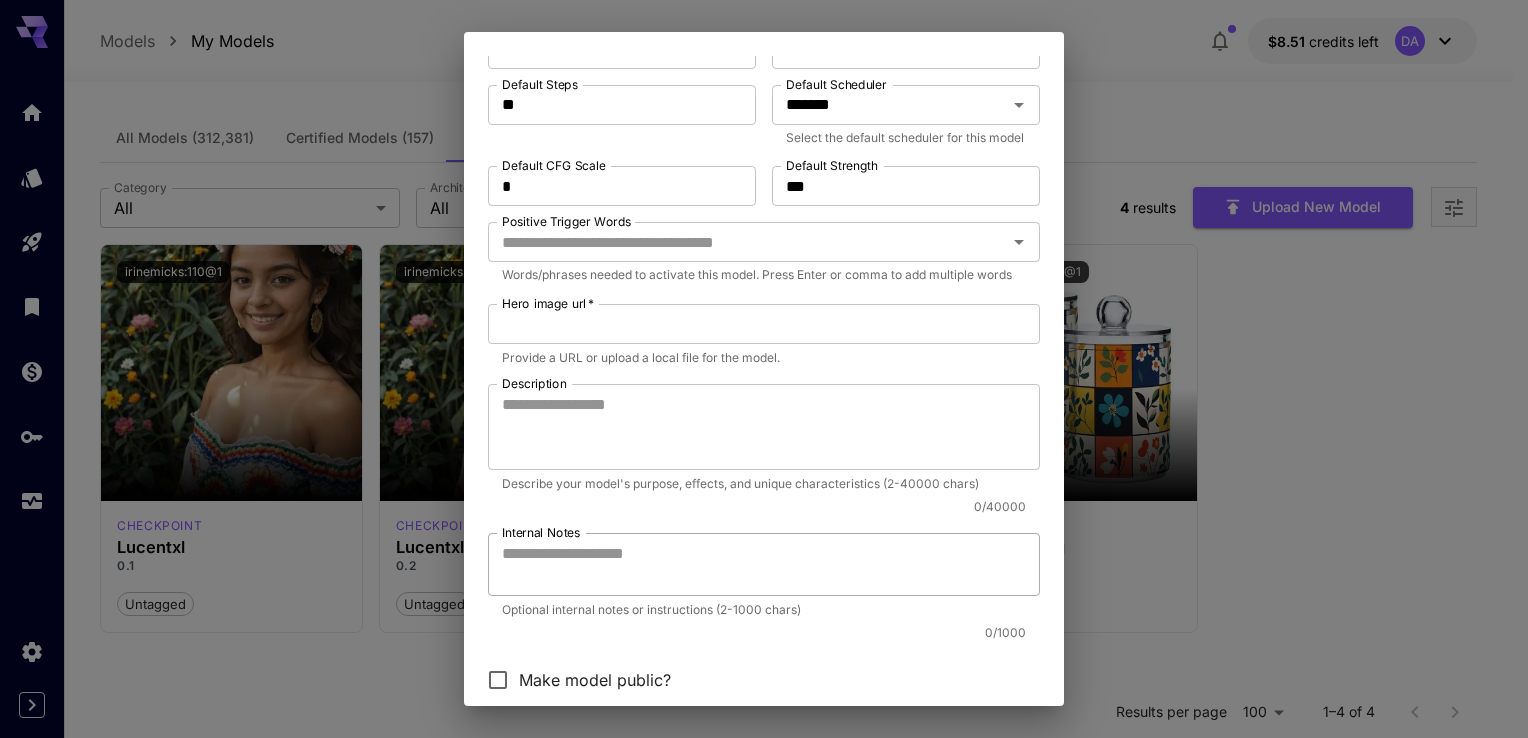scroll, scrollTop: 646, scrollLeft: 0, axis: vertical 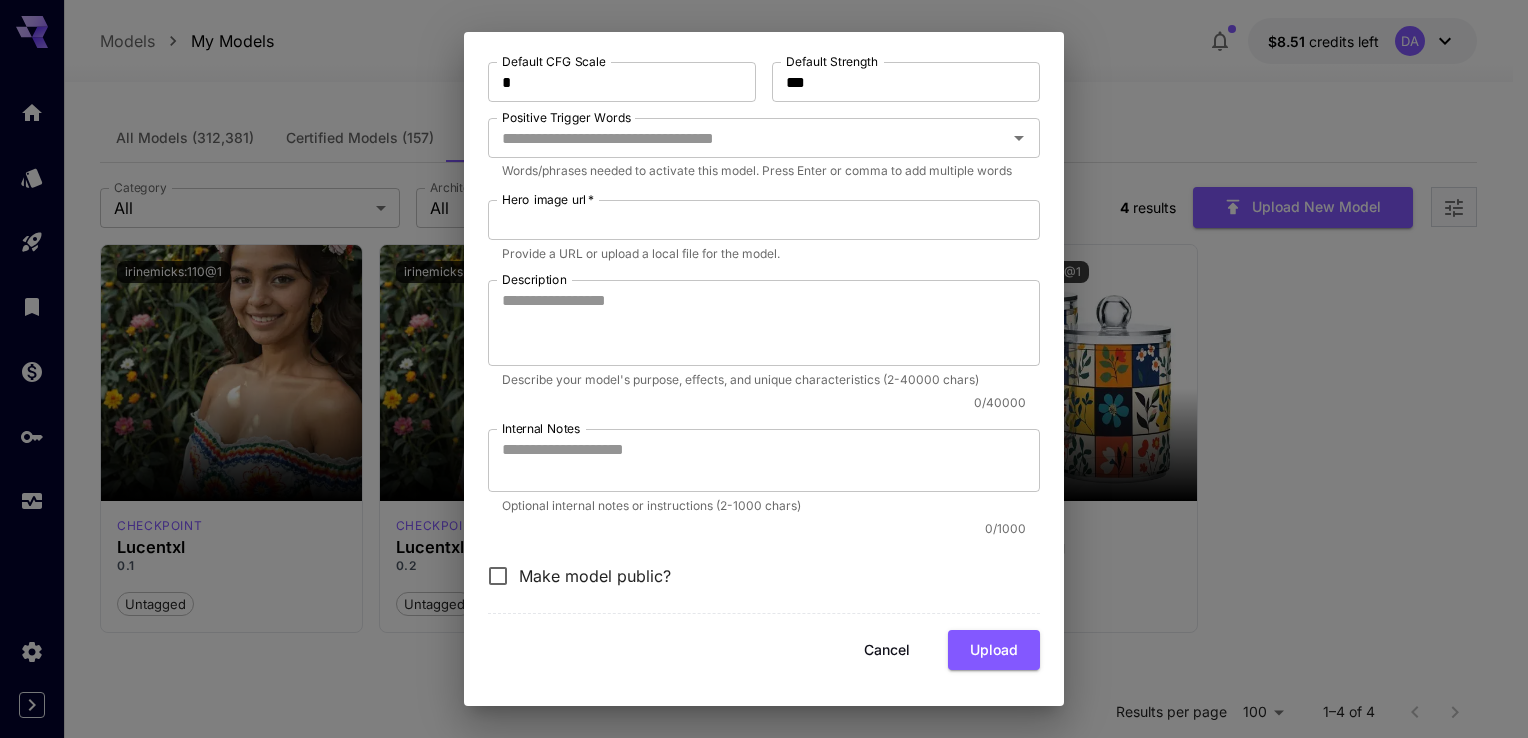 click on "Cancel" at bounding box center (887, 650) 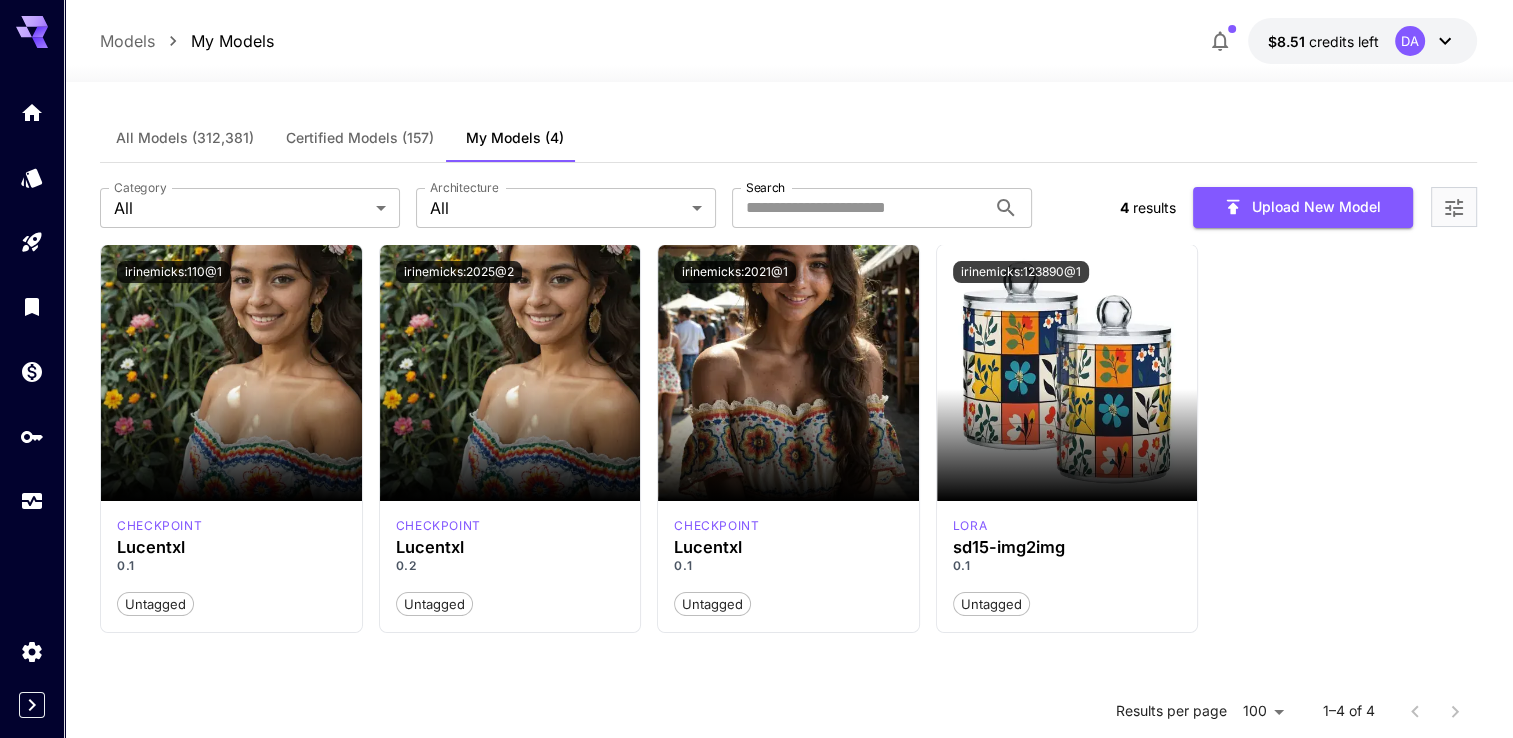 click 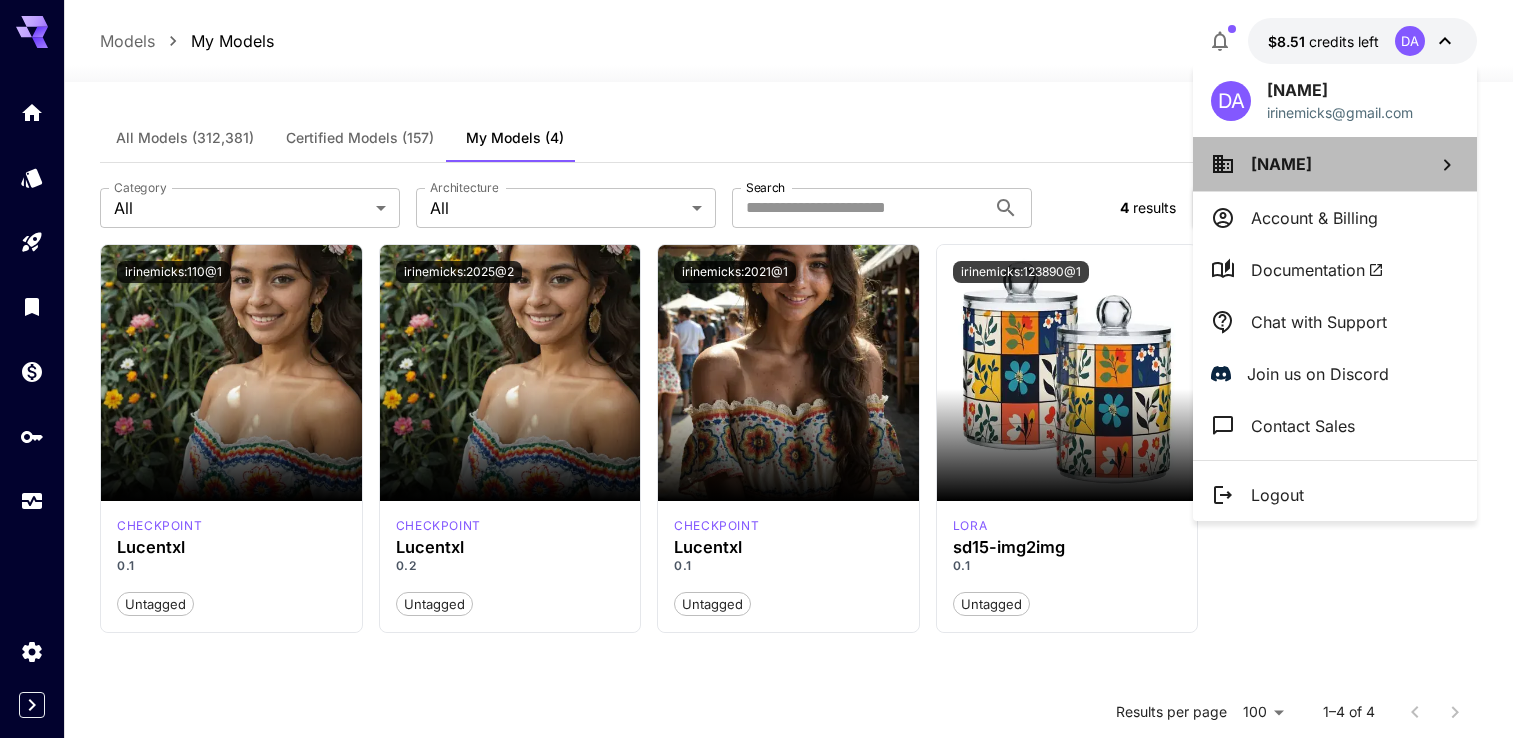 click on "Oluwadamilola Aremu" at bounding box center [1281, 164] 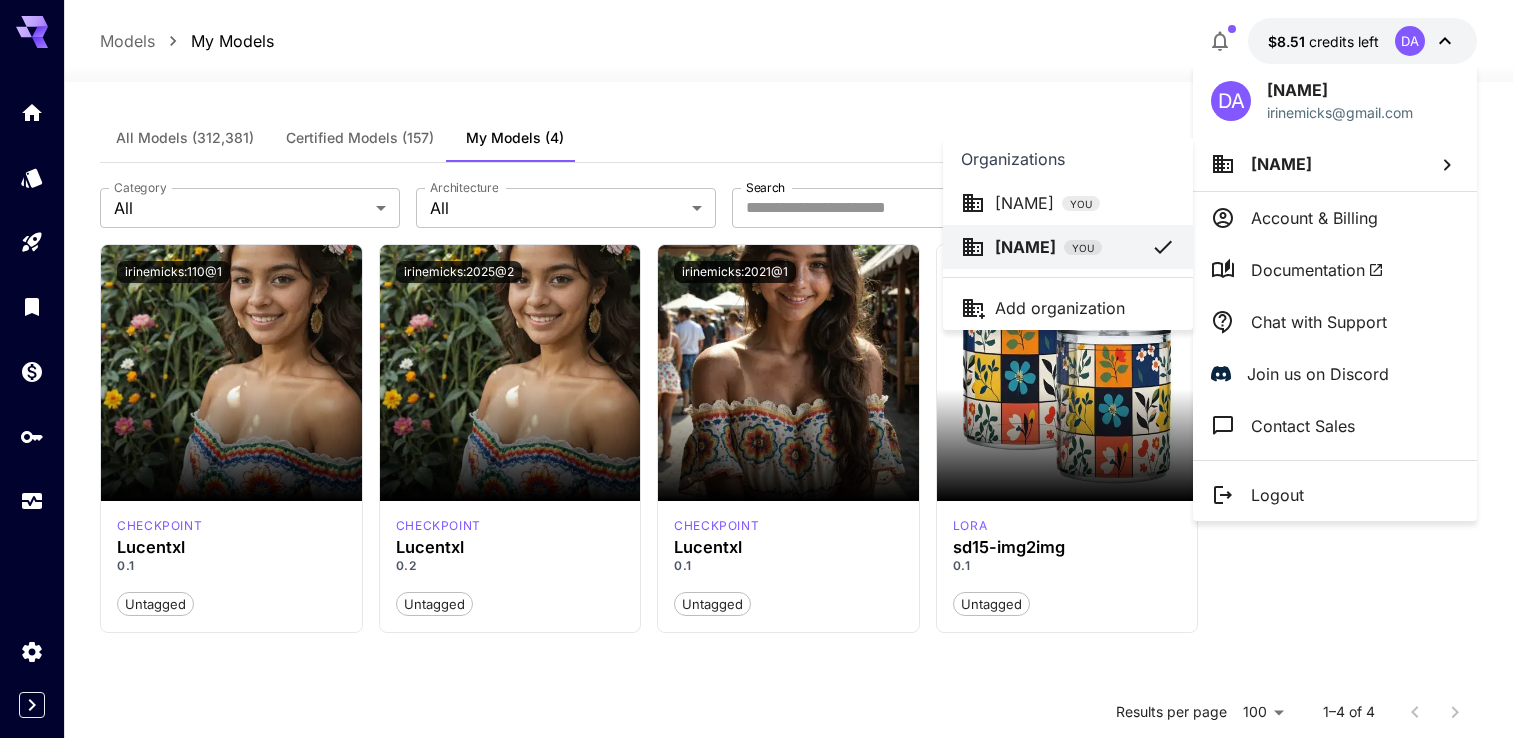 click on "Damilola Aremu" at bounding box center (1024, 203) 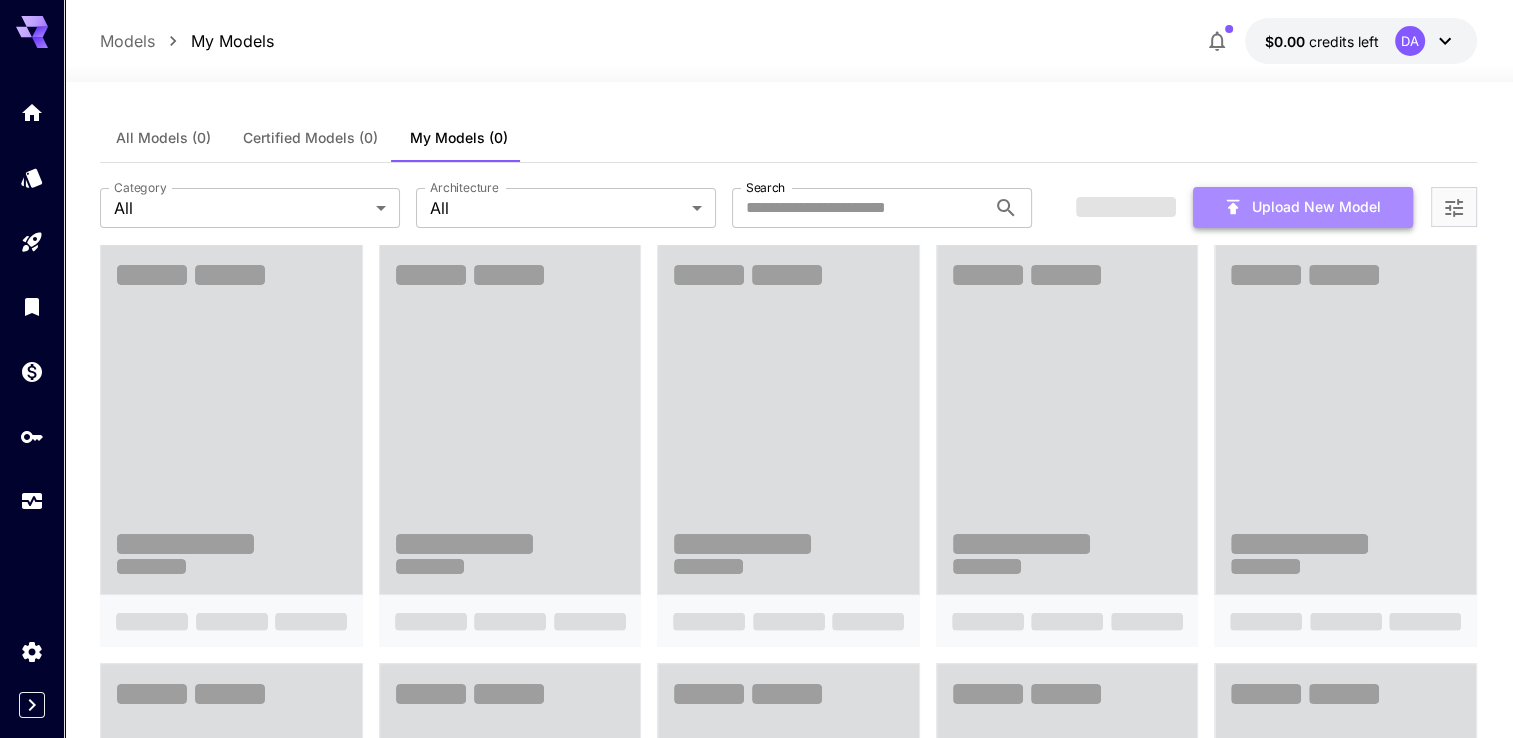 click on "Upload New Model" at bounding box center (1303, 207) 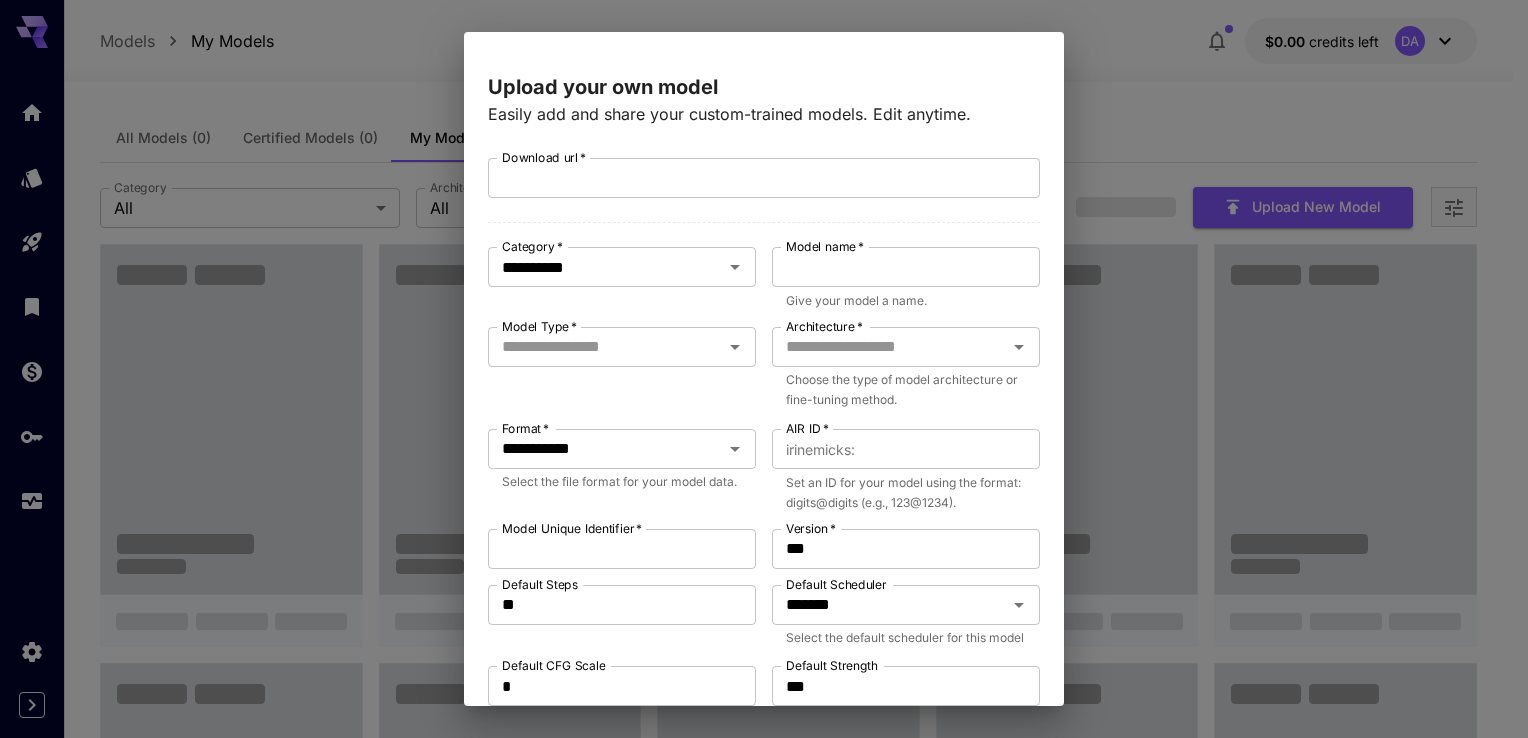 click on "**********" at bounding box center [764, 369] 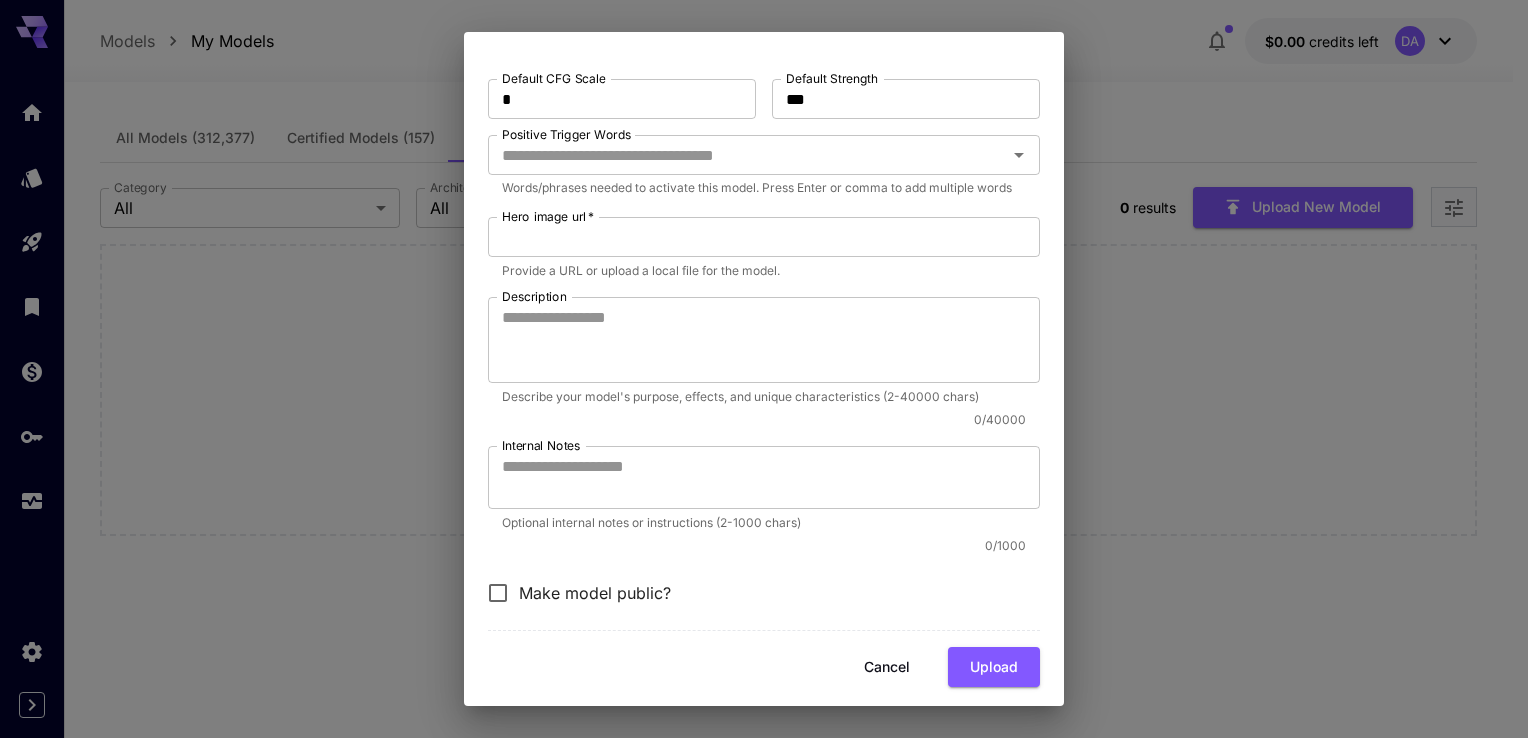 scroll, scrollTop: 646, scrollLeft: 0, axis: vertical 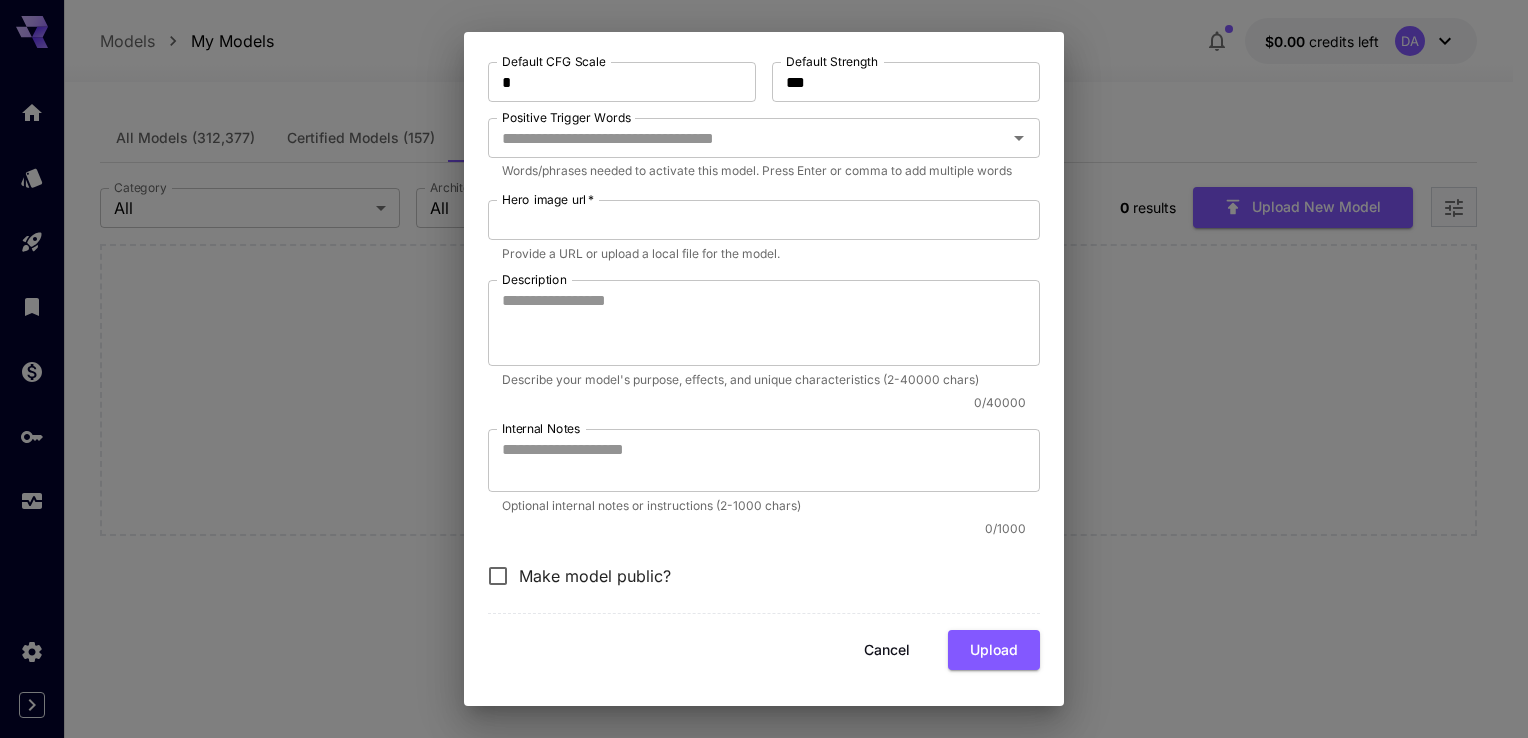 click on "Cancel" at bounding box center [887, 650] 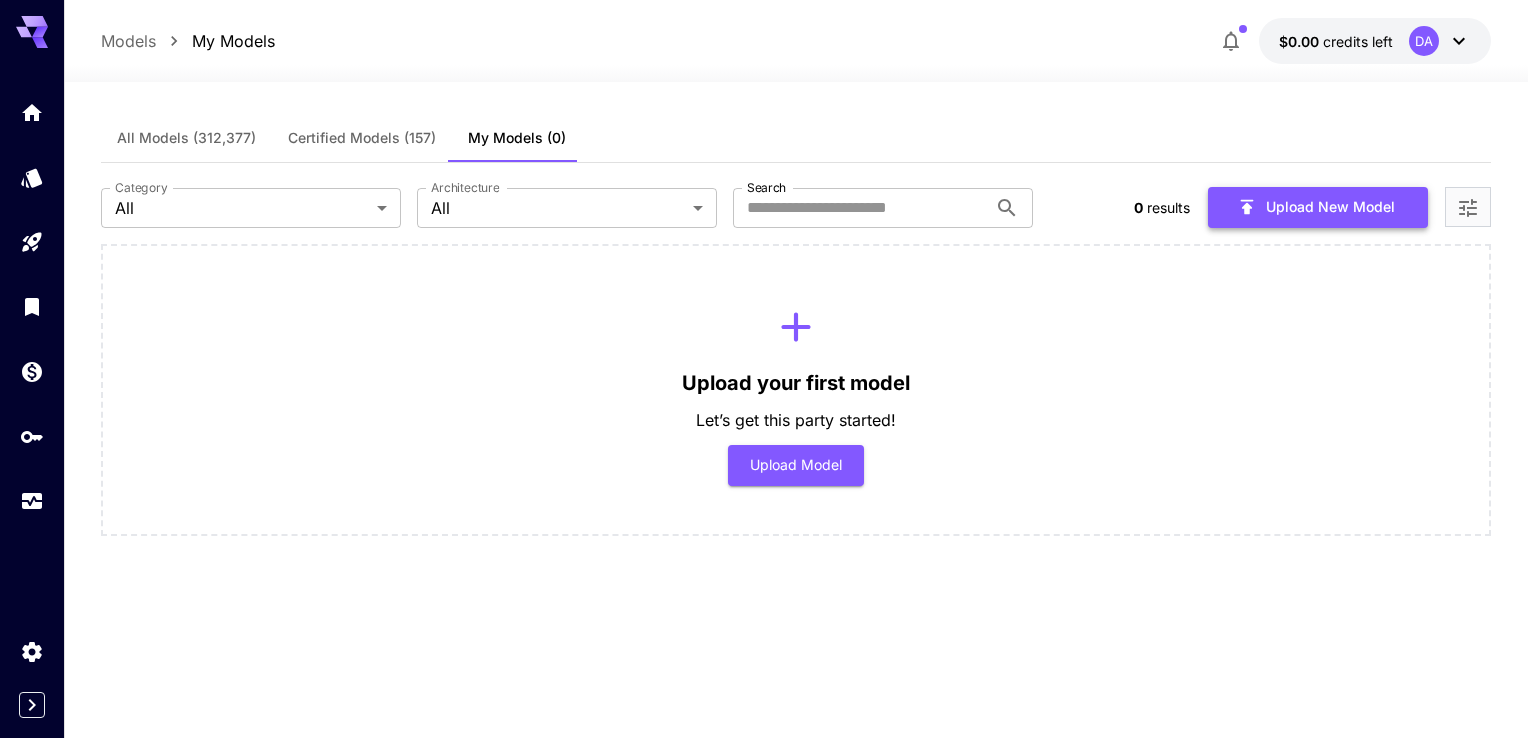 click on "Upload New Model" at bounding box center [1318, 207] 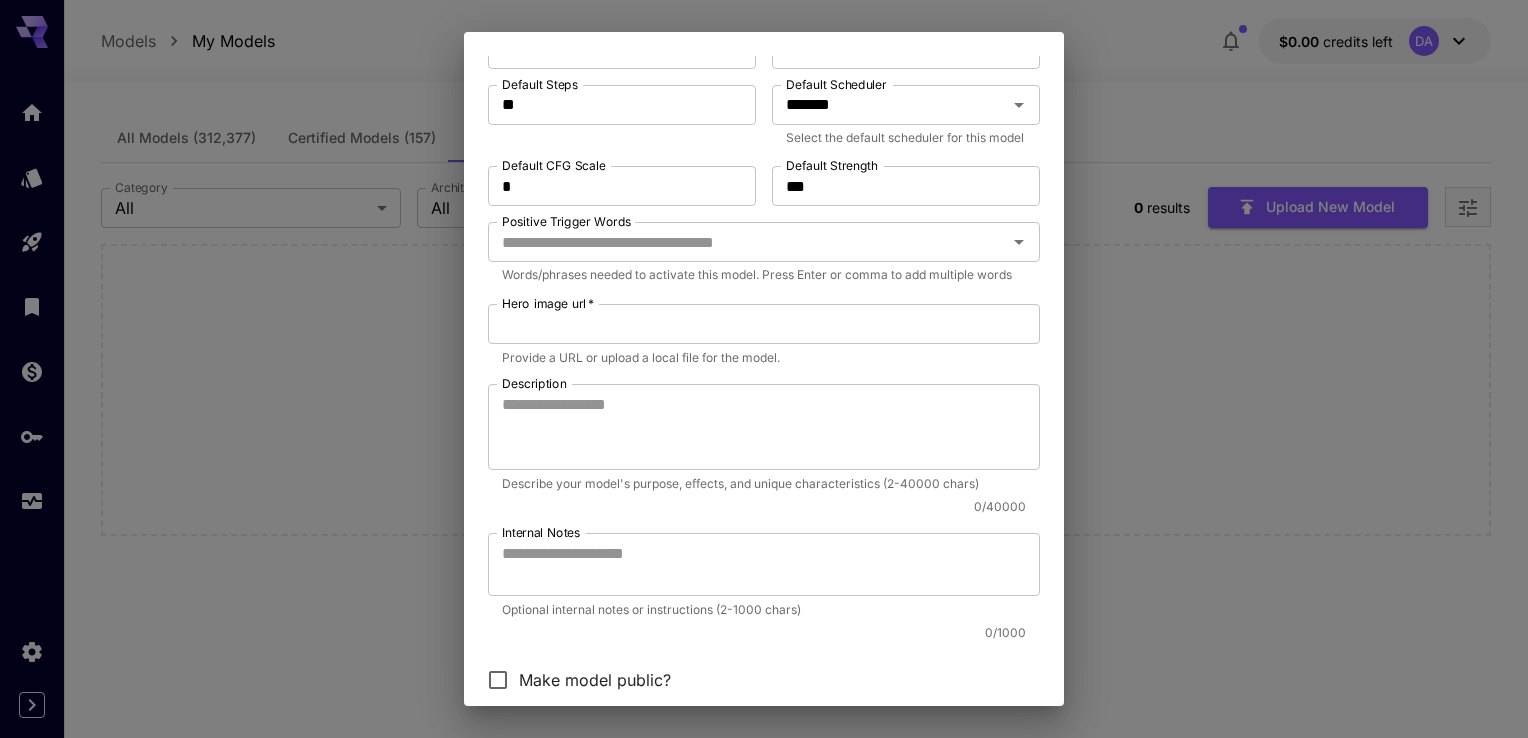 scroll, scrollTop: 646, scrollLeft: 0, axis: vertical 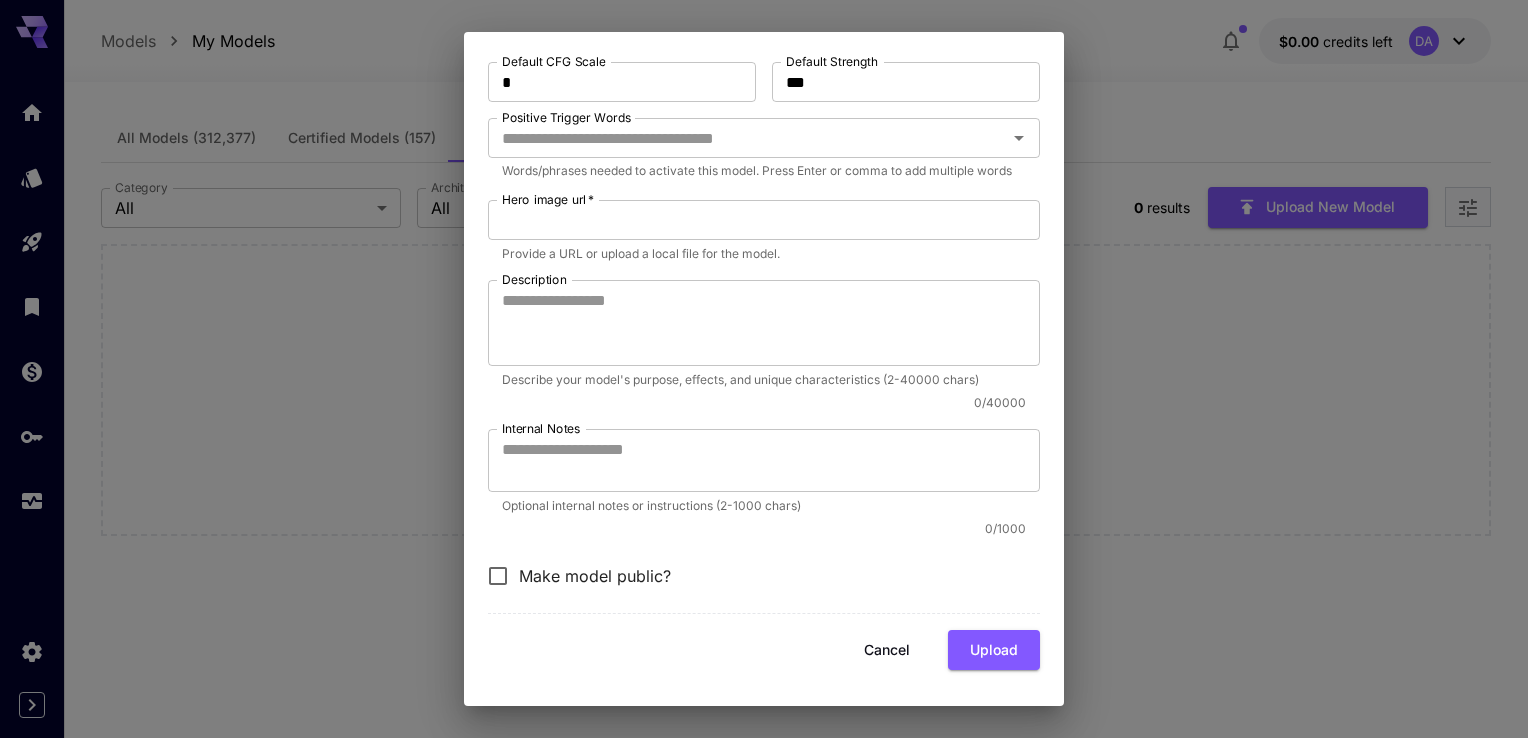 click on "Cancel" at bounding box center [887, 650] 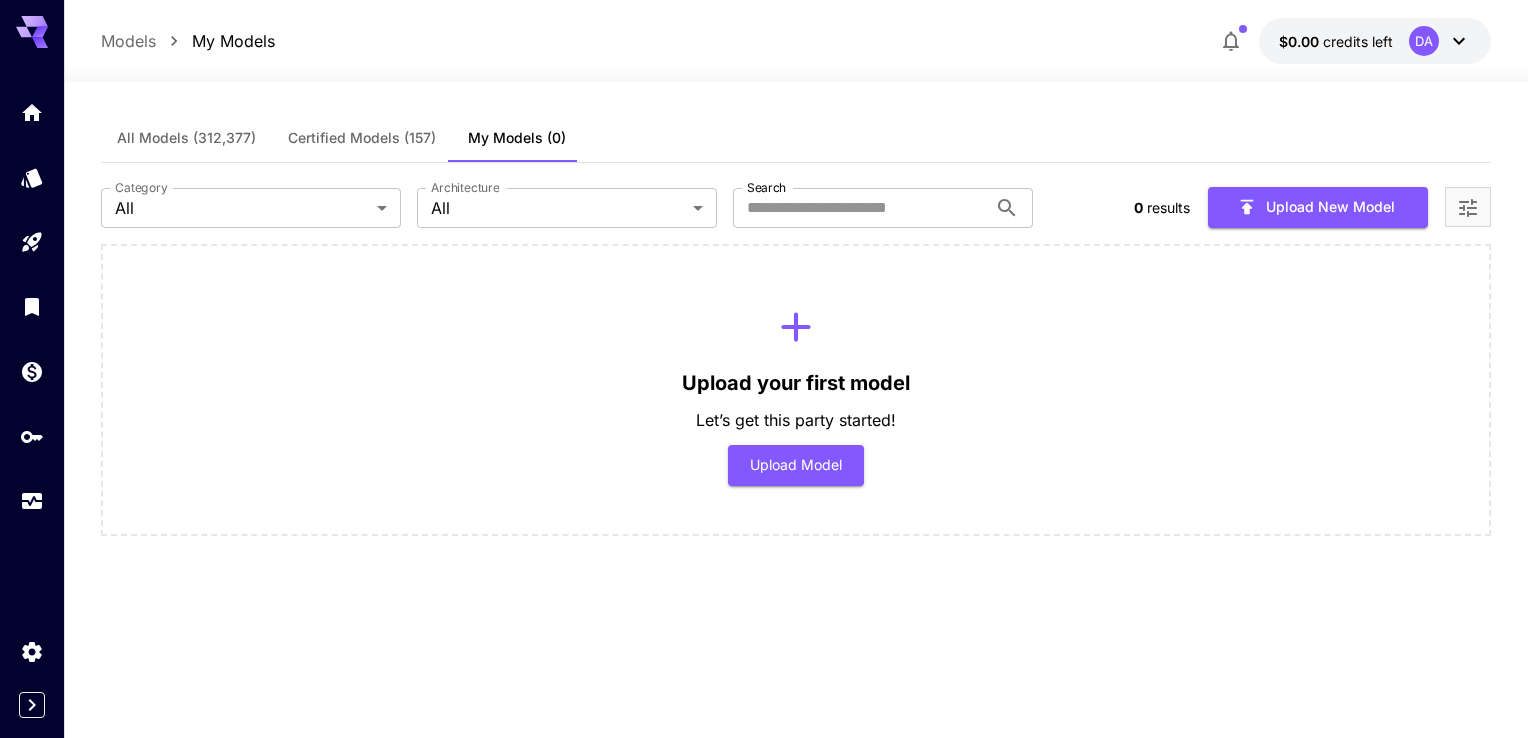 click on "DA" at bounding box center [1424, 41] 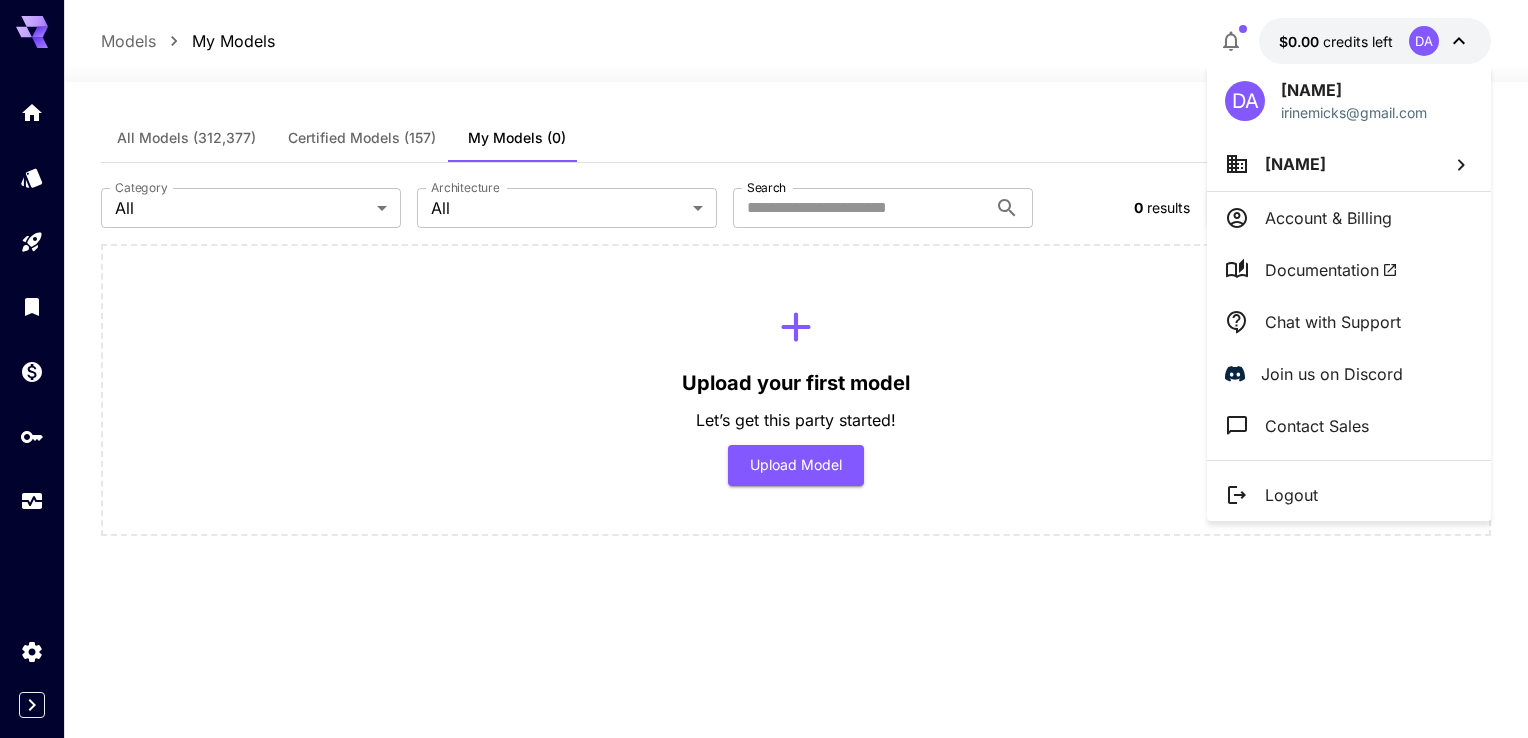 click on "Damilola Aremu" at bounding box center [1295, 164] 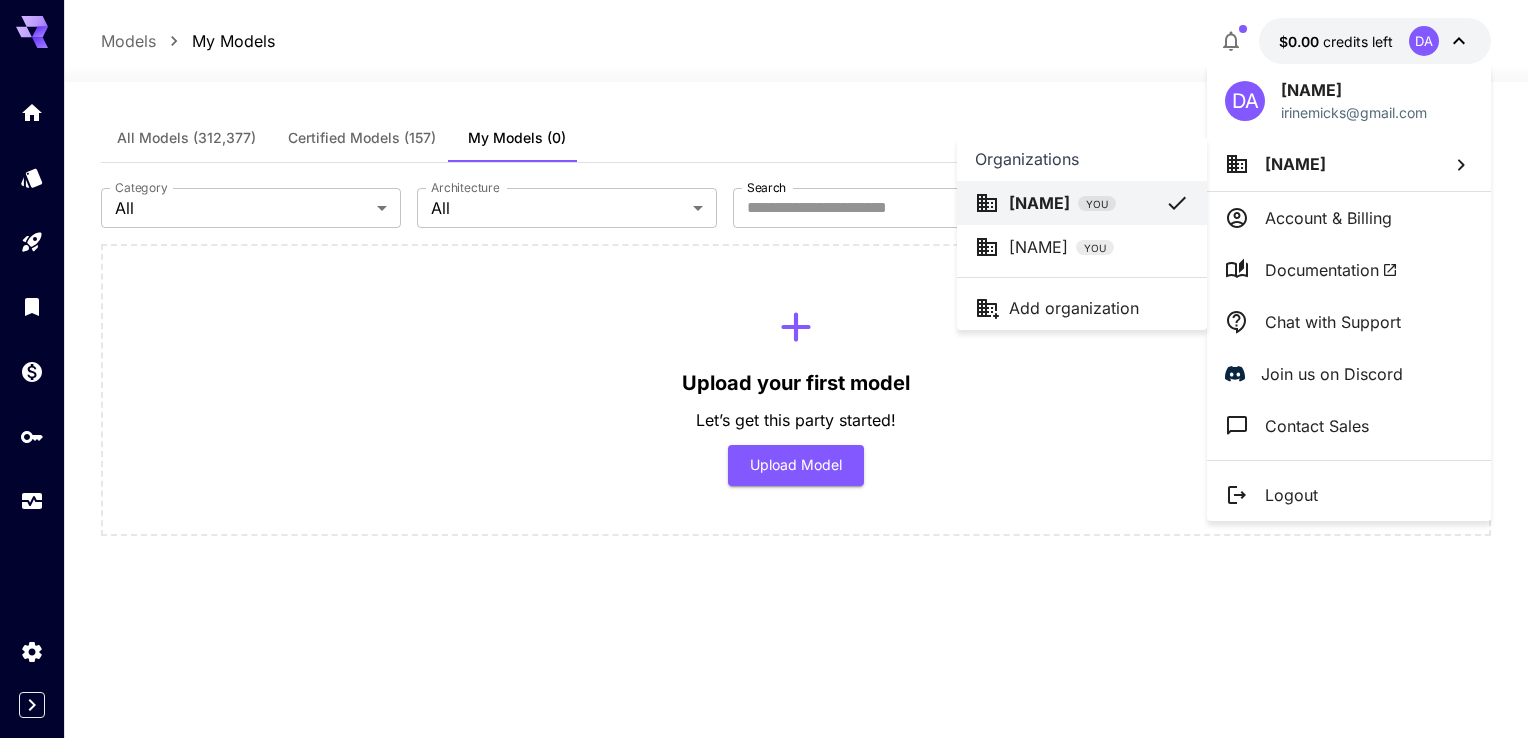 click on "Oluwadamilola ..." at bounding box center (1038, 247) 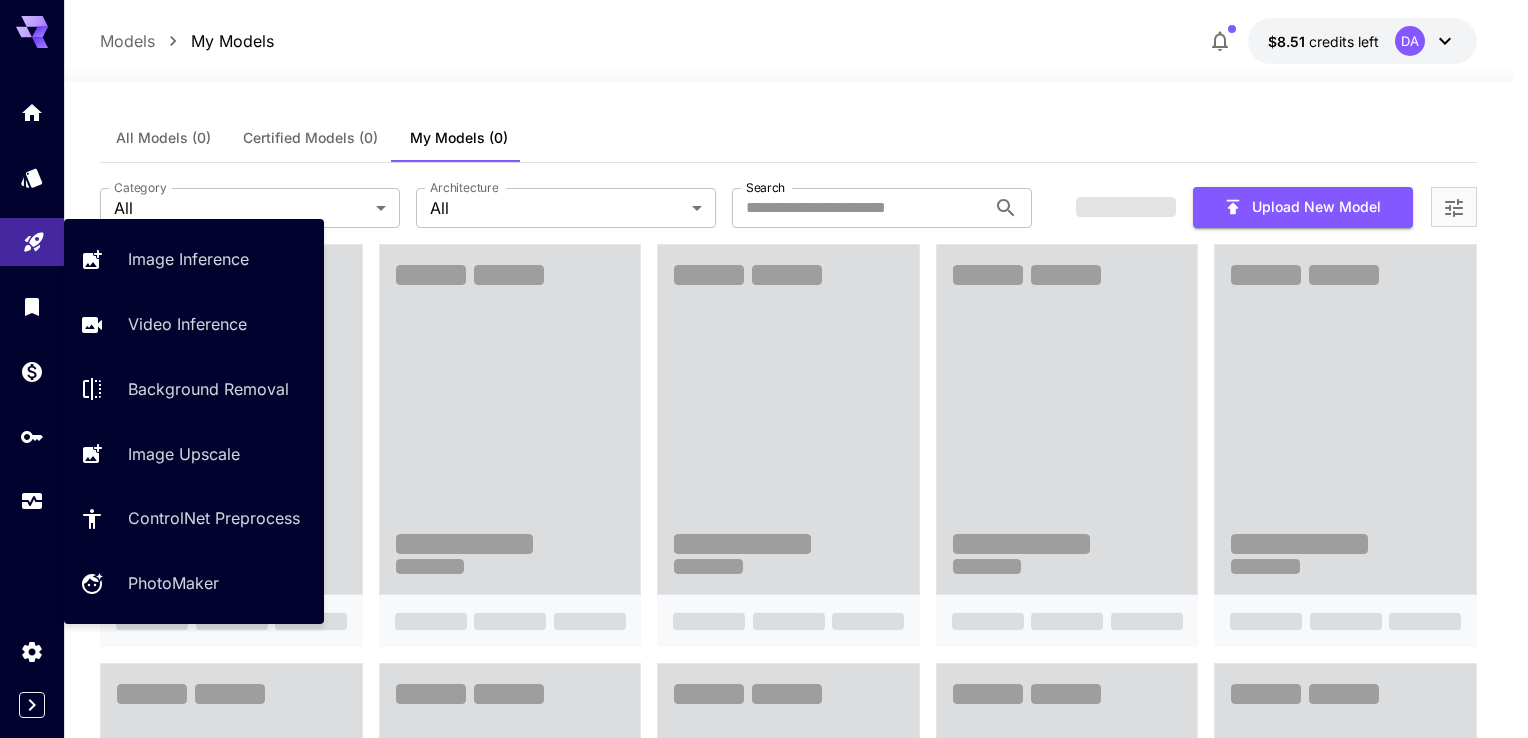 click 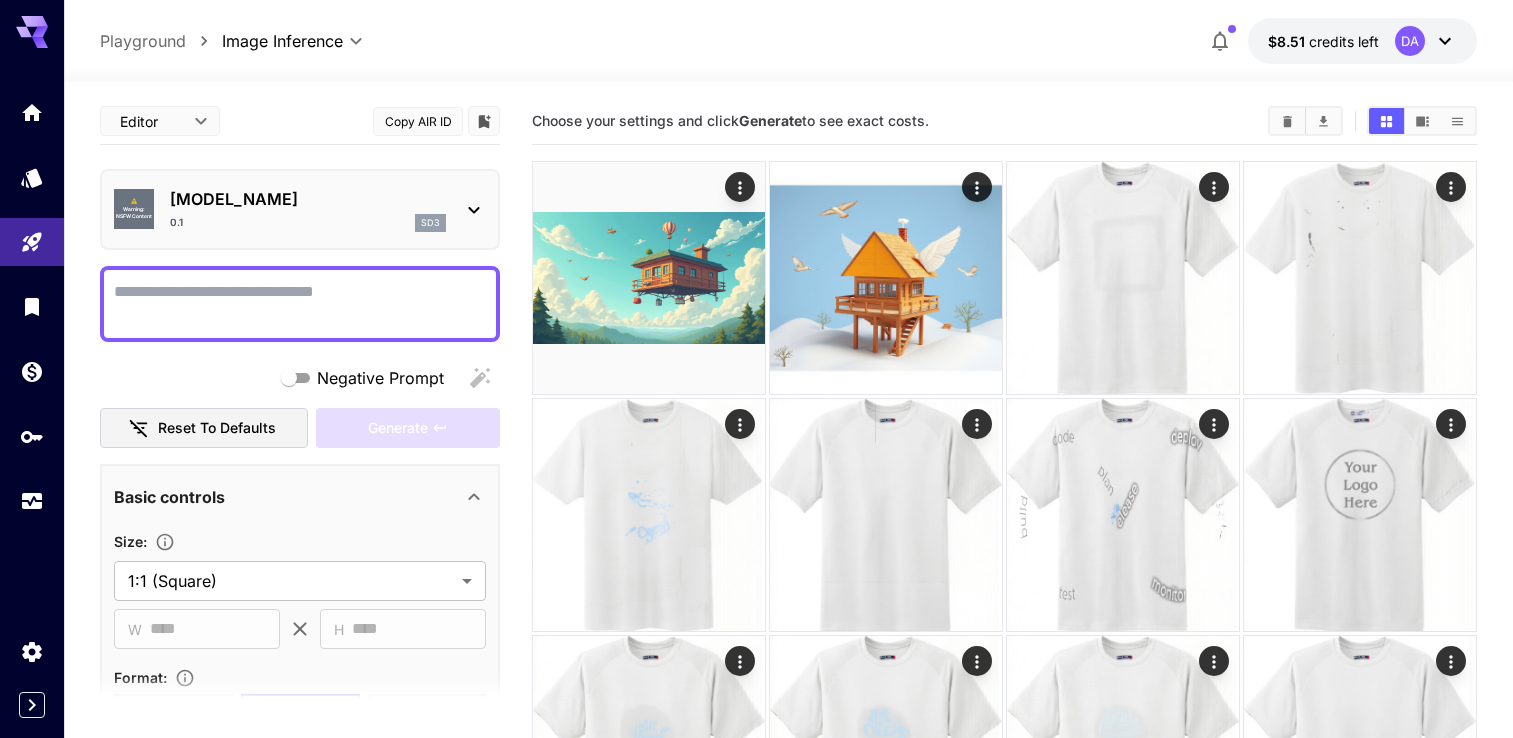scroll, scrollTop: 0, scrollLeft: 0, axis: both 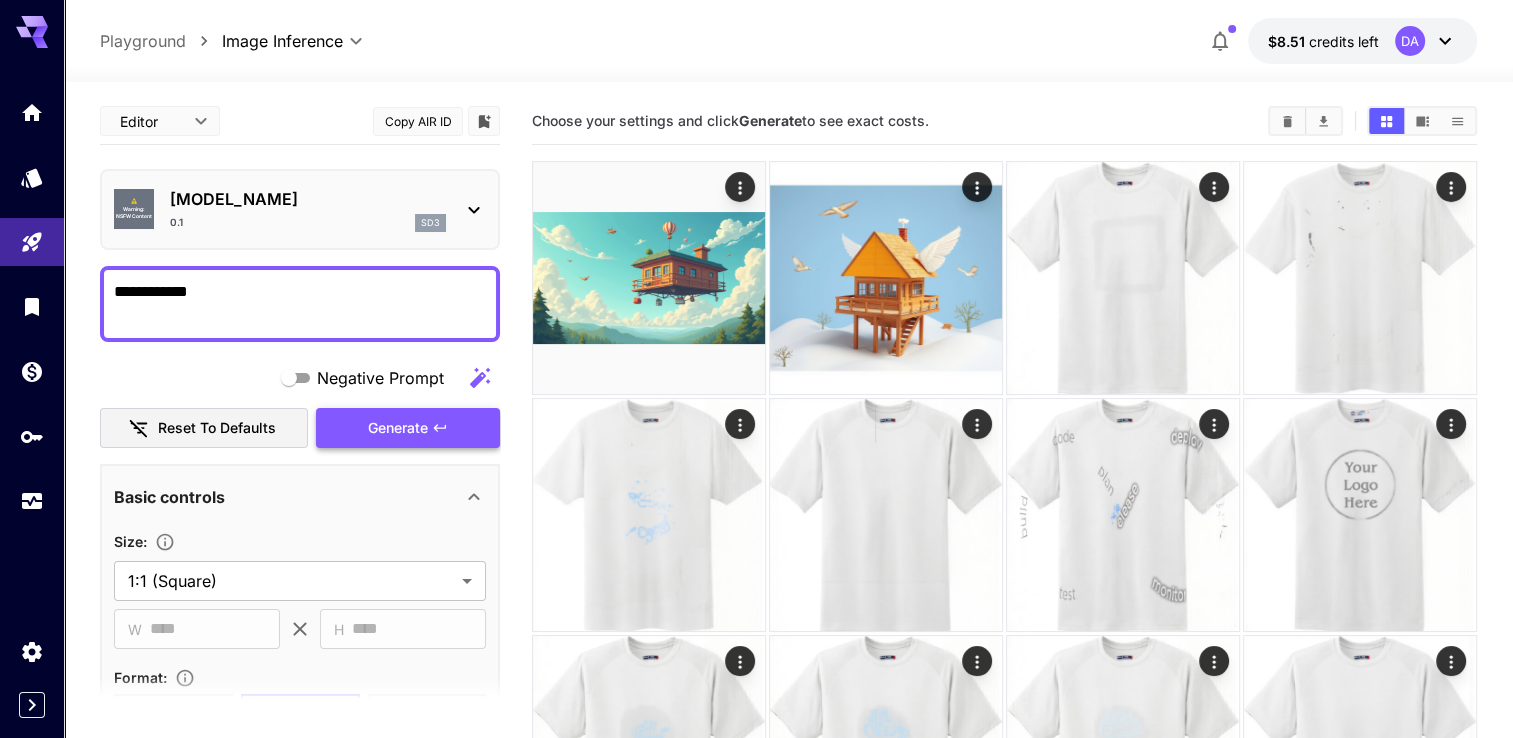 type on "**********" 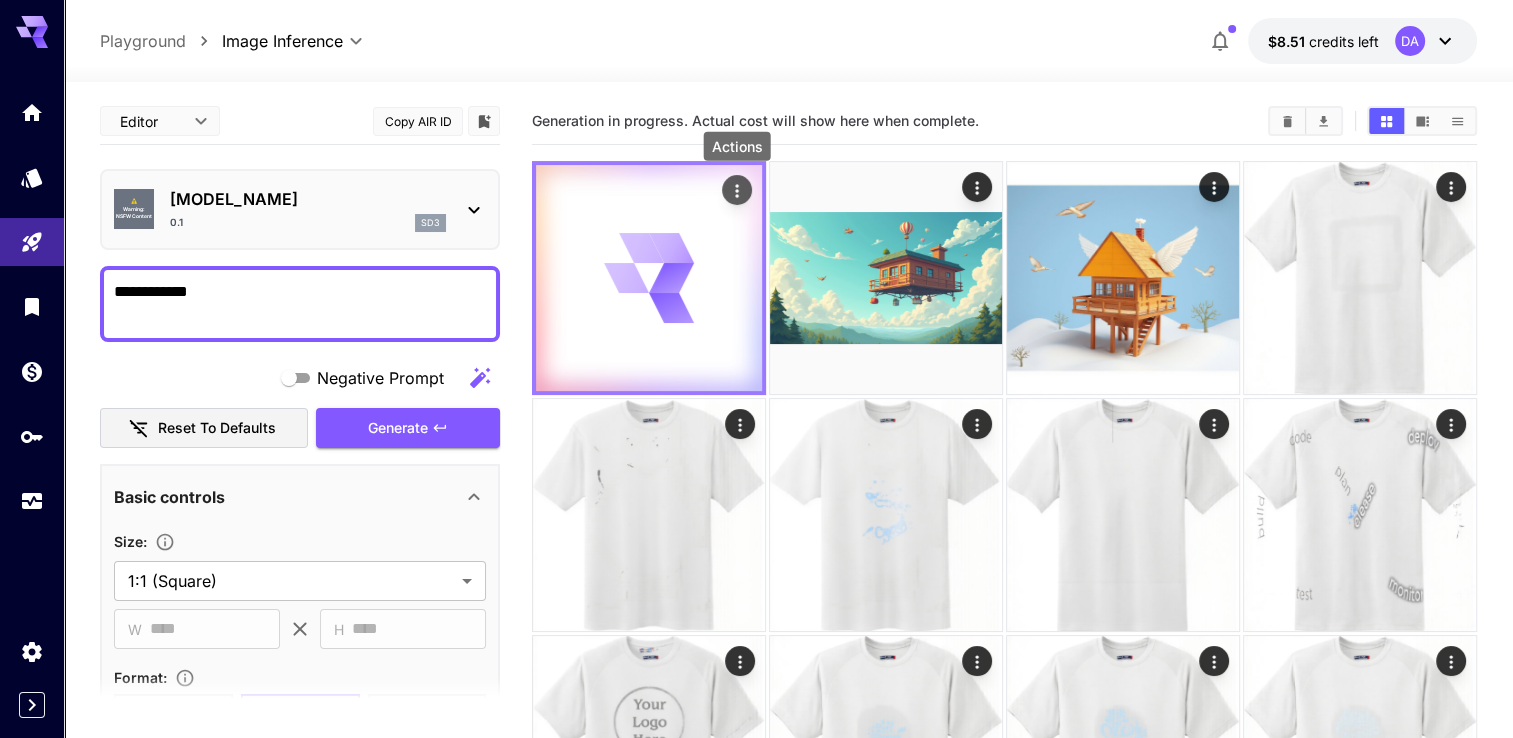 click at bounding box center [737, 190] 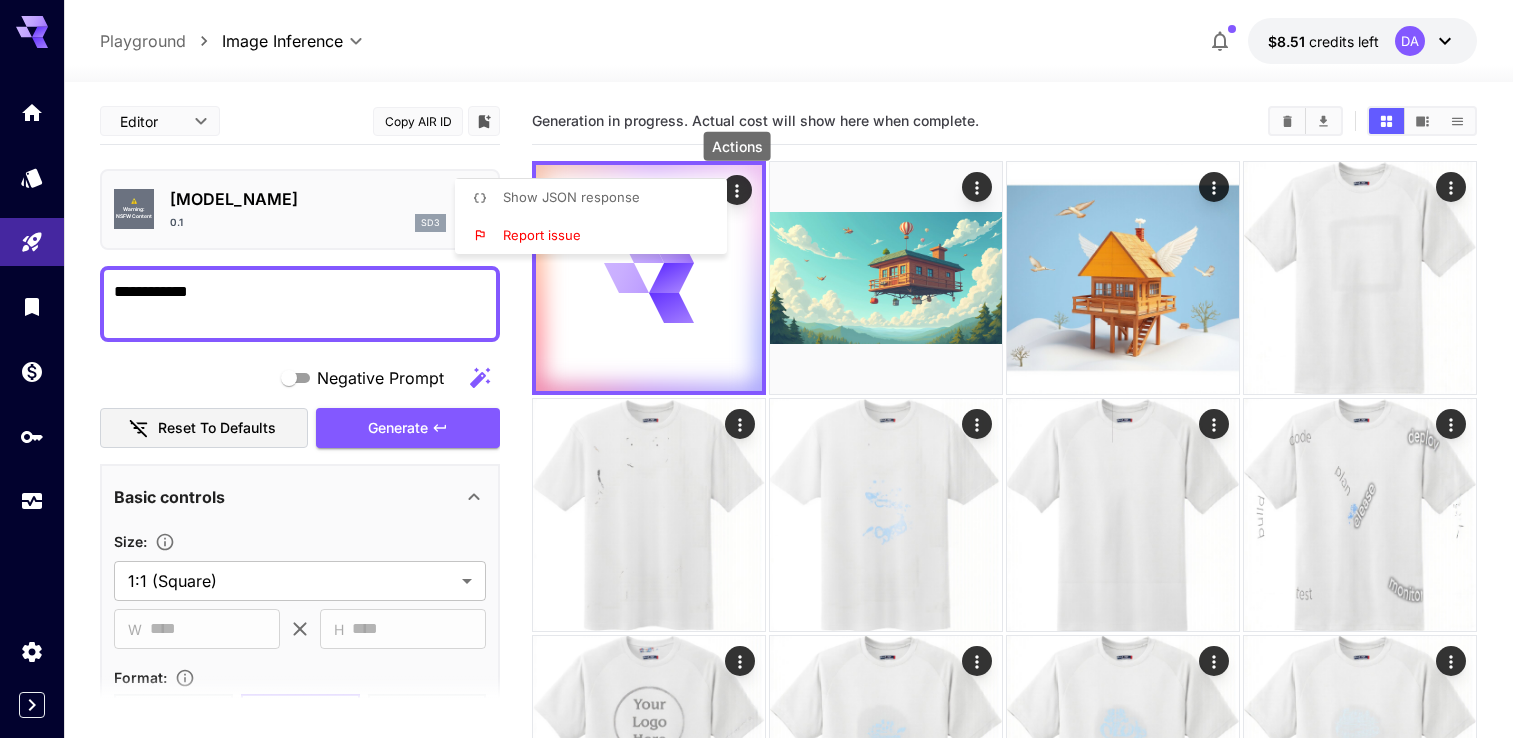 click on "Show JSON response" at bounding box center [571, 198] 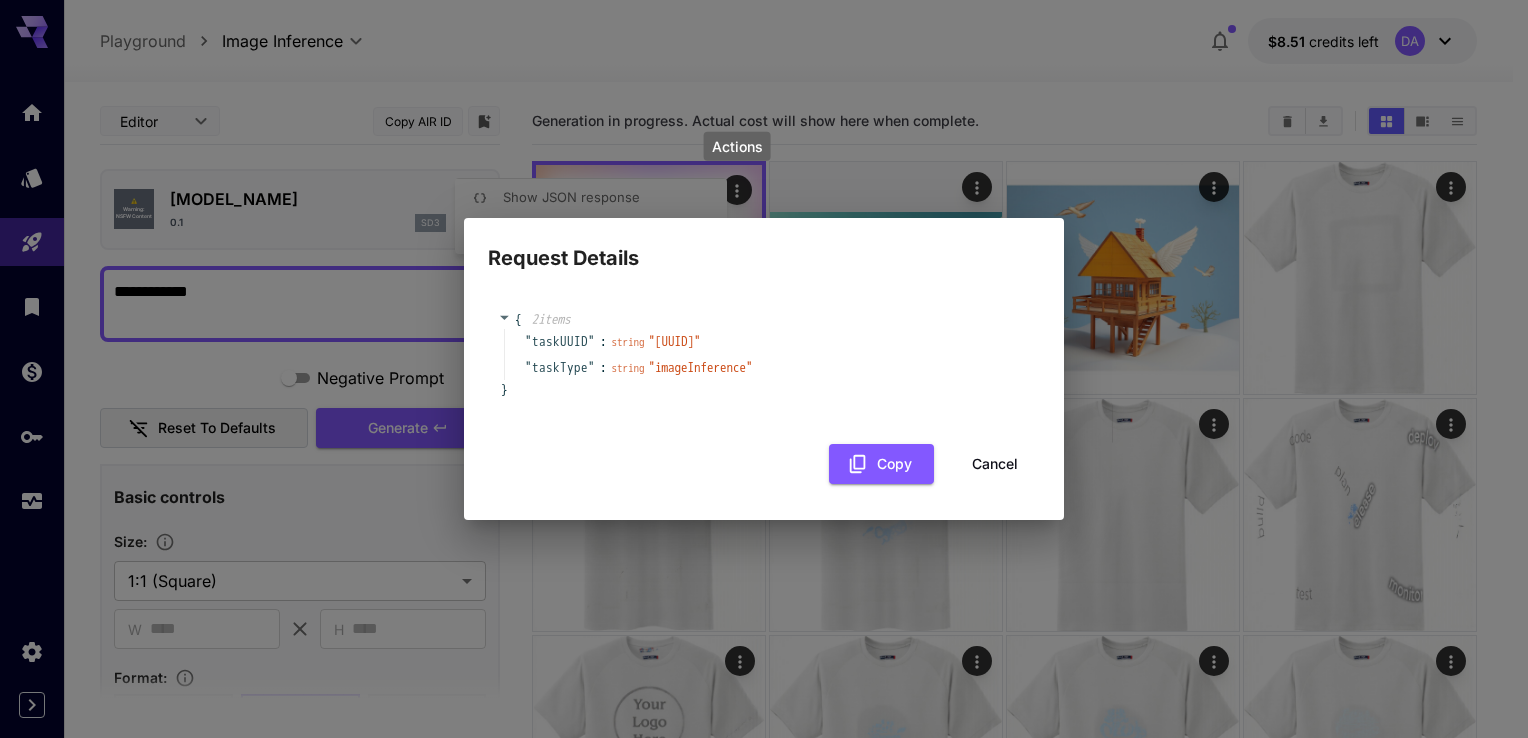 click on "Cancel" at bounding box center (995, 464) 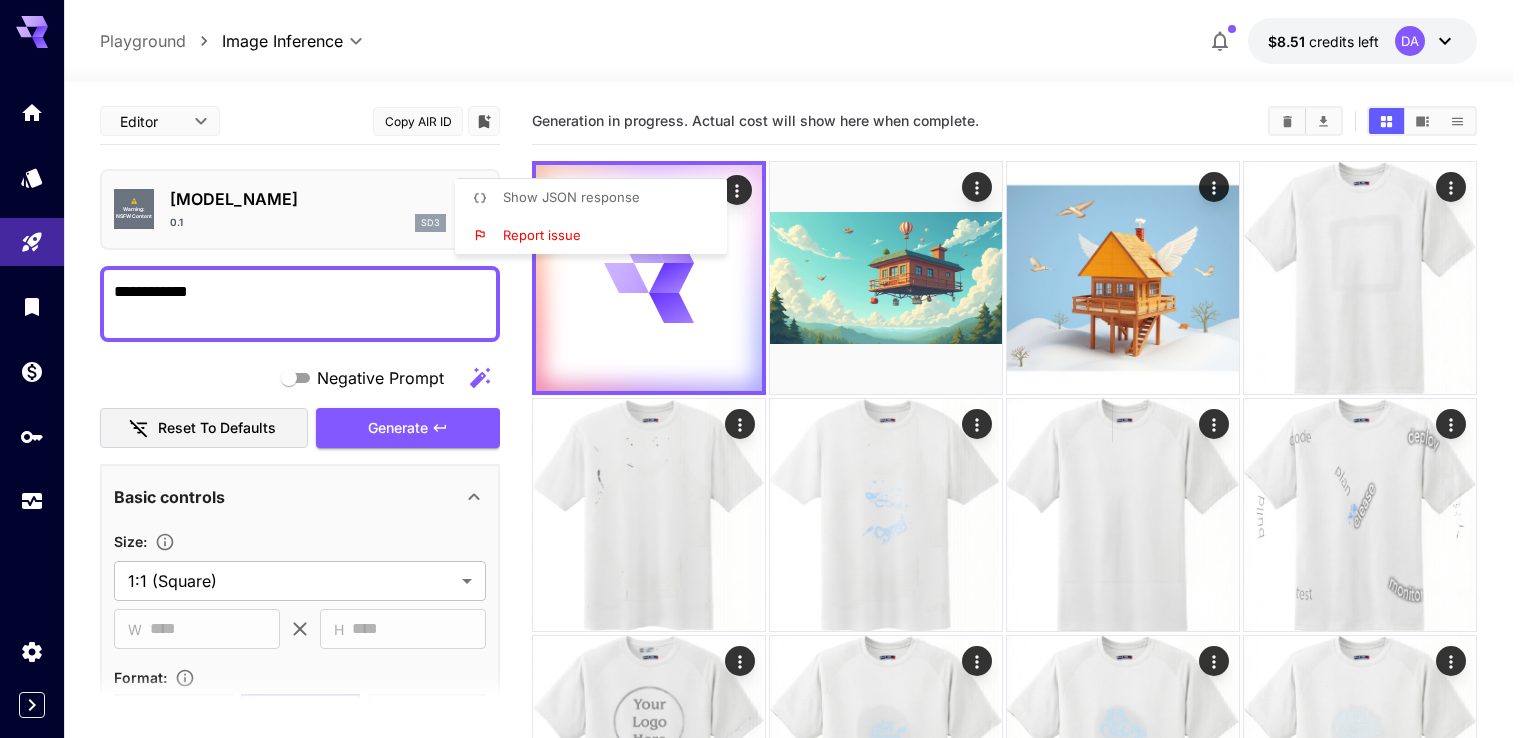 click at bounding box center (764, 369) 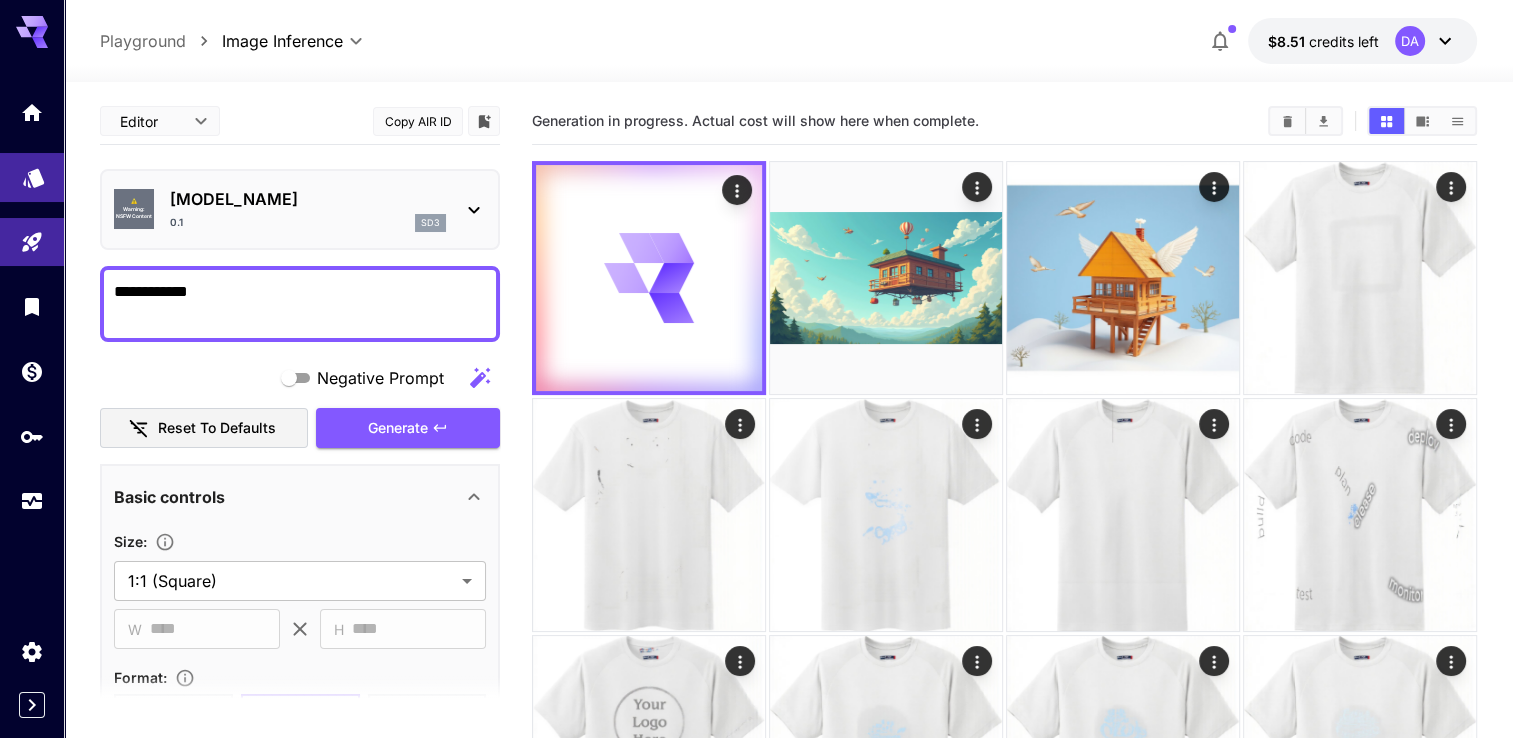 click at bounding box center (32, 177) 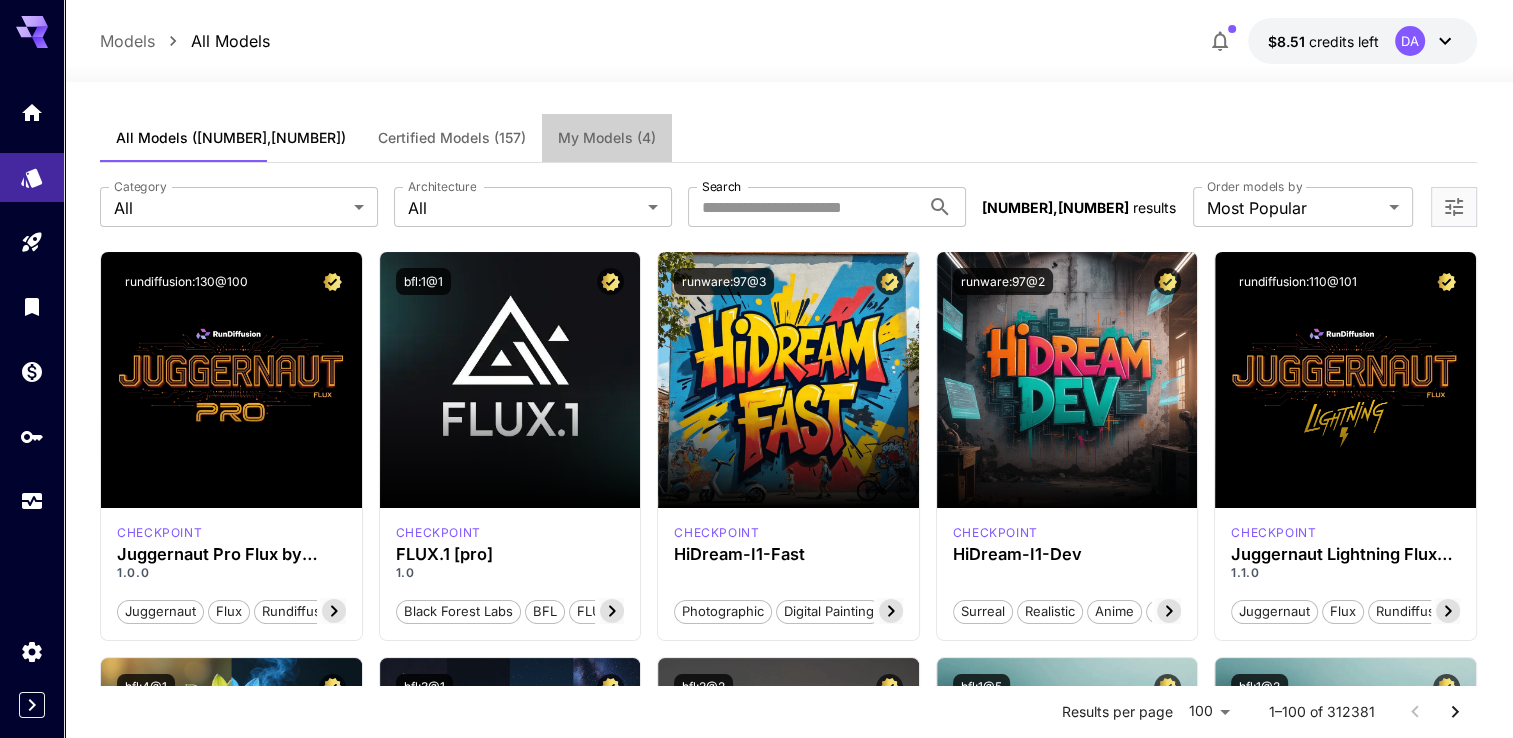 click on "My Models (4)" at bounding box center (607, 138) 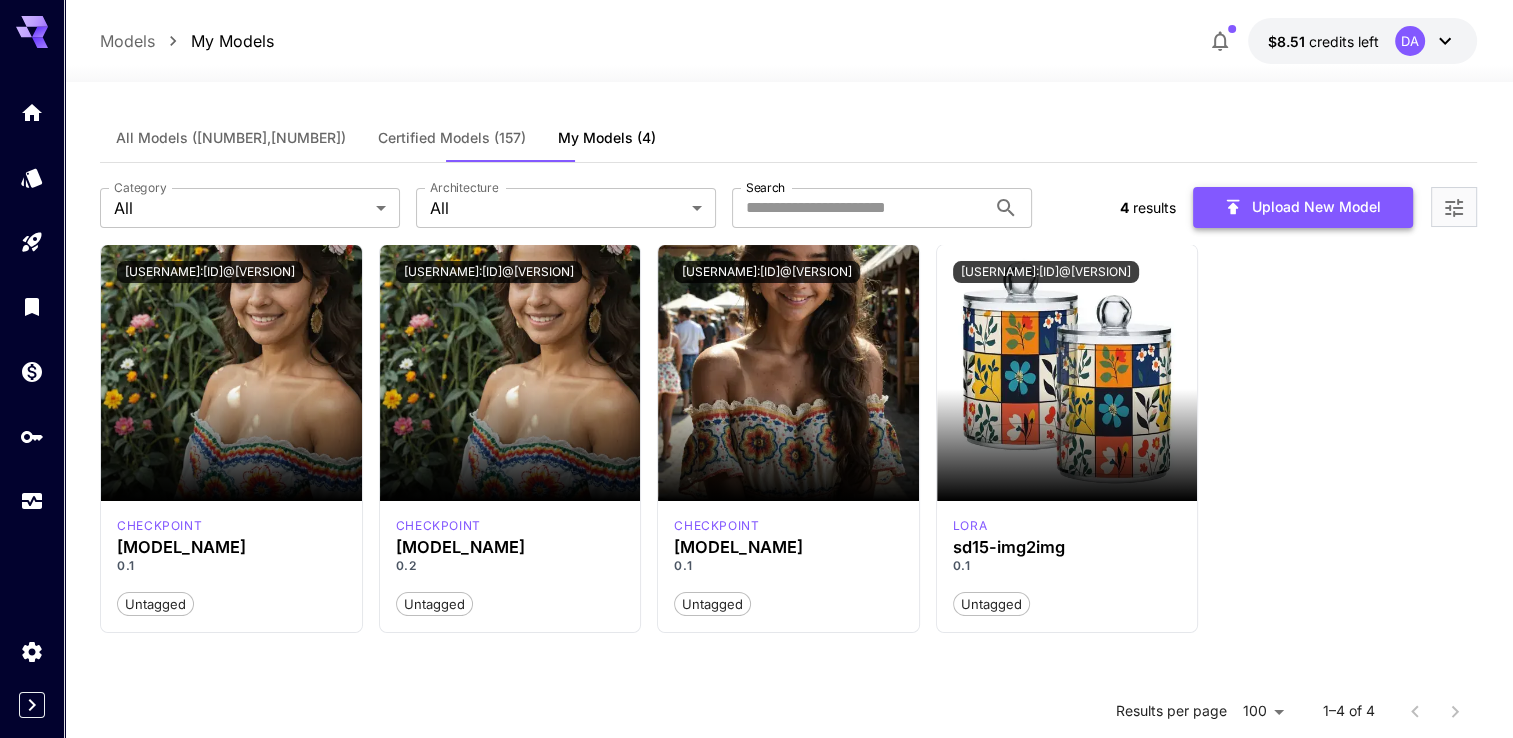 click on "Upload New Model" at bounding box center (1303, 207) 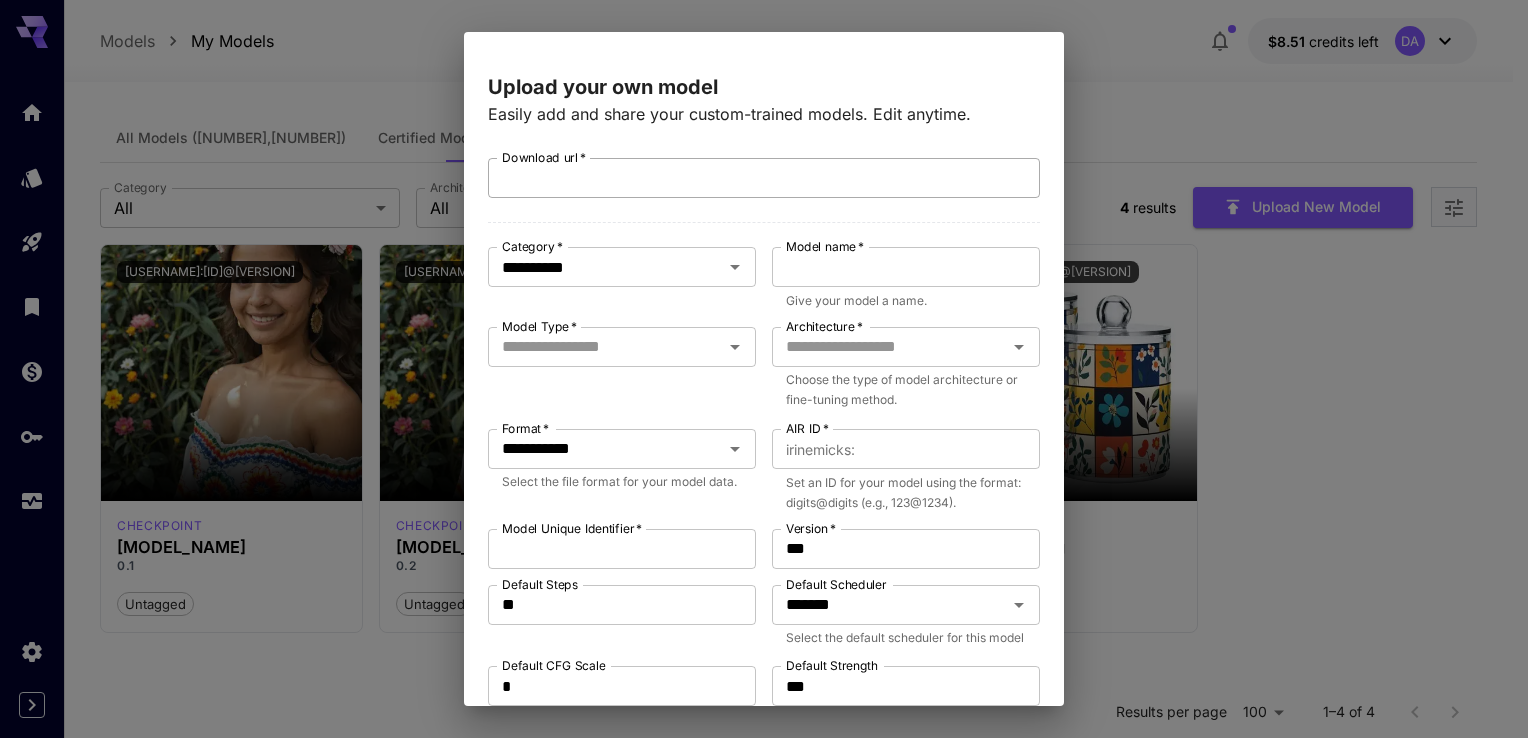 click on "Download url   *" at bounding box center [764, 178] 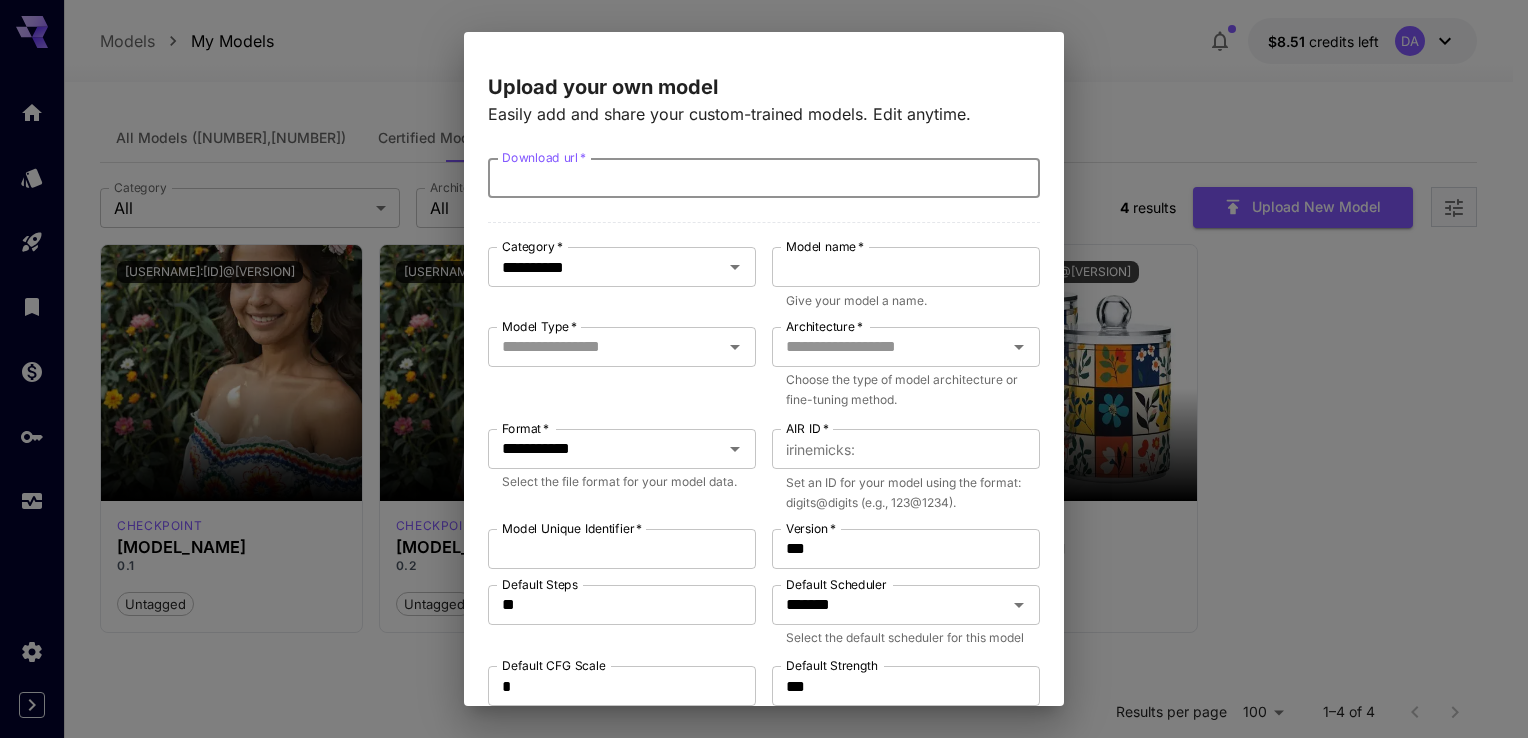 paste on "**********" 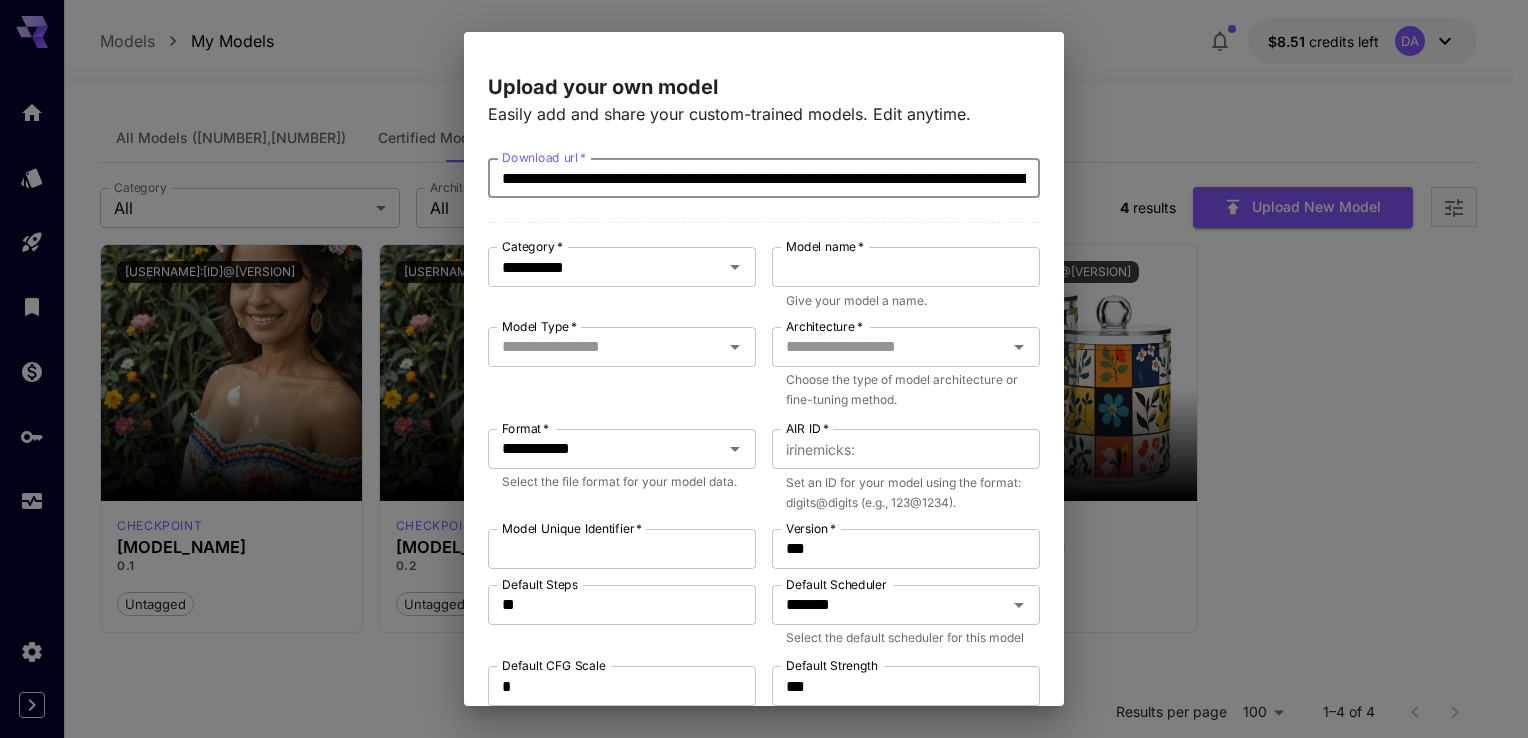 scroll, scrollTop: 0, scrollLeft: 256, axis: horizontal 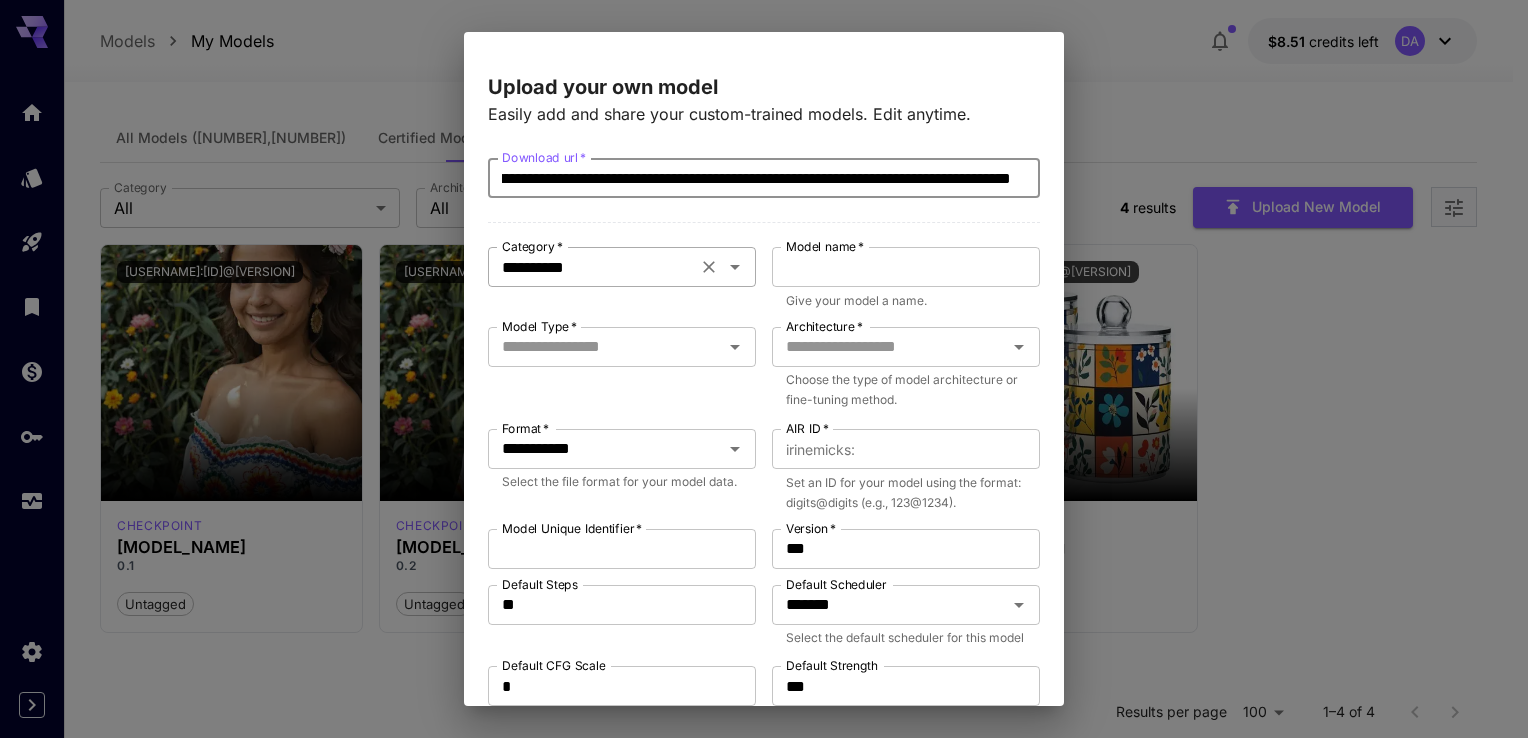 type on "**********" 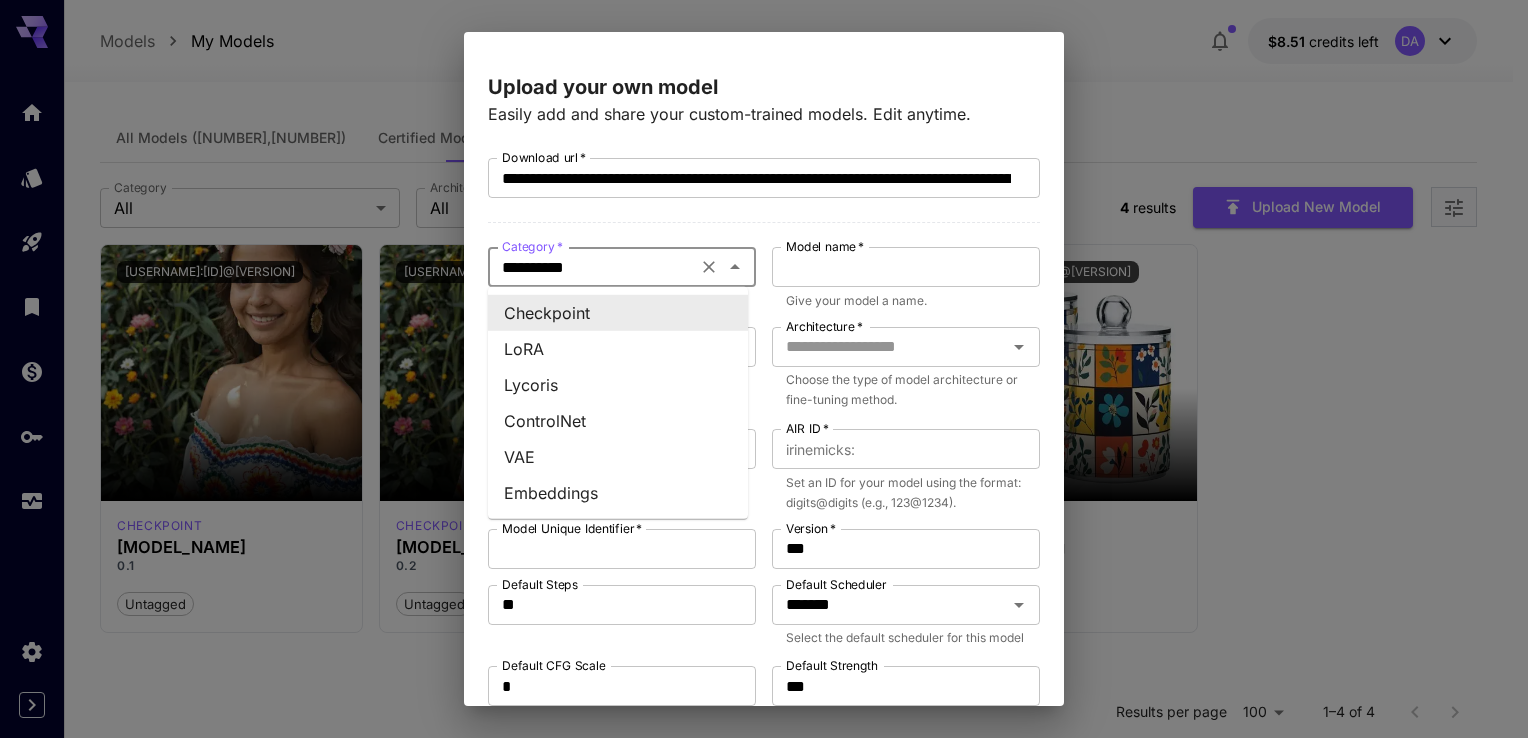click on "Checkpoint" at bounding box center (618, 313) 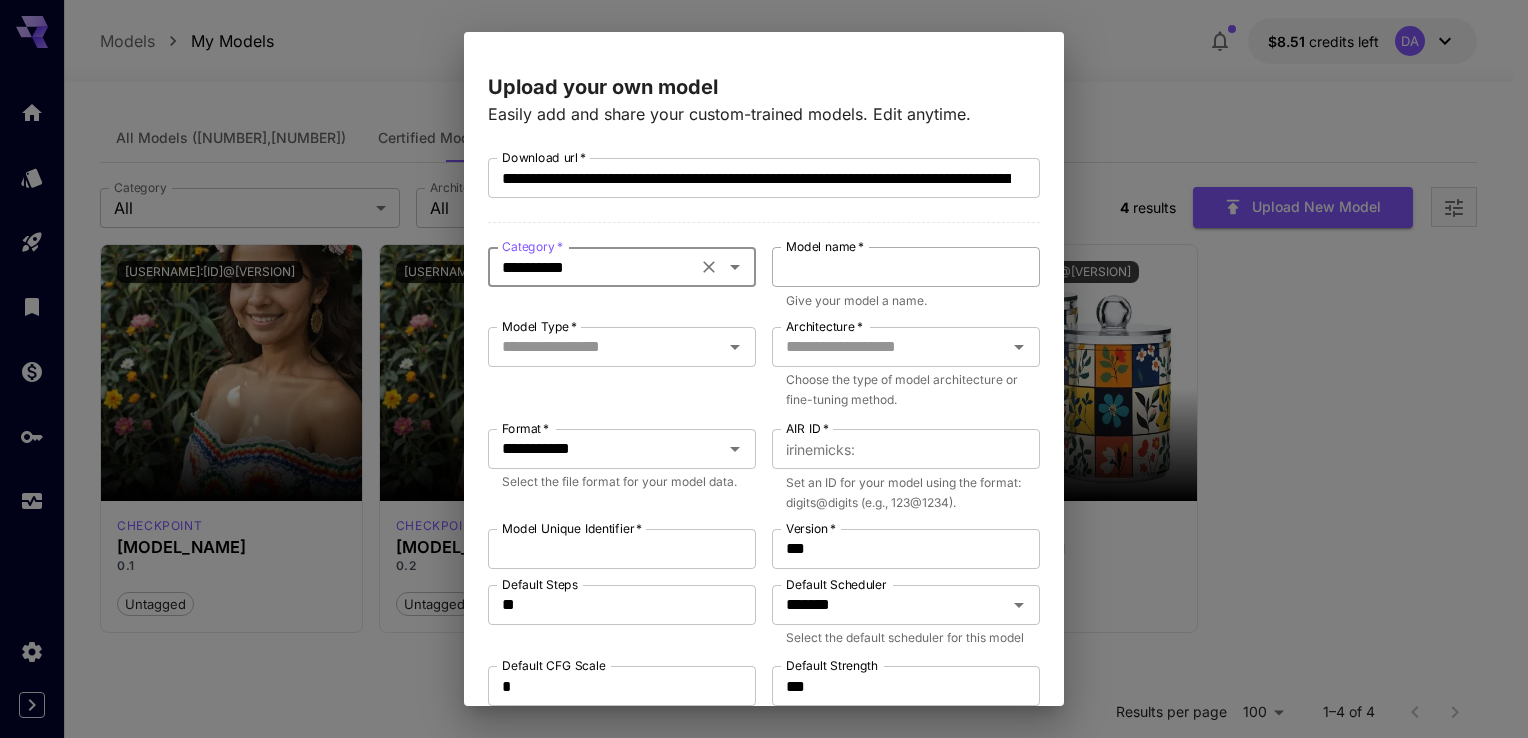 click on "Model name   *" at bounding box center (906, 267) 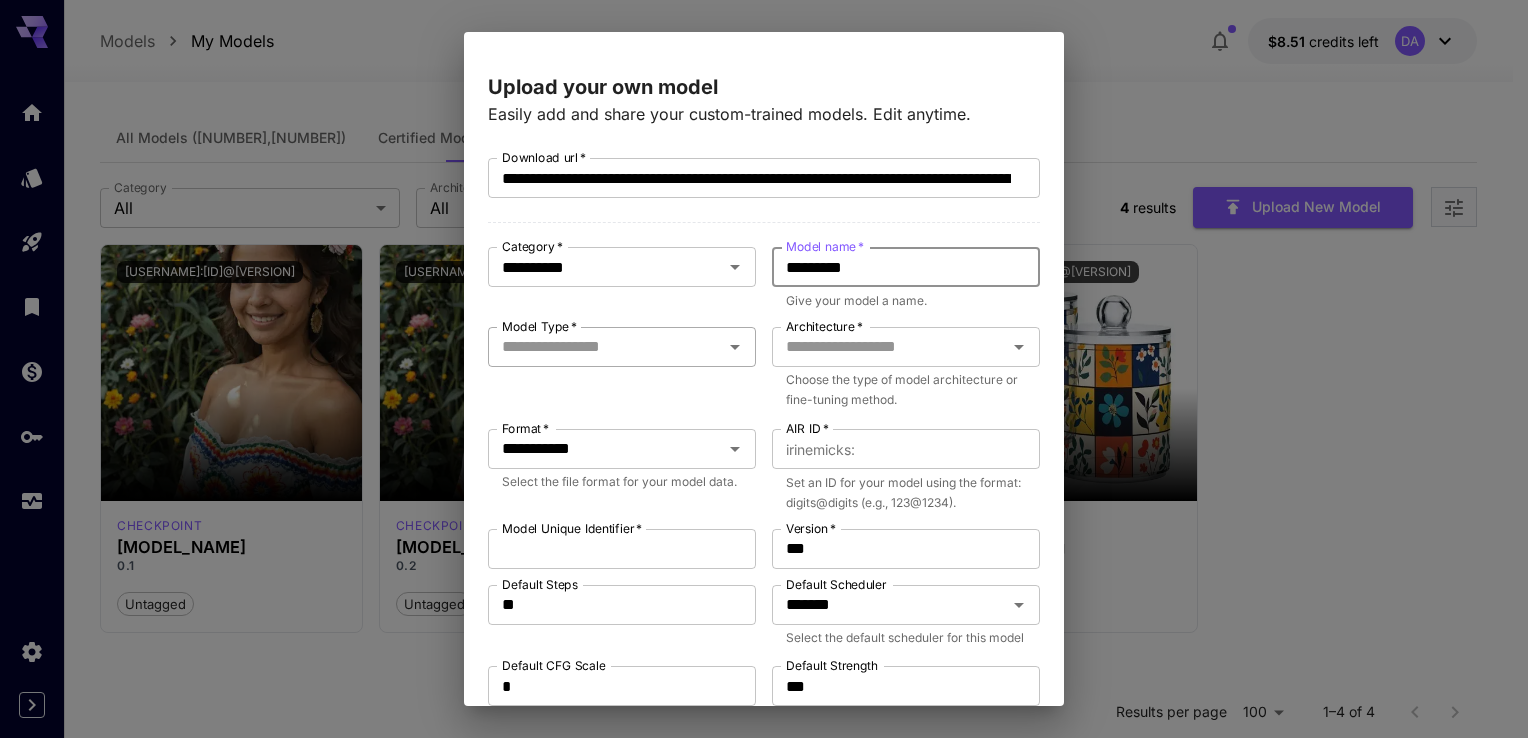 click on "Model Type   *" at bounding box center [622, 347] 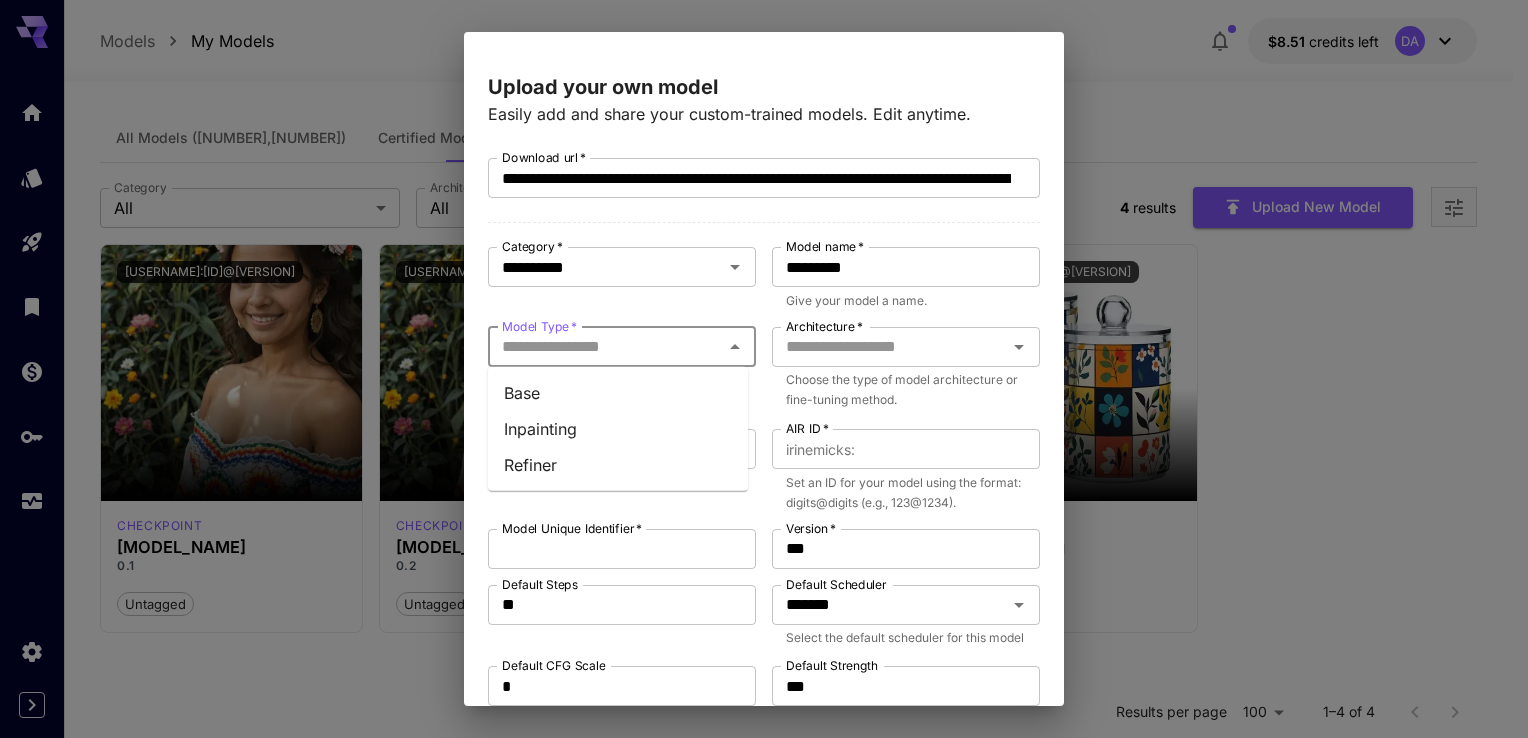 click on "Base" at bounding box center (618, 393) 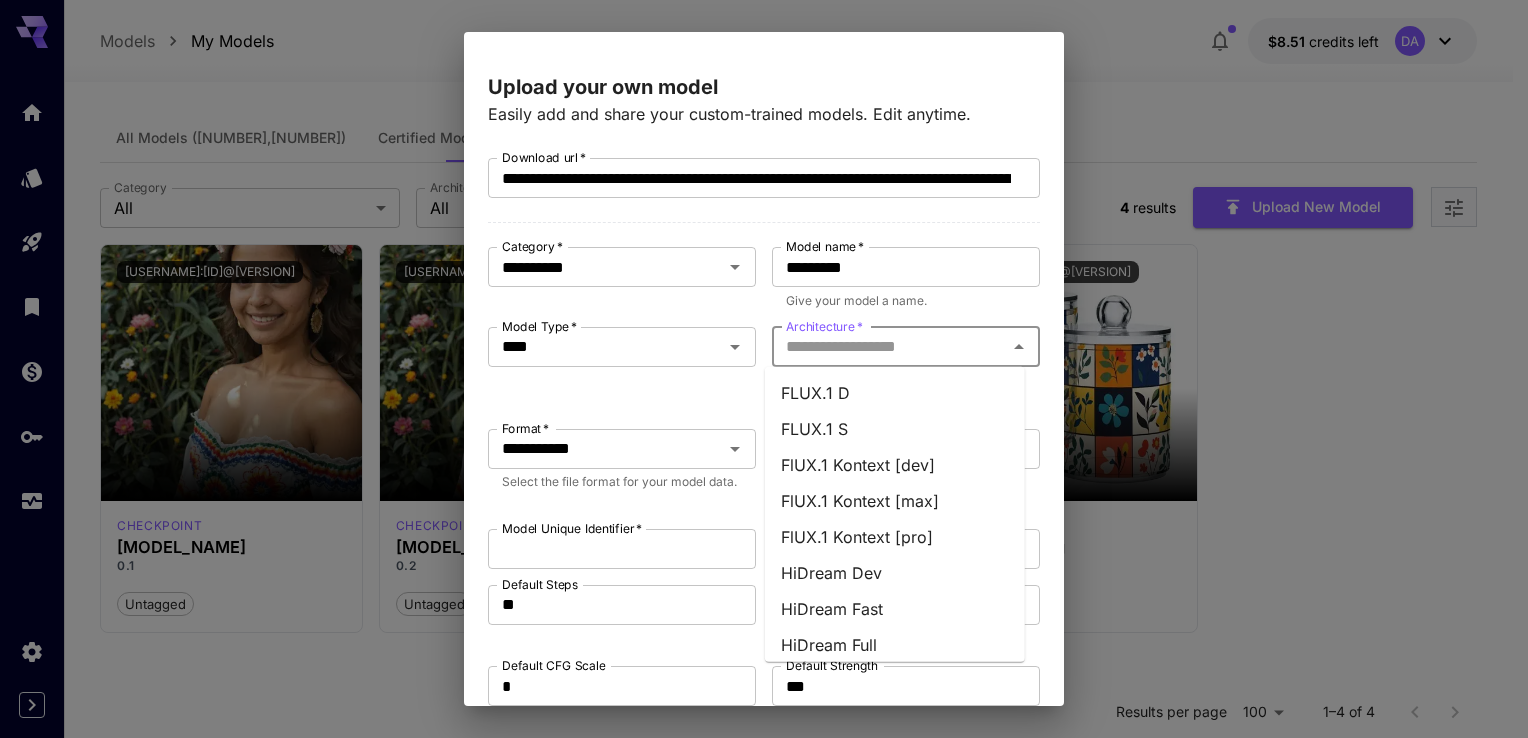 click on "Architecture   *" at bounding box center [889, 347] 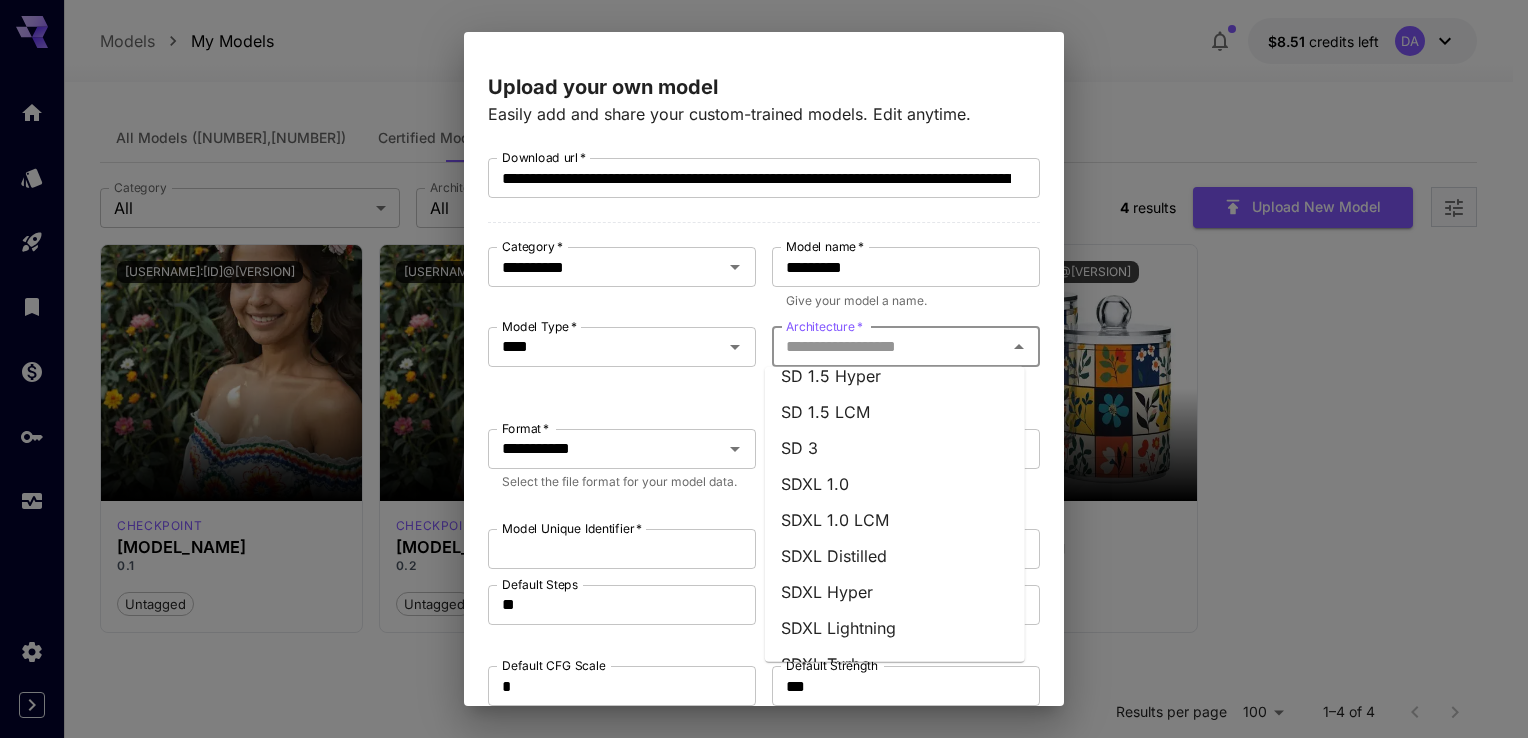 scroll, scrollTop: 404, scrollLeft: 0, axis: vertical 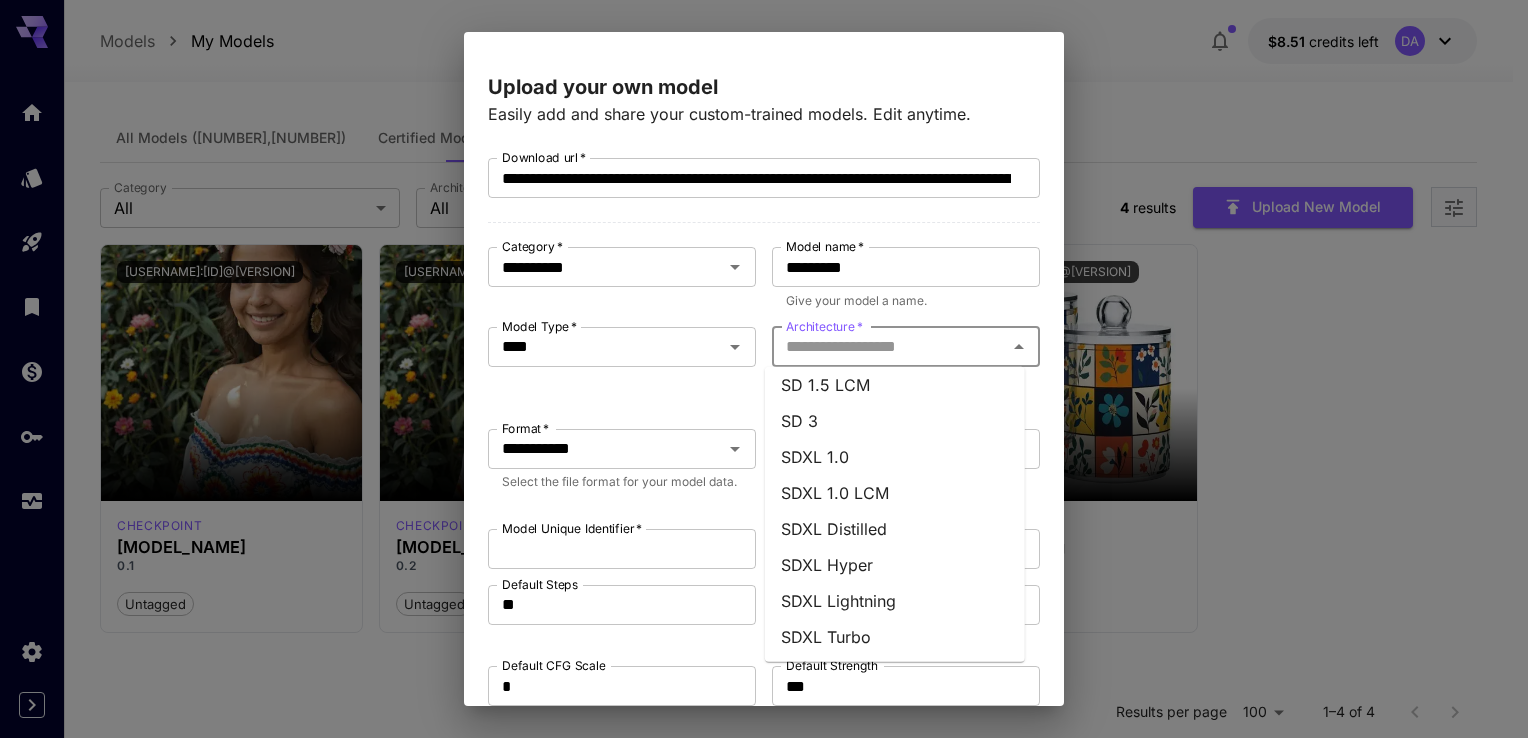 click on "SDXL 1.0" at bounding box center [895, 457] 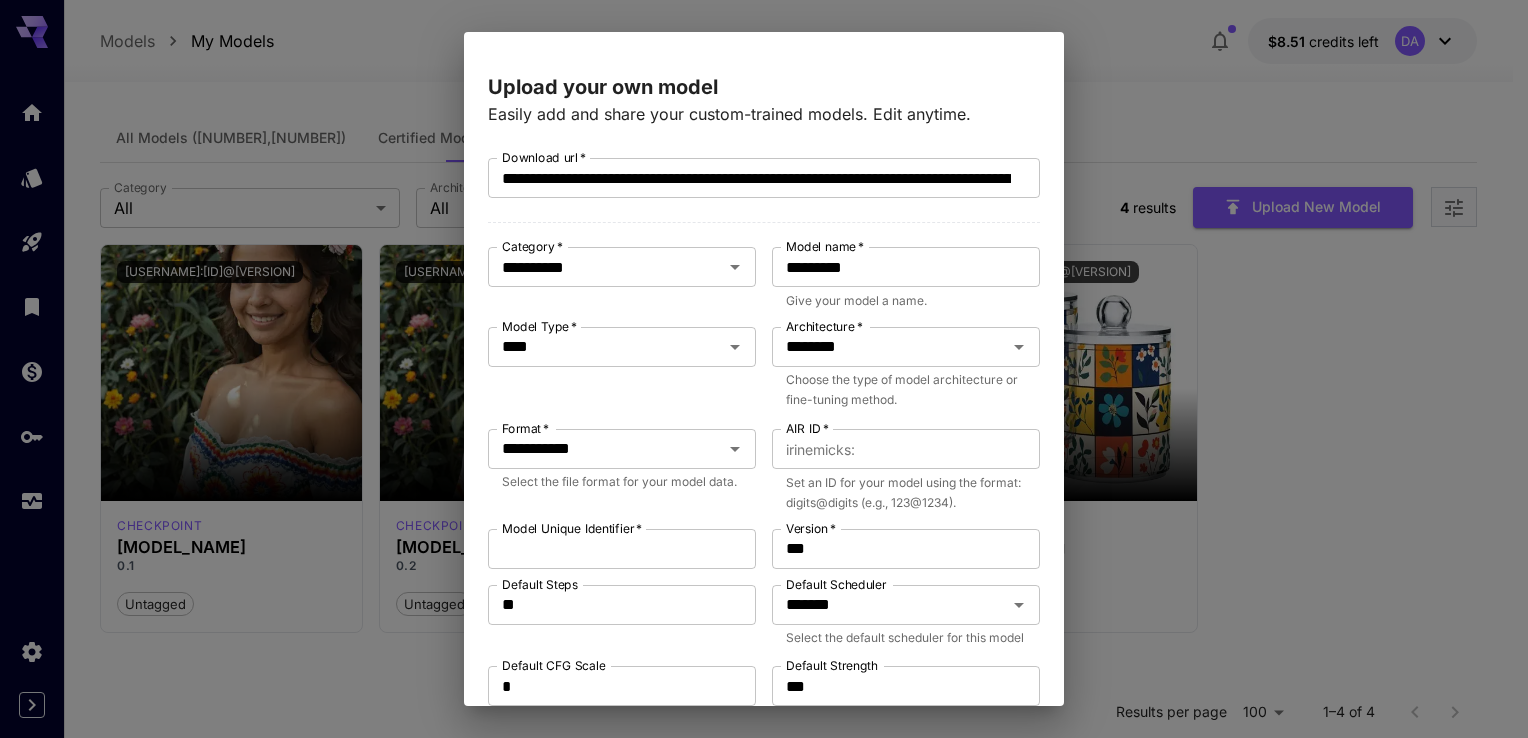 scroll, scrollTop: 100, scrollLeft: 0, axis: vertical 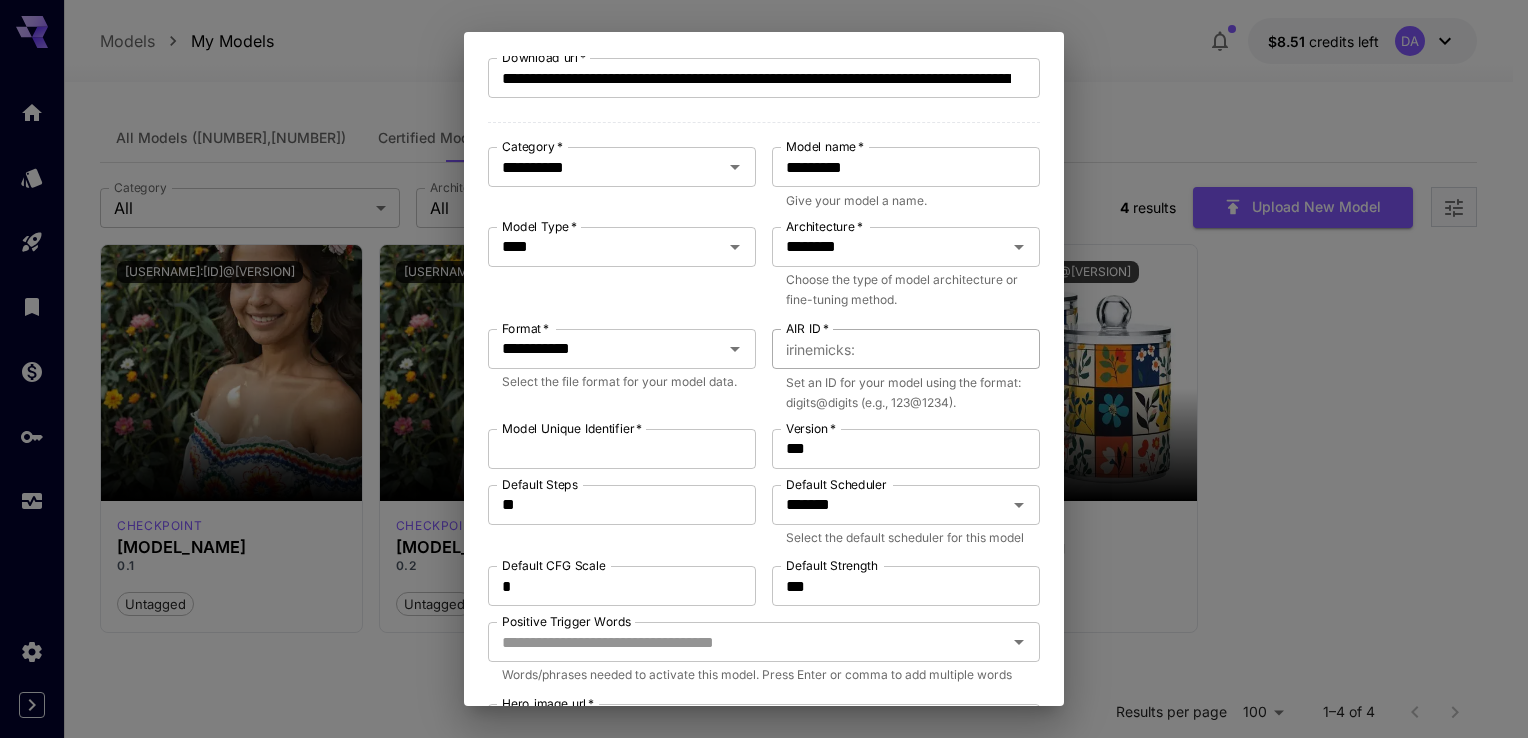 click on "AIR ID   *" at bounding box center (951, 349) 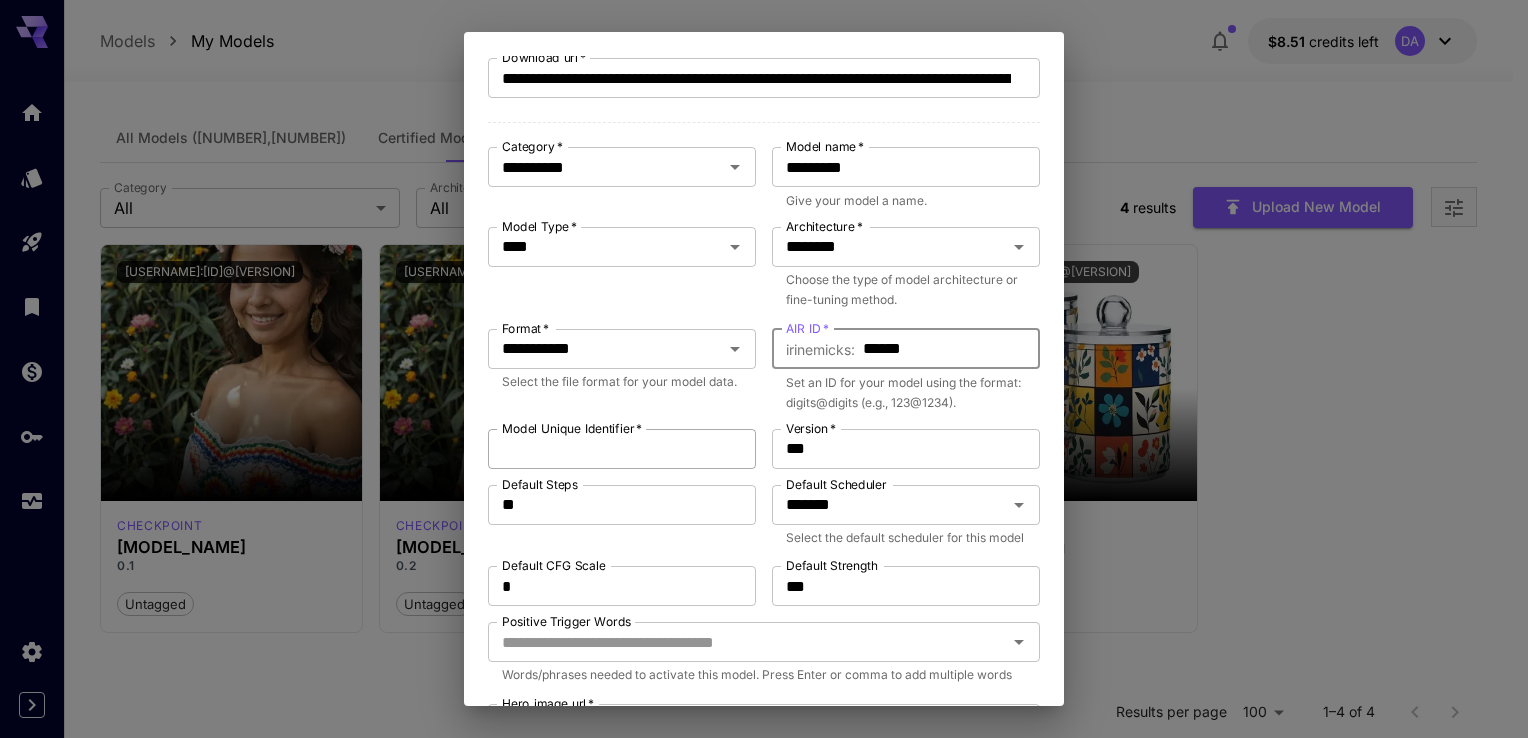 type on "******" 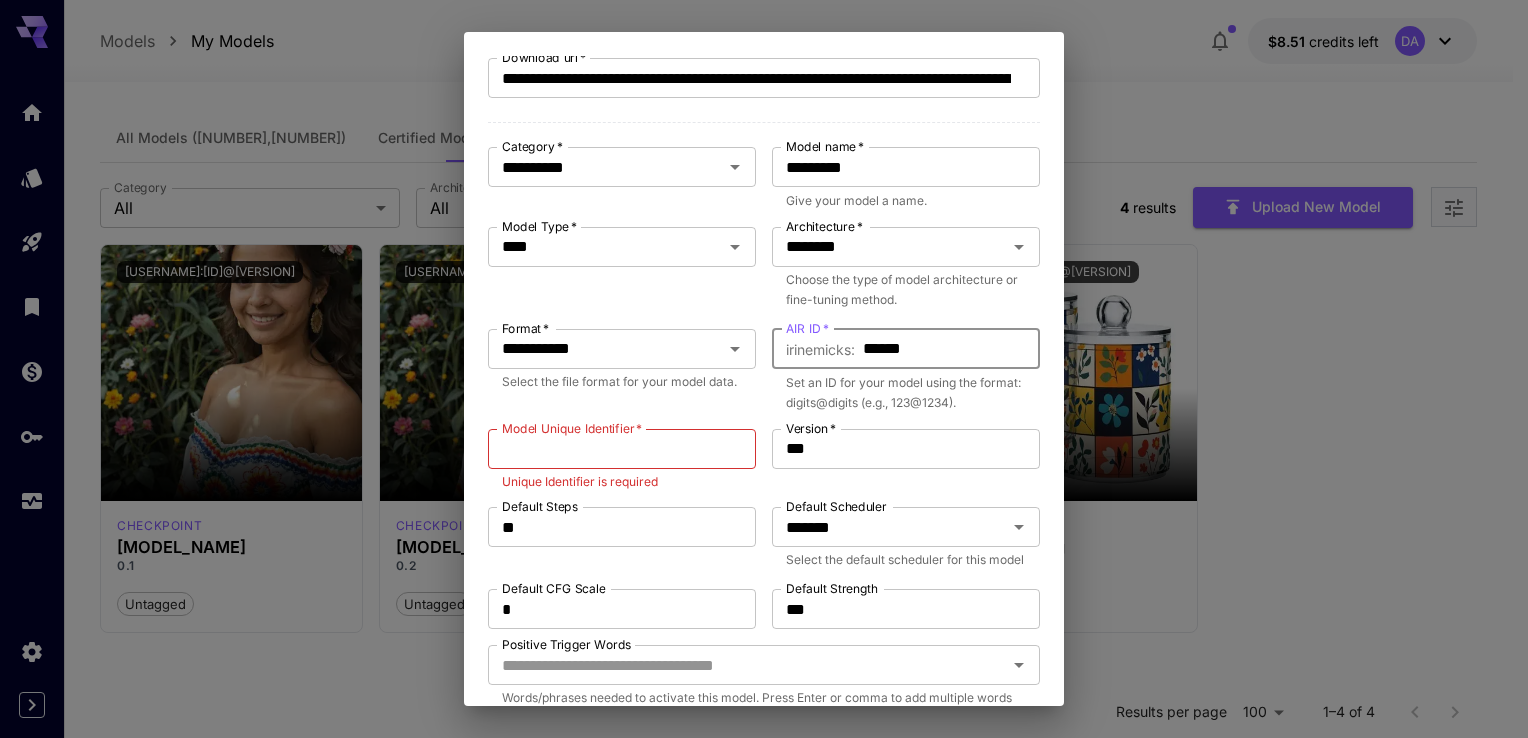 drag, startPoint x: 944, startPoint y: 348, endPoint x: 860, endPoint y: 347, distance: 84.00595 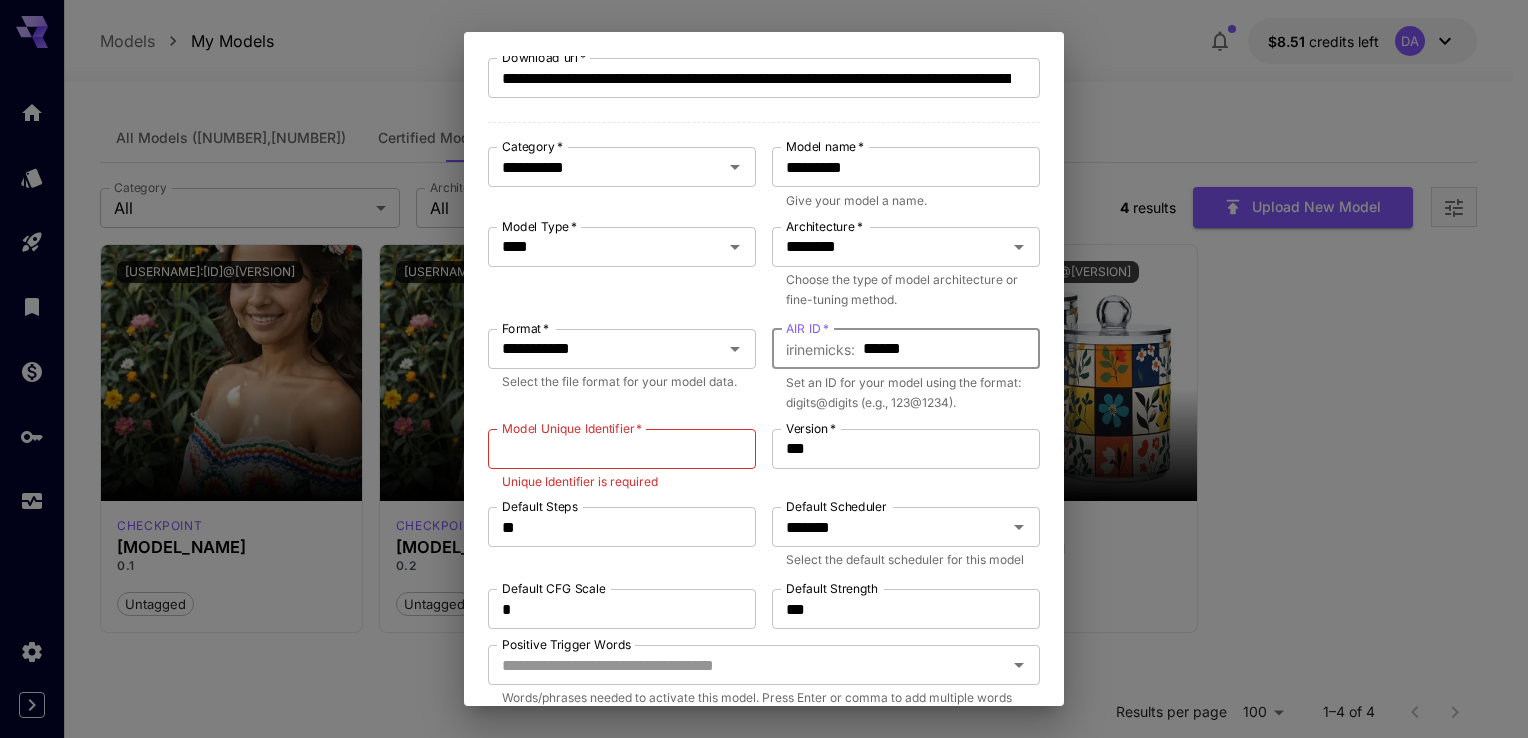 click on "******" at bounding box center (951, 349) 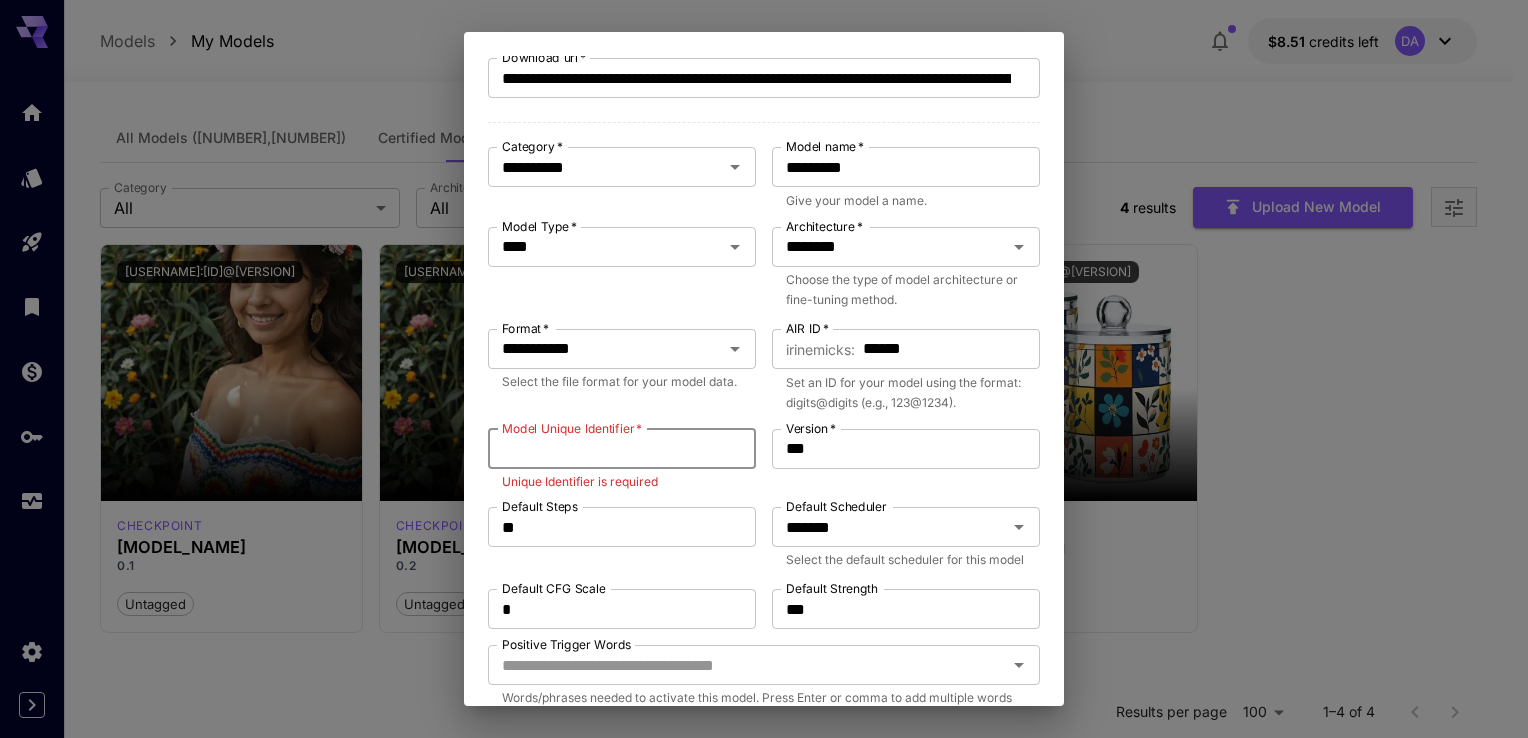 click on "Model Unique Identifier   *" at bounding box center (622, 449) 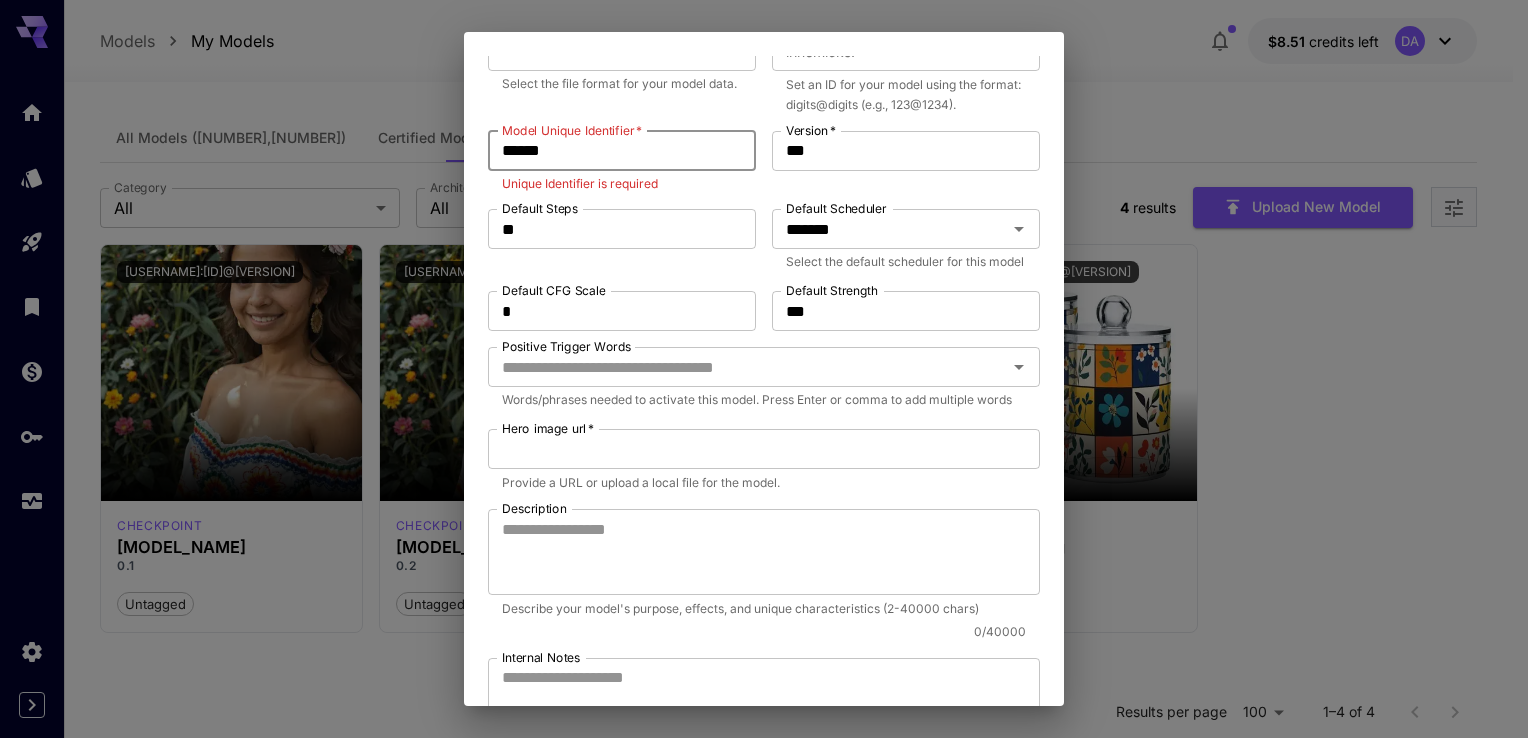 scroll, scrollTop: 400, scrollLeft: 0, axis: vertical 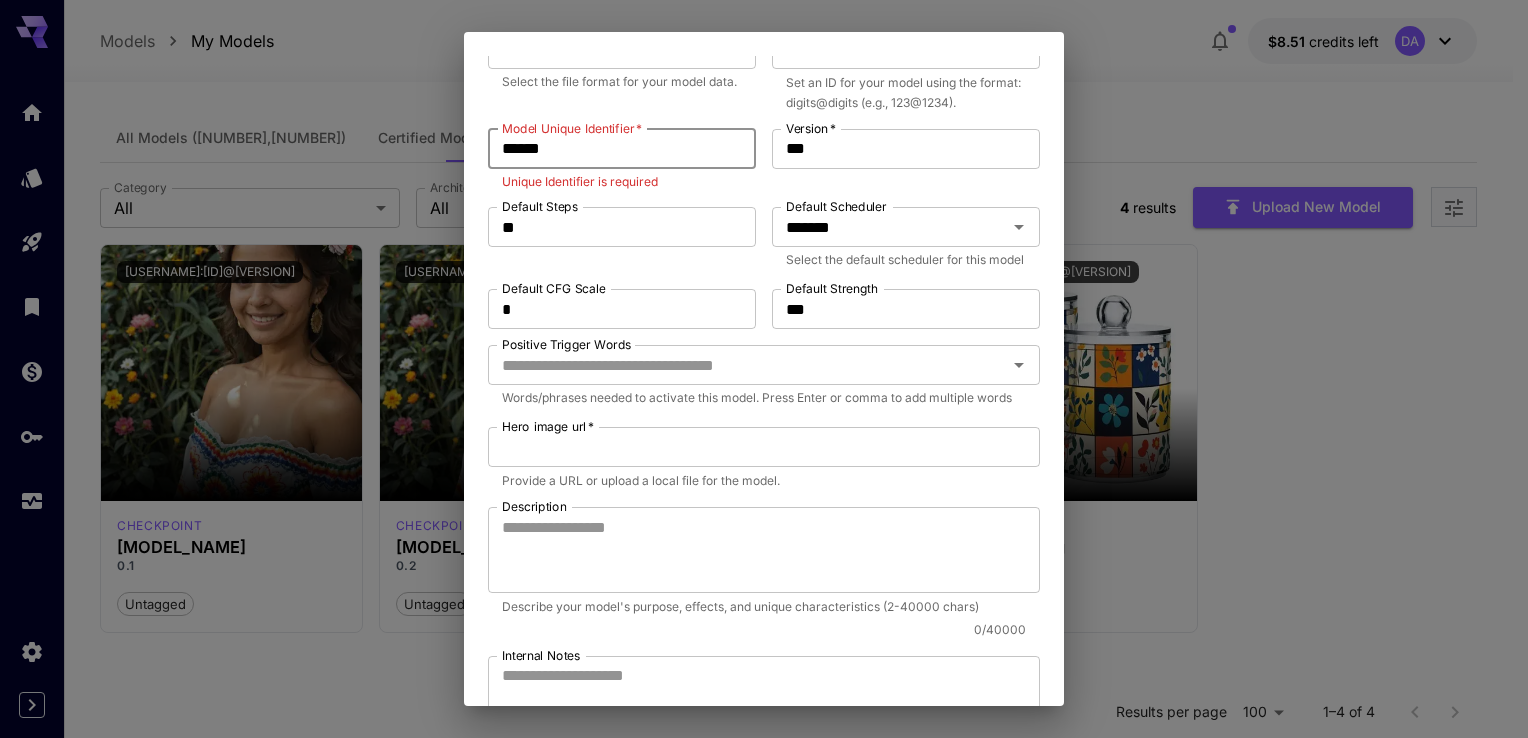 type on "******" 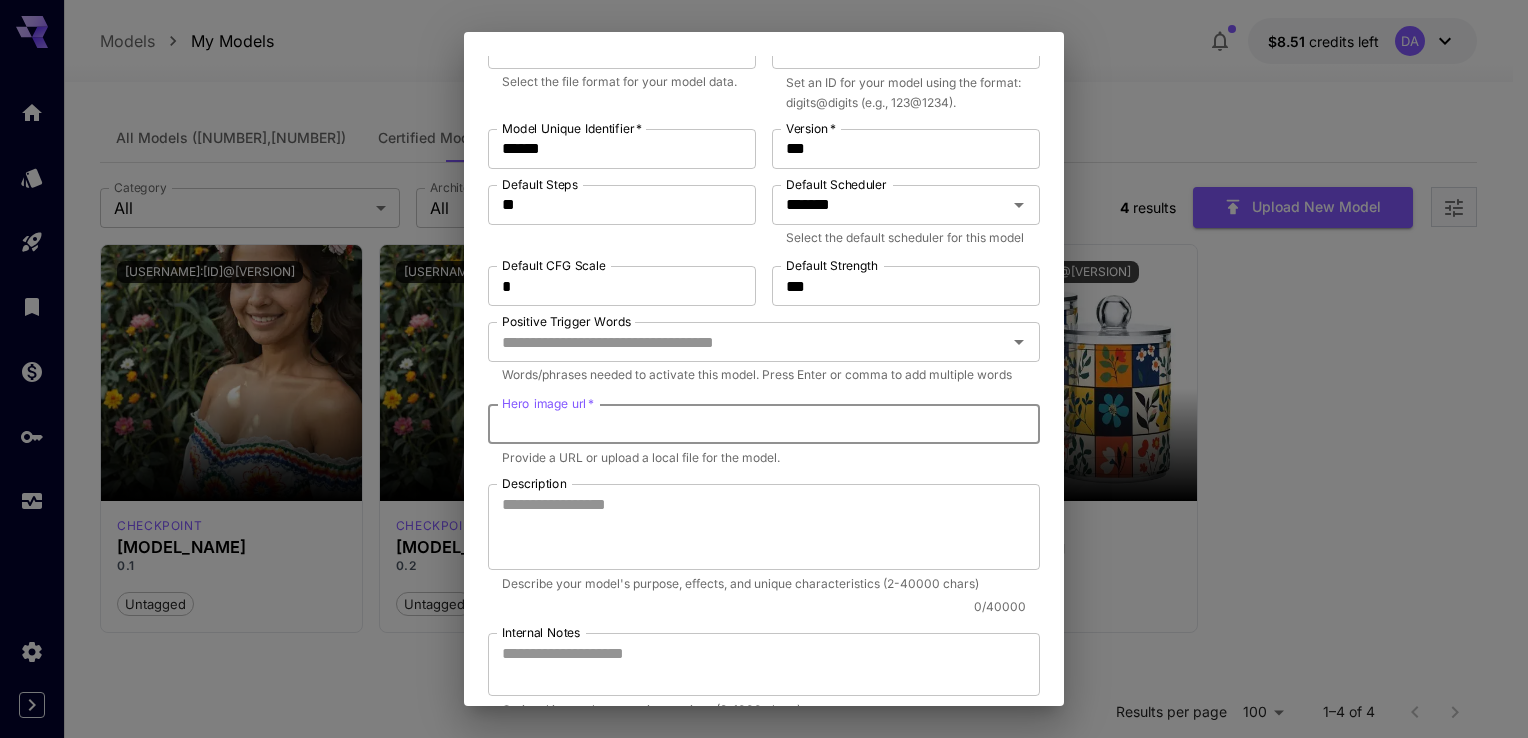 click on "Hero image url   *" at bounding box center [764, 424] 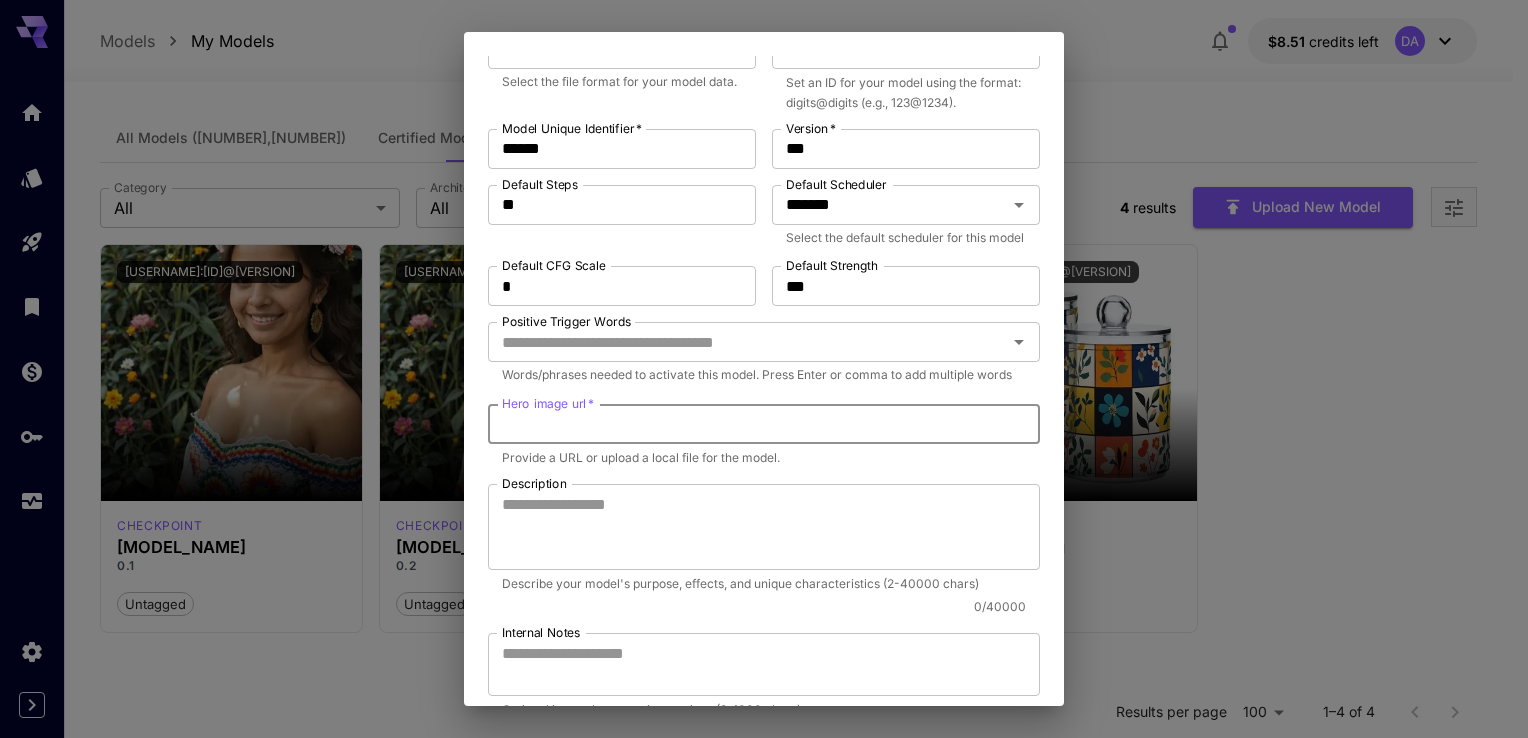 paste on "**********" 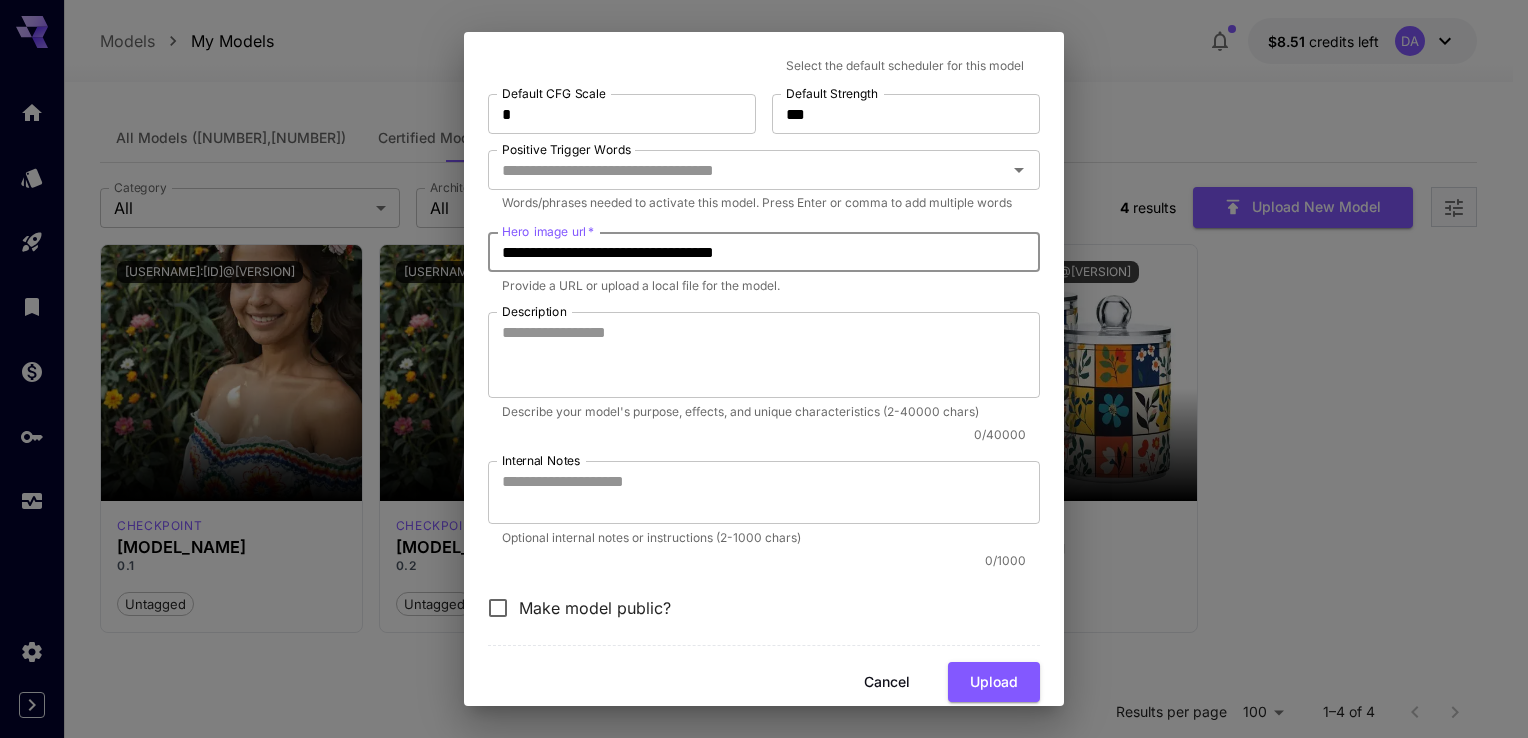 scroll, scrollTop: 600, scrollLeft: 0, axis: vertical 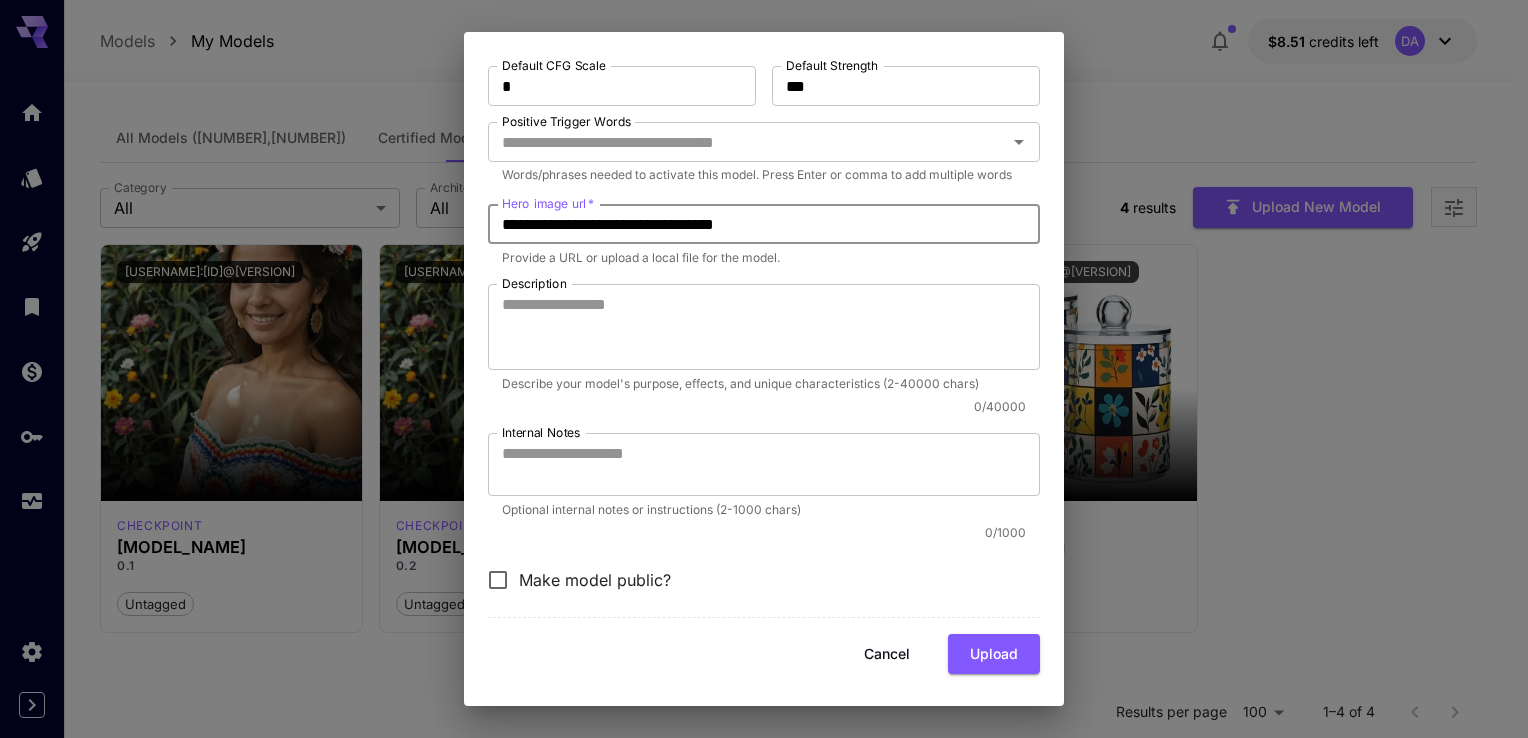 drag, startPoint x: 825, startPoint y: 261, endPoint x: 456, endPoint y: 256, distance: 369.03387 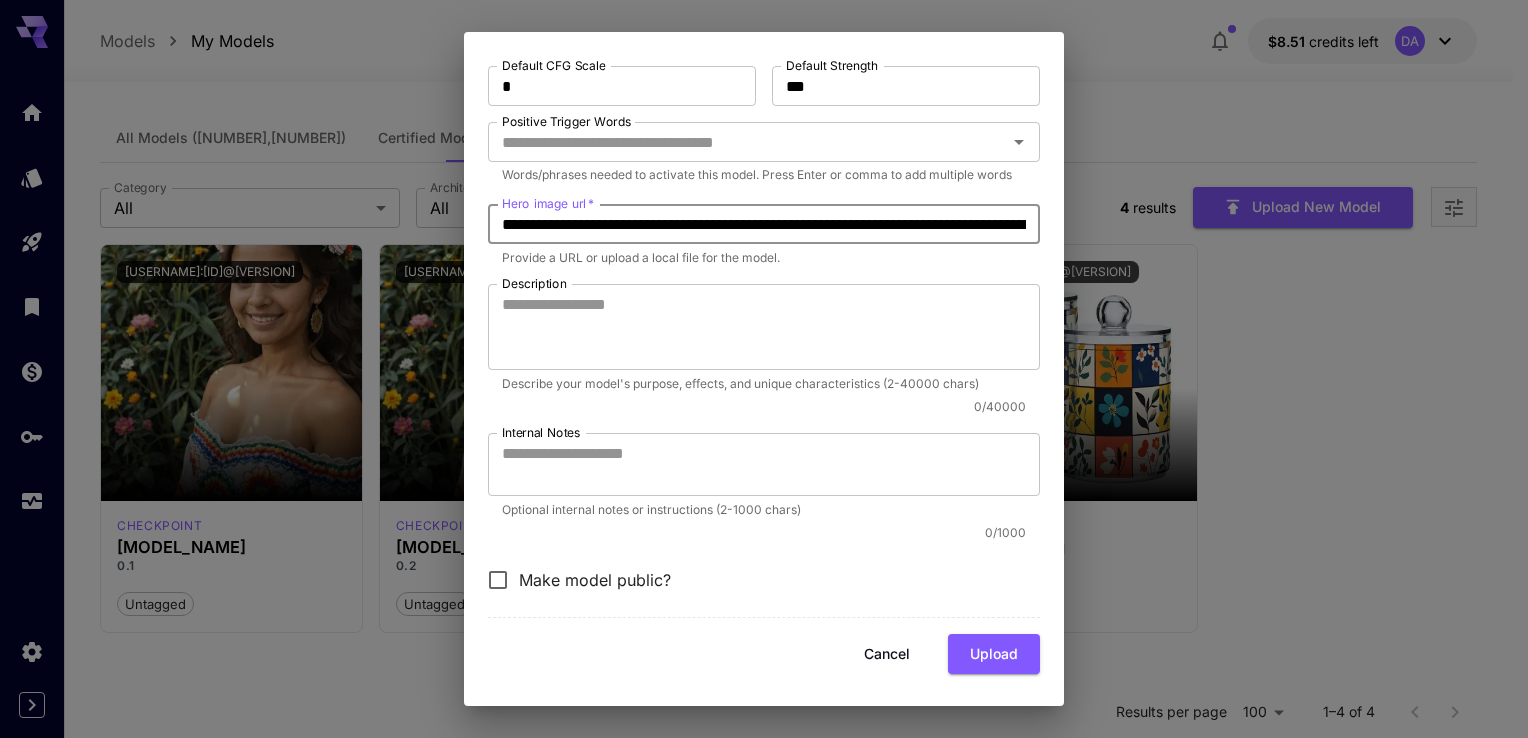 scroll, scrollTop: 0, scrollLeft: 723, axis: horizontal 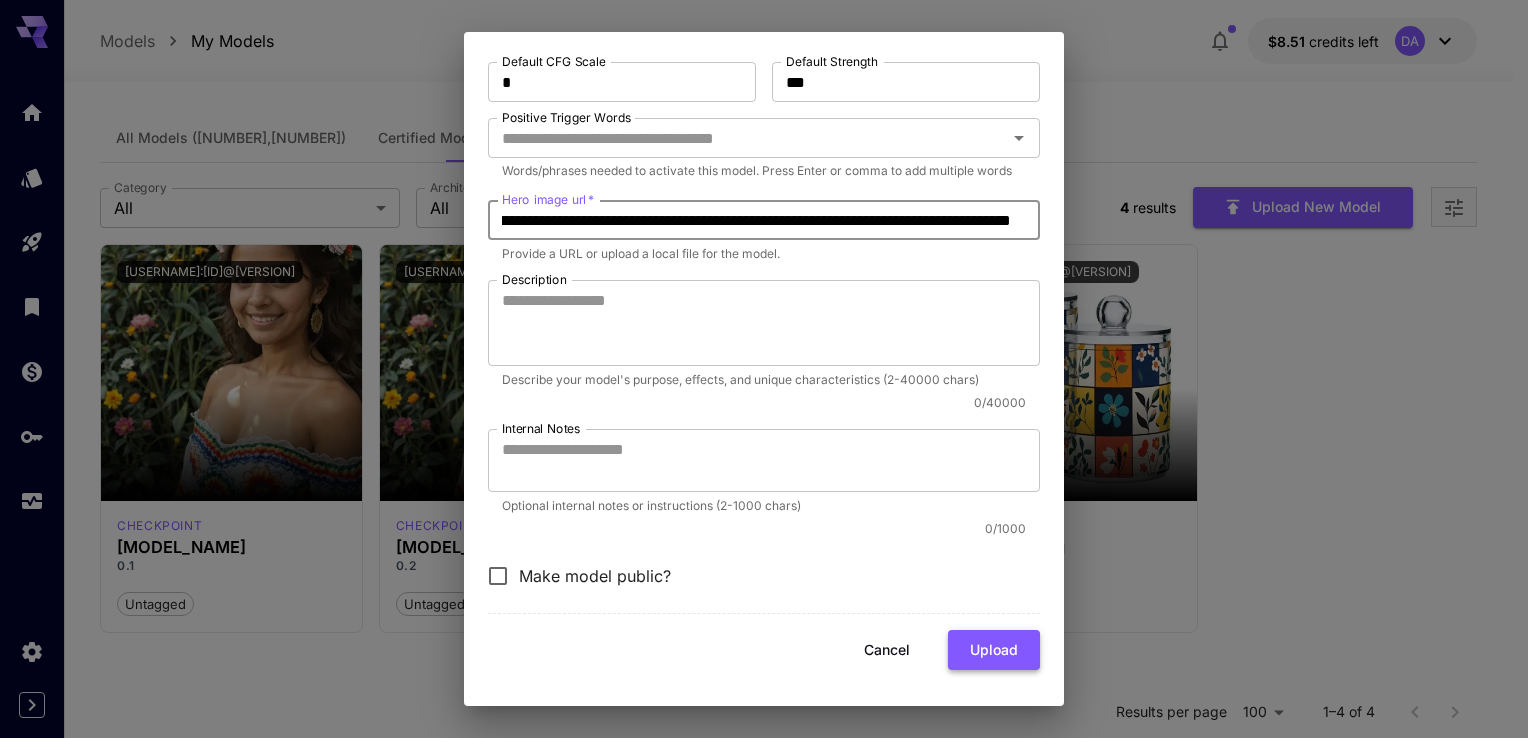 type on "**********" 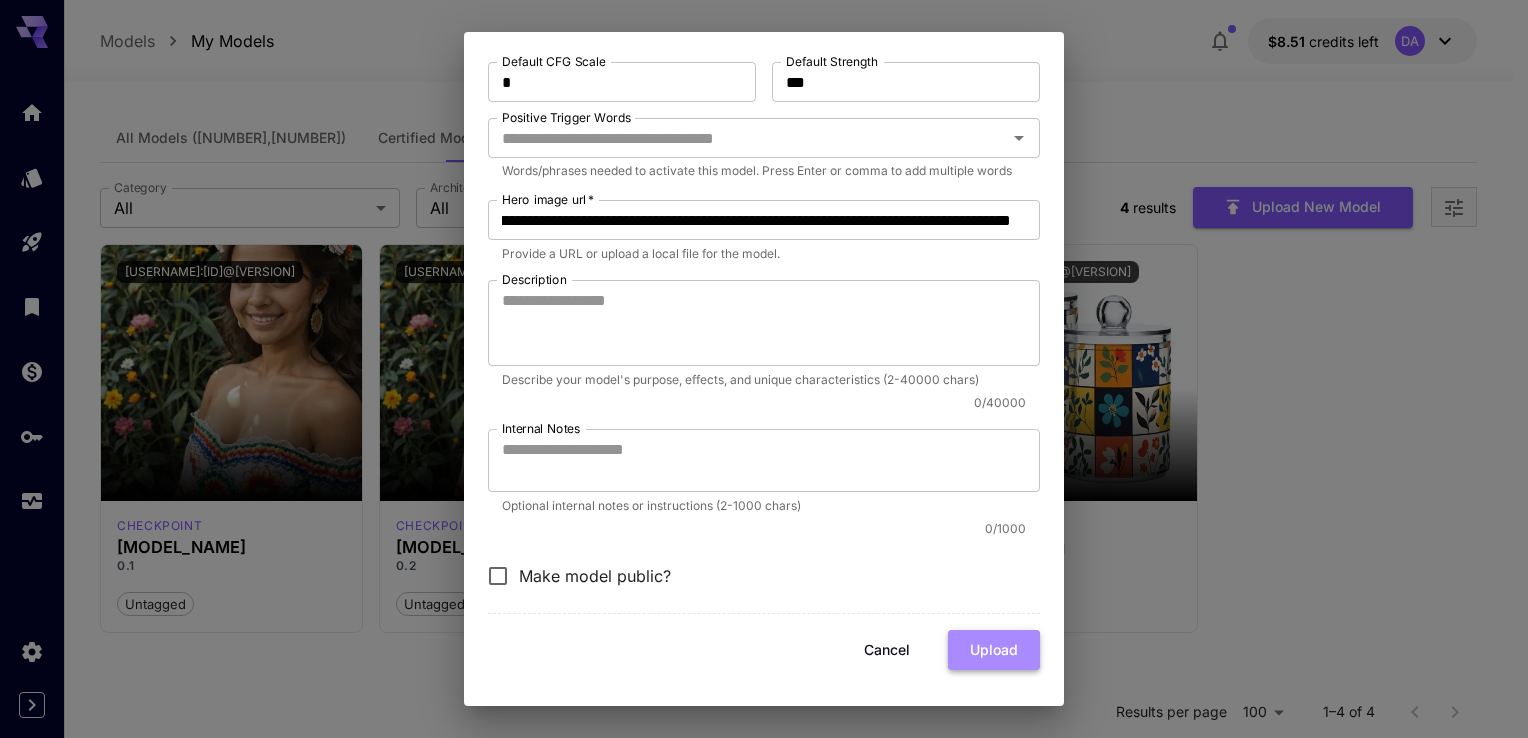 click on "Upload" at bounding box center [994, 650] 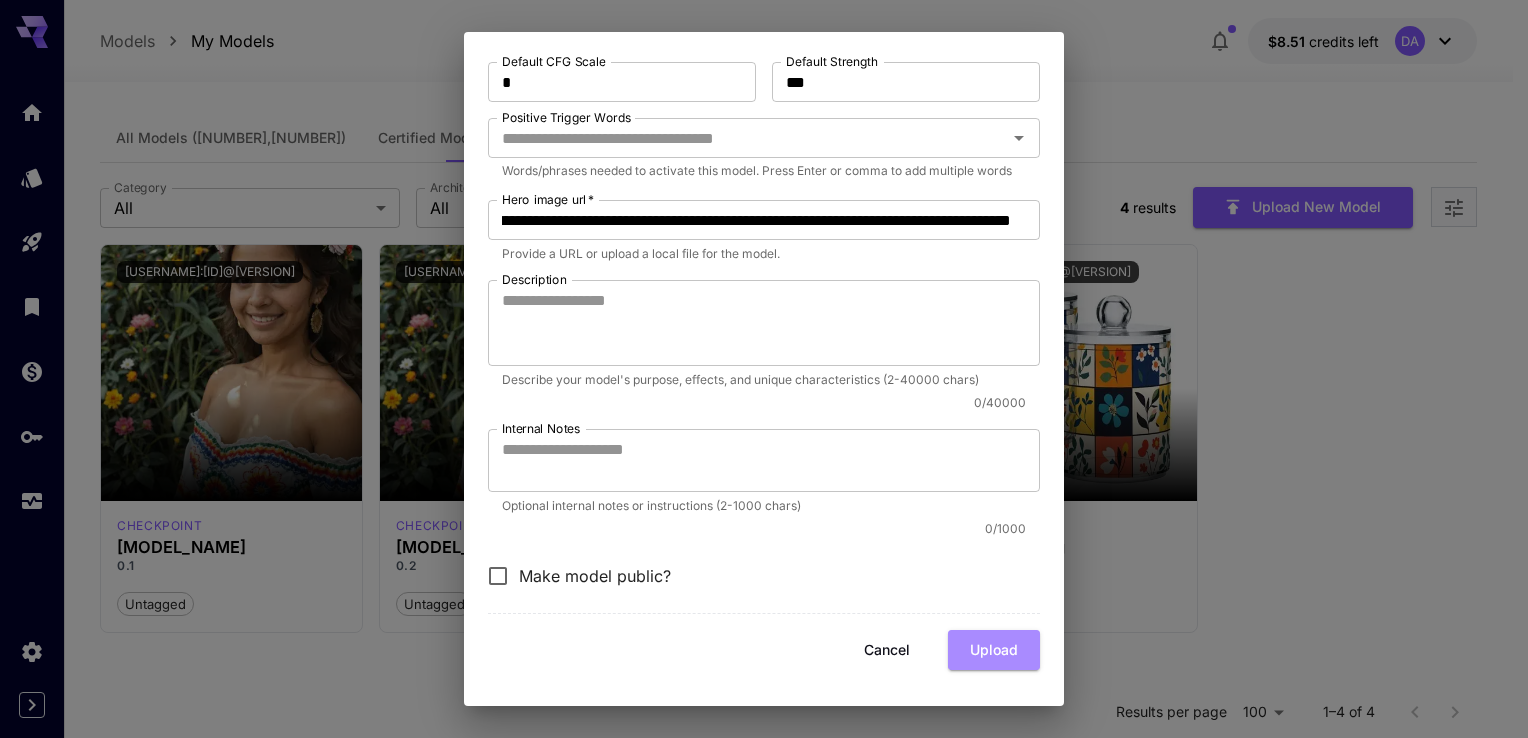 scroll, scrollTop: 0, scrollLeft: 0, axis: both 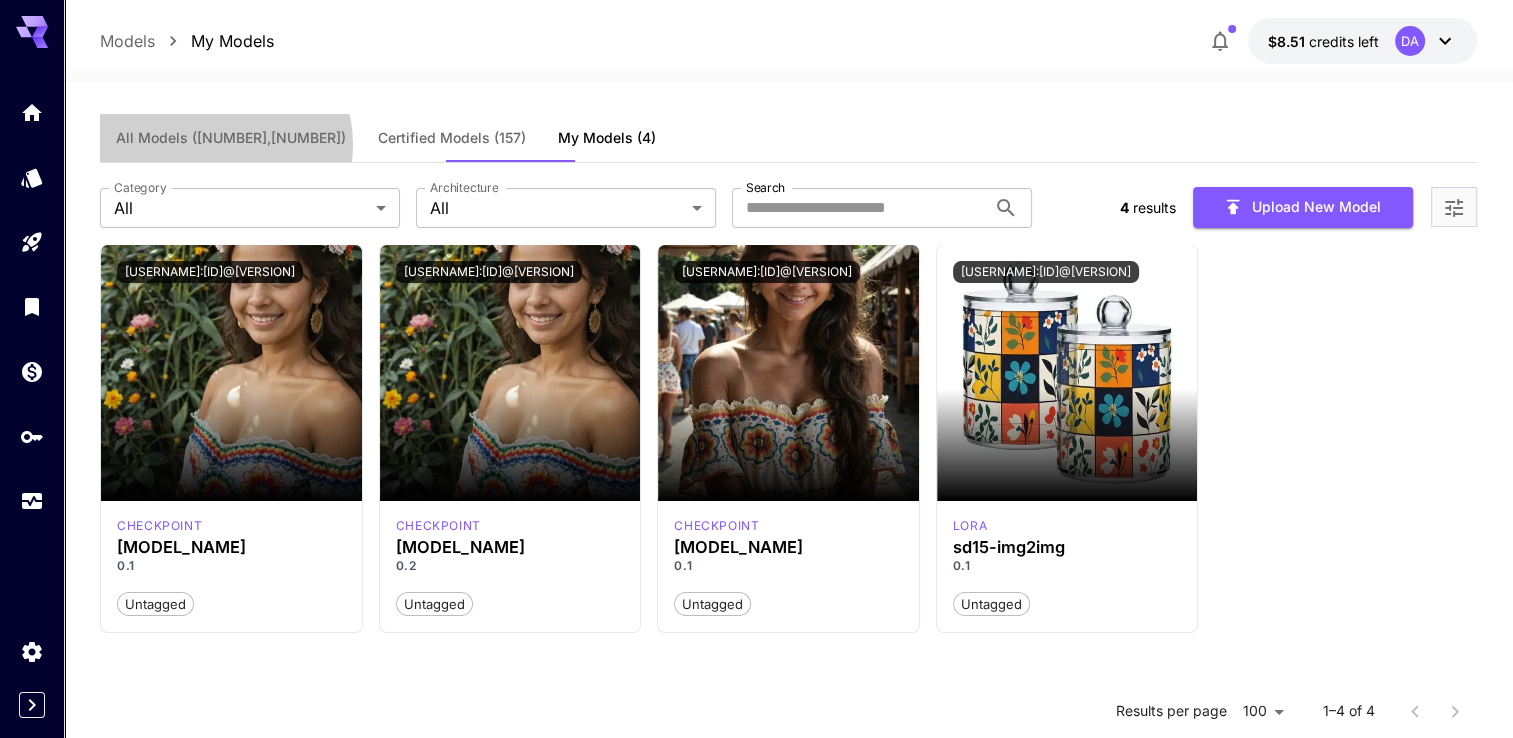click on "All Models (312,381)" at bounding box center [231, 138] 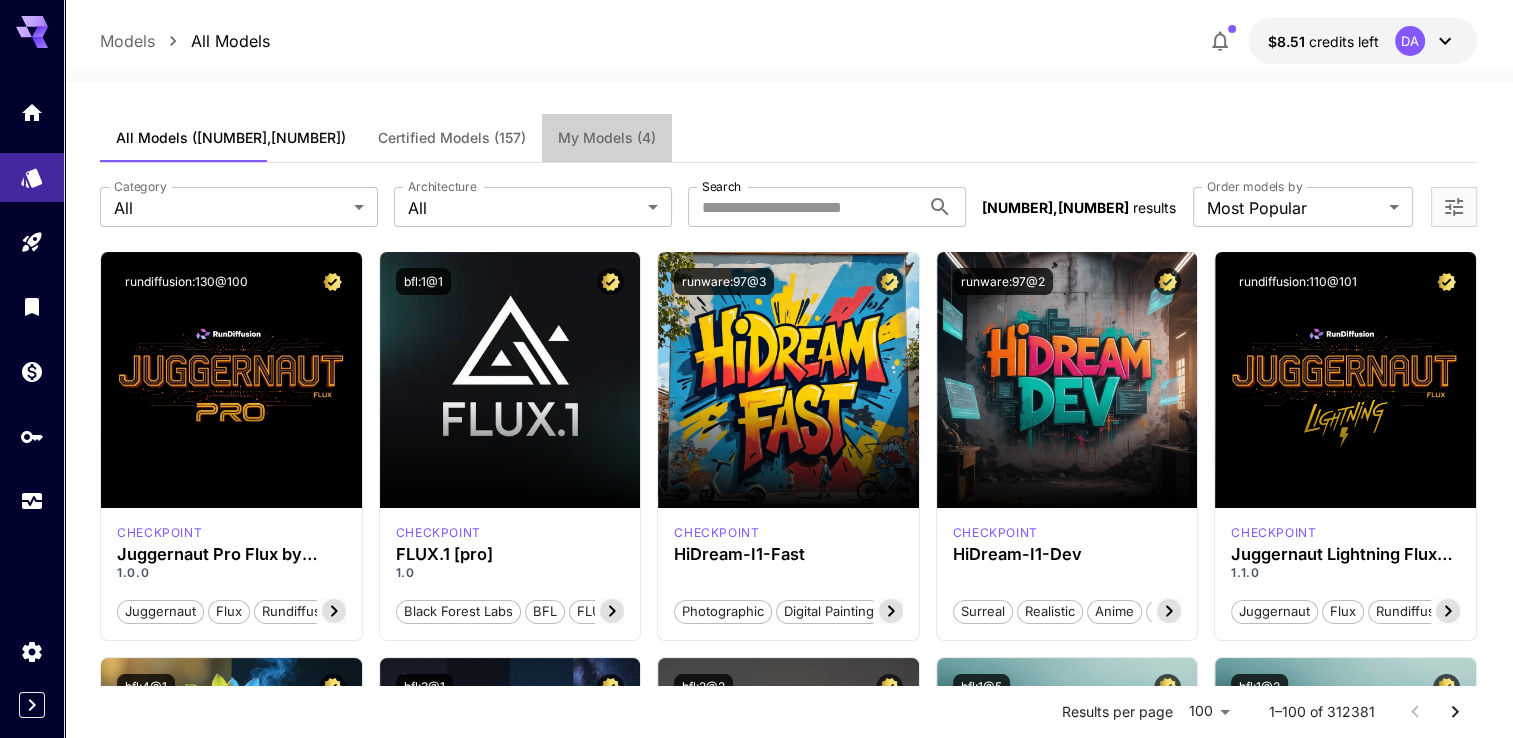 click on "My Models (4)" at bounding box center [607, 138] 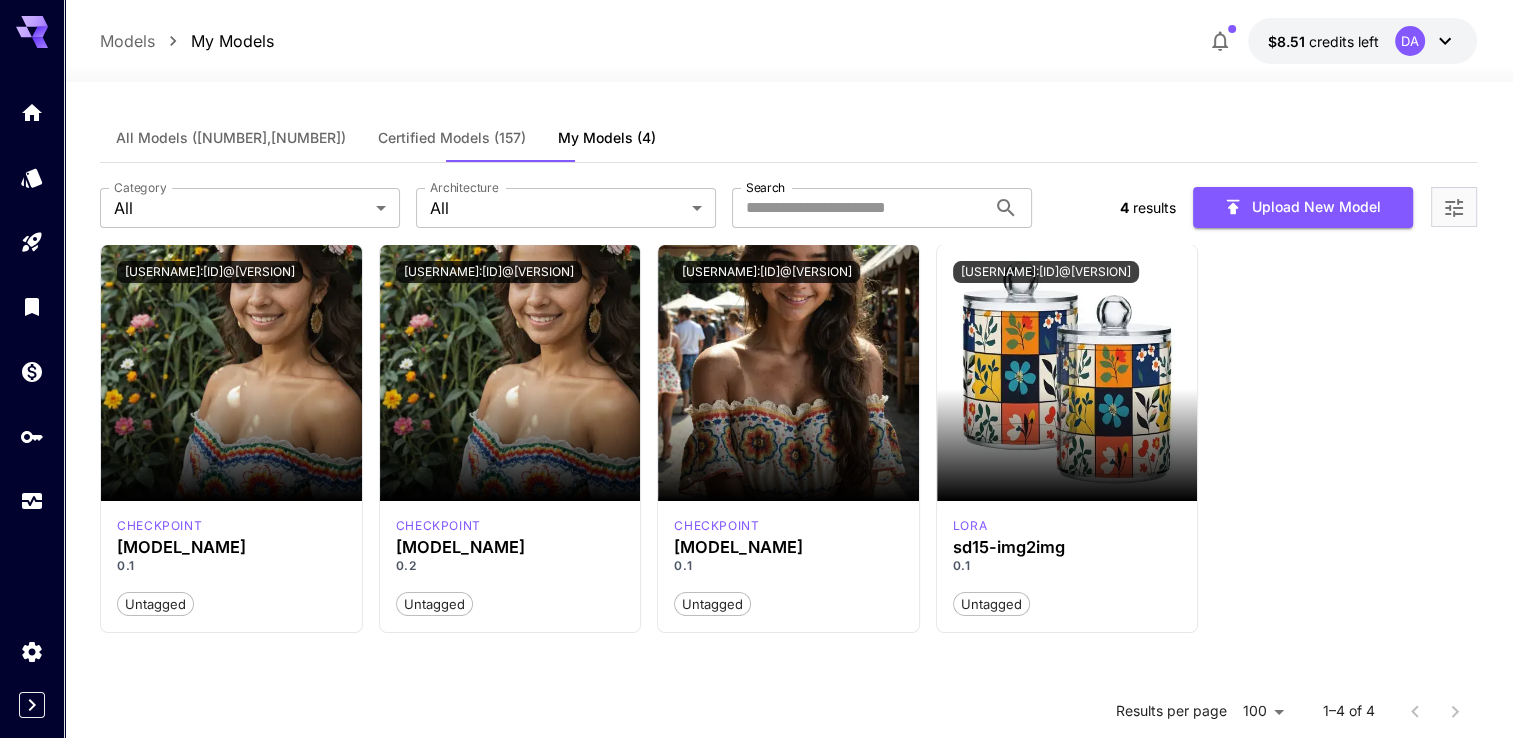 click on "All Models (312,381)" at bounding box center [231, 138] 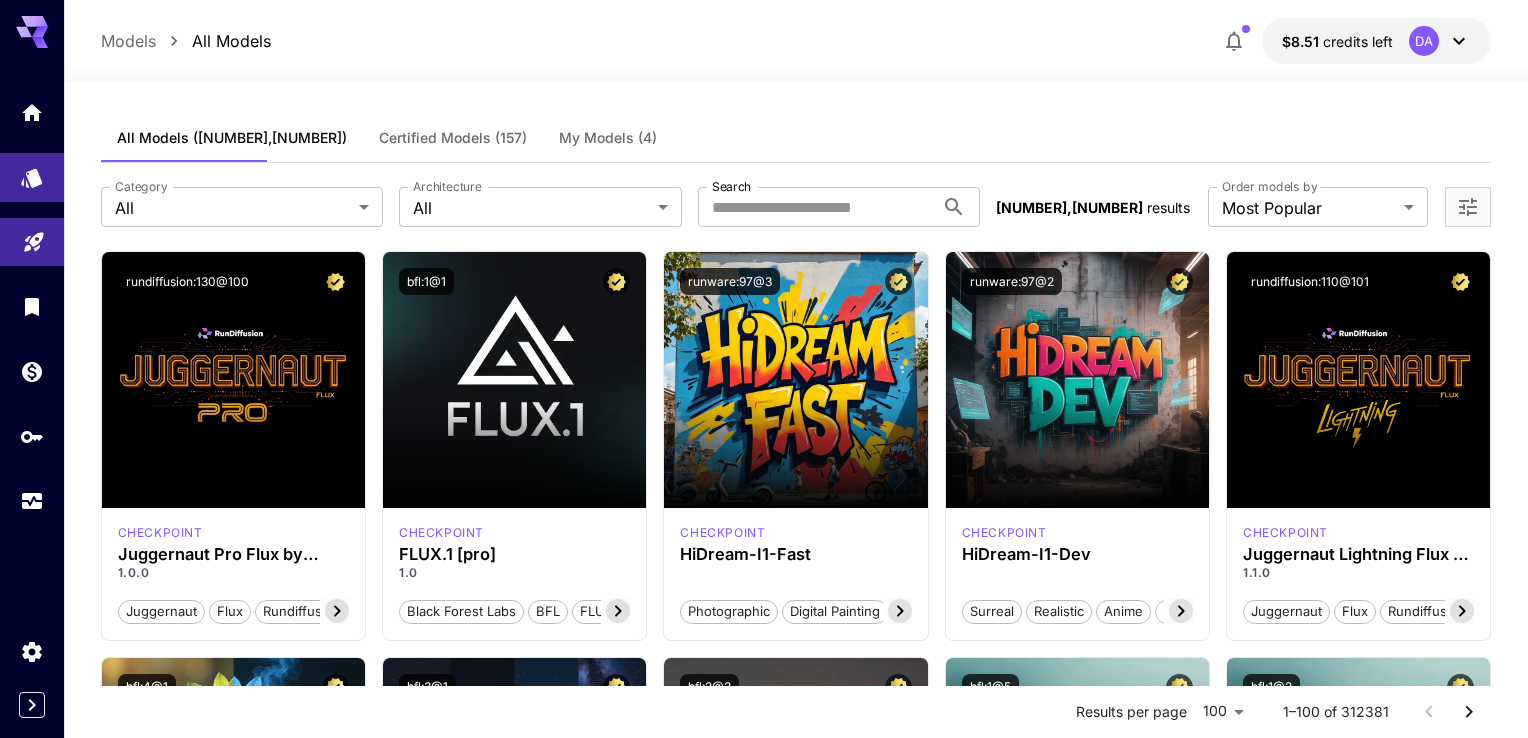 click 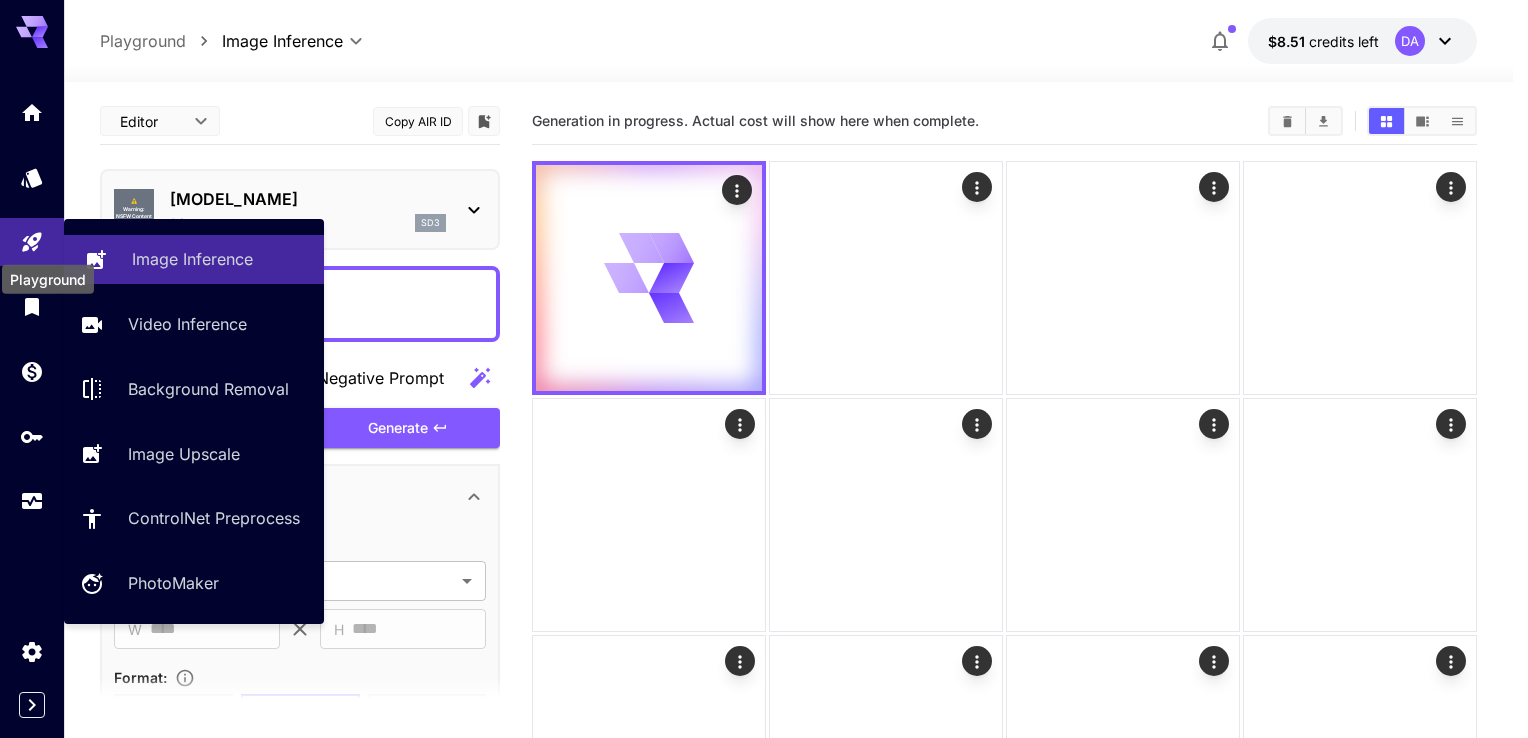 type on "*******" 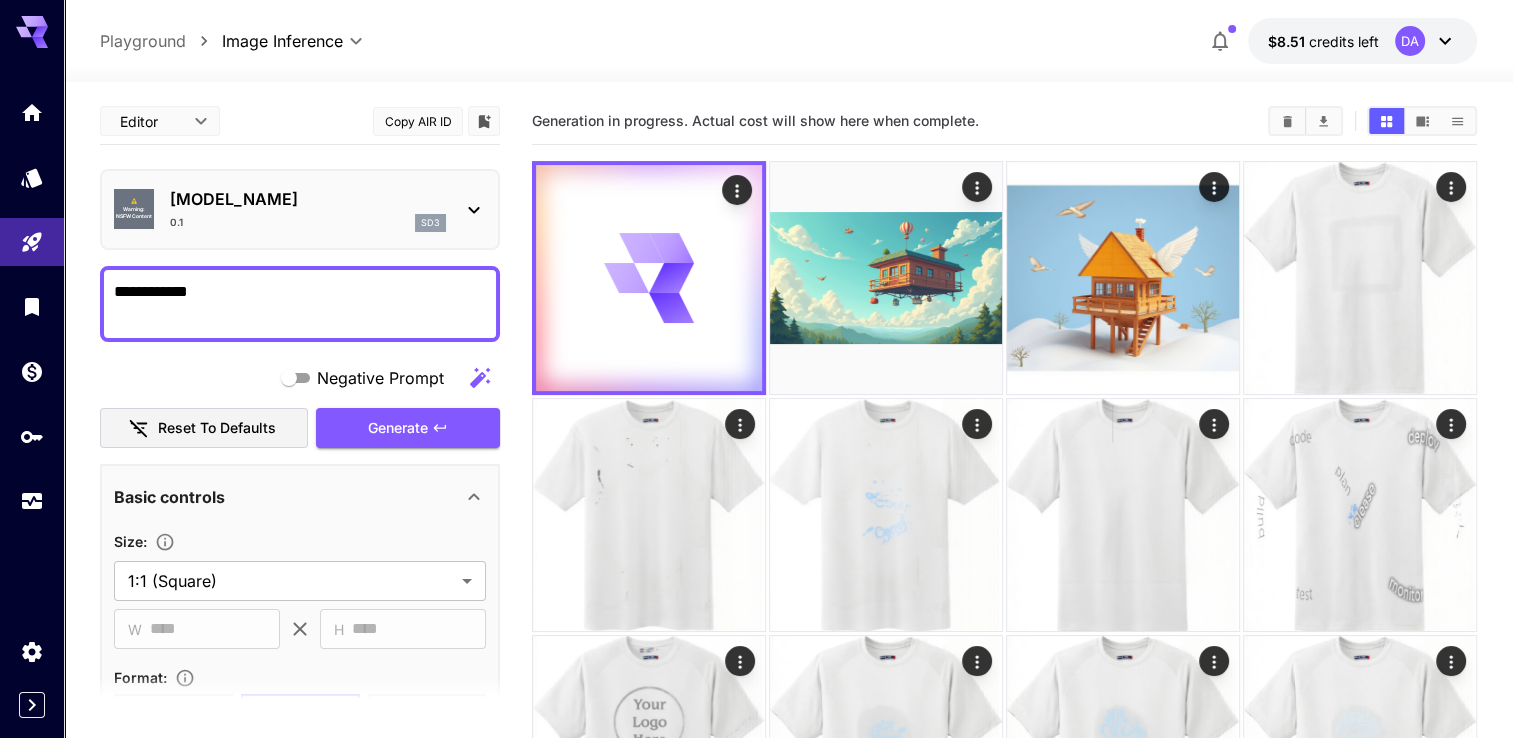 click on "sd3" at bounding box center [430, 223] 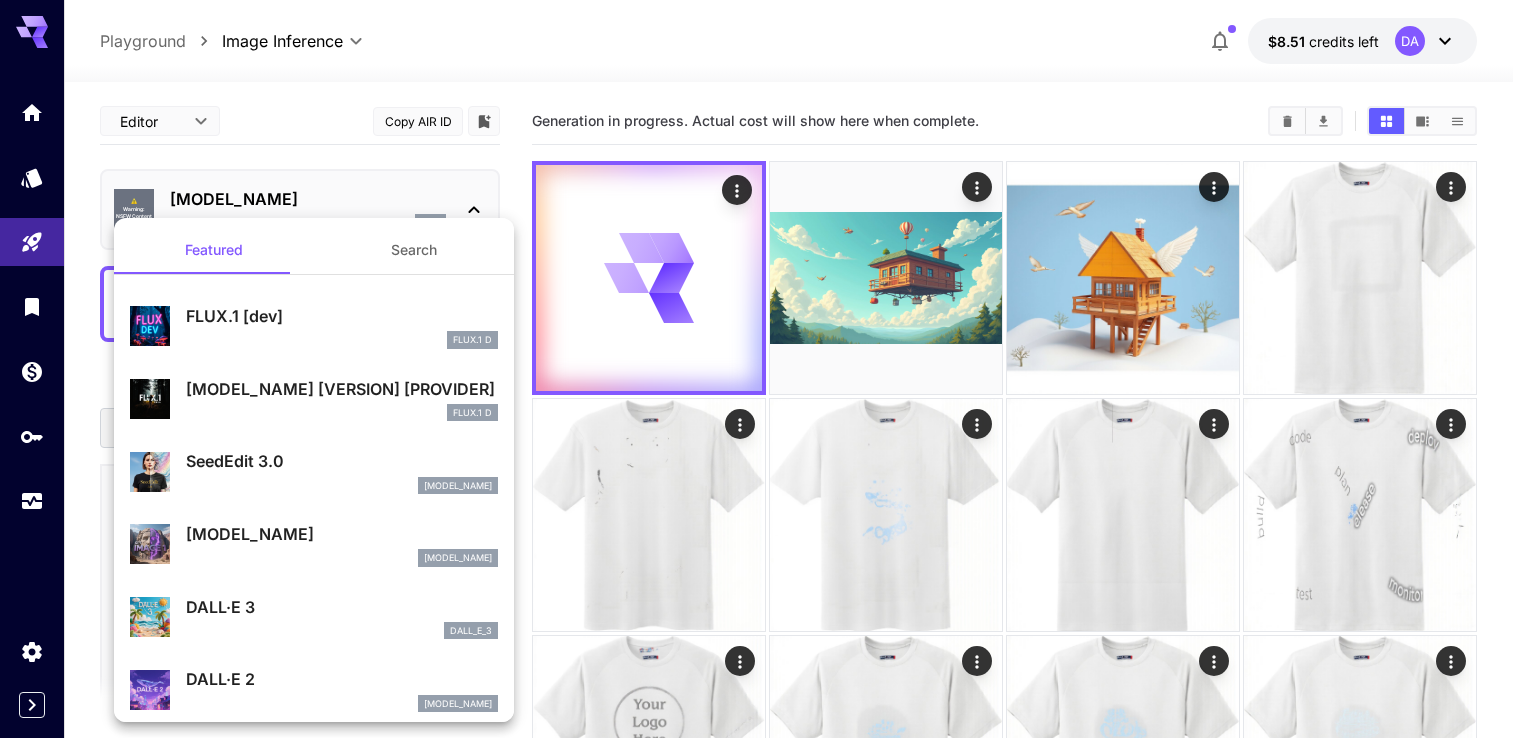 click on "Search" at bounding box center [414, 250] 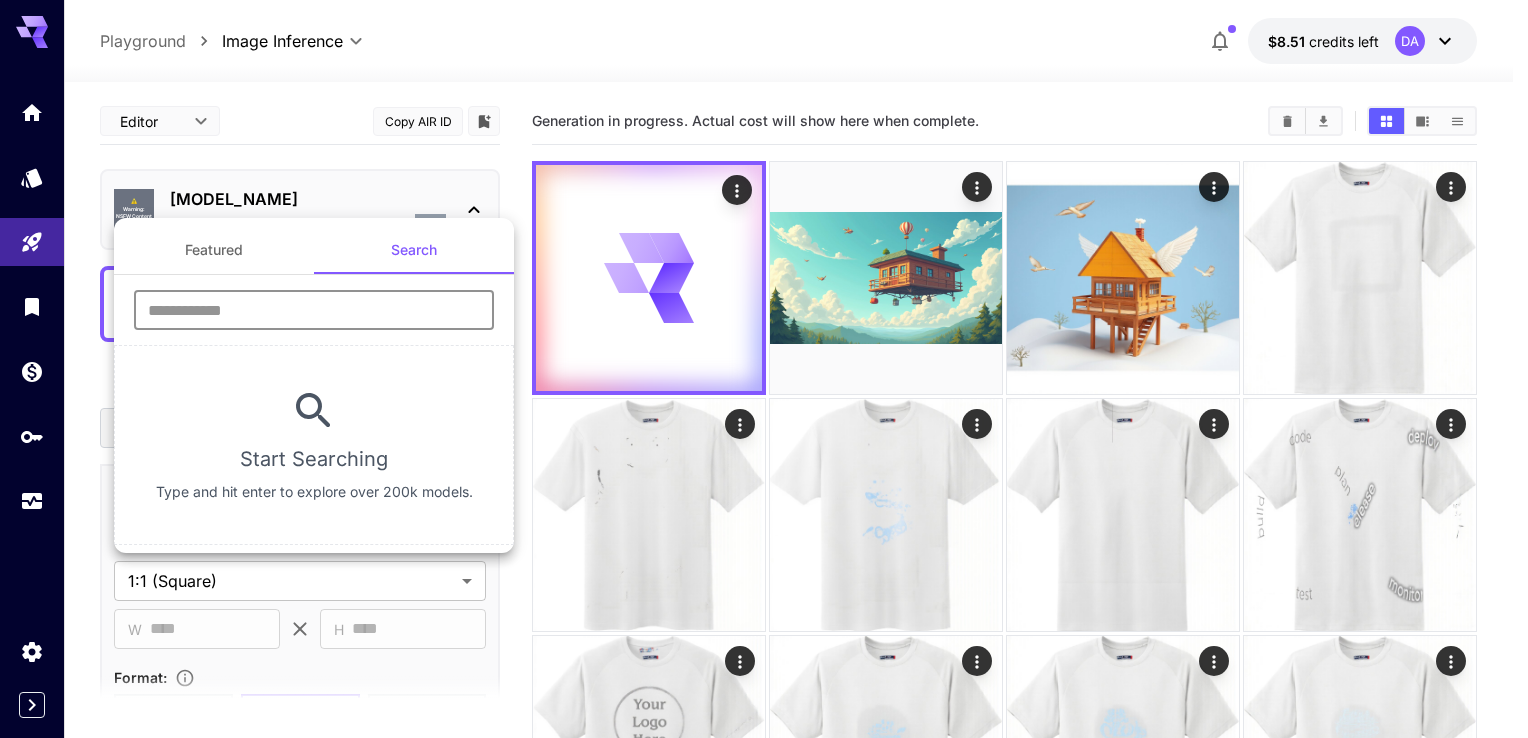 click at bounding box center [314, 310] 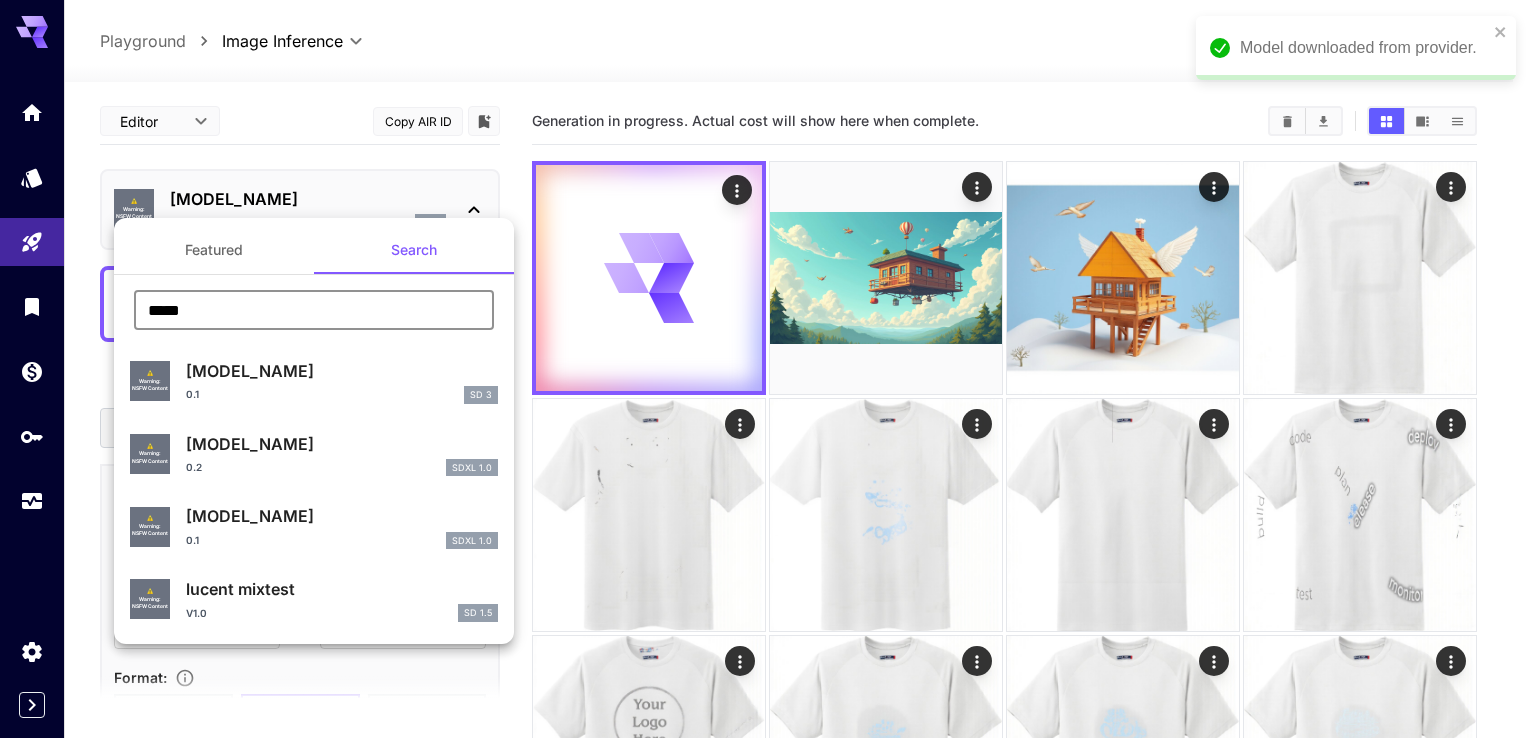 type on "*****" 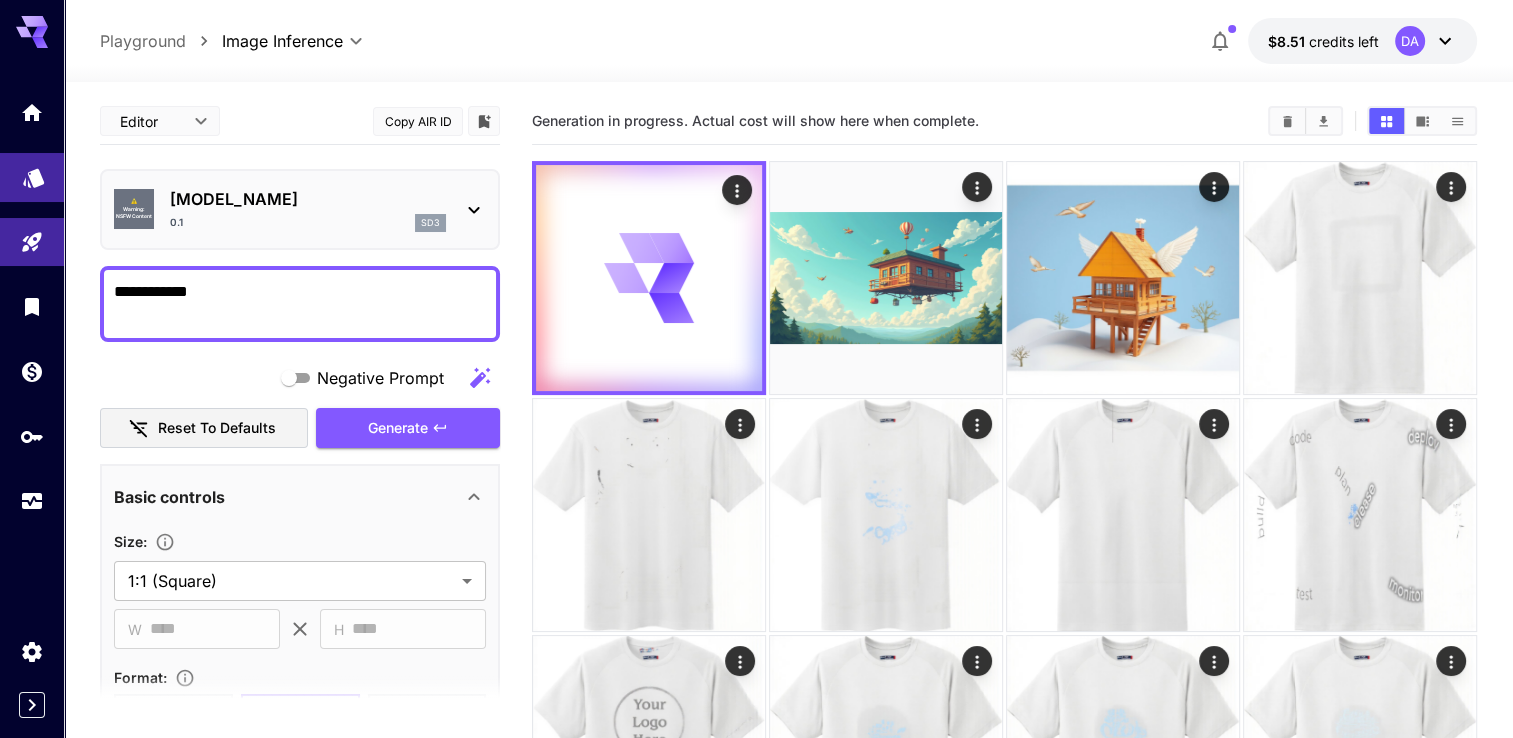 click at bounding box center [32, 177] 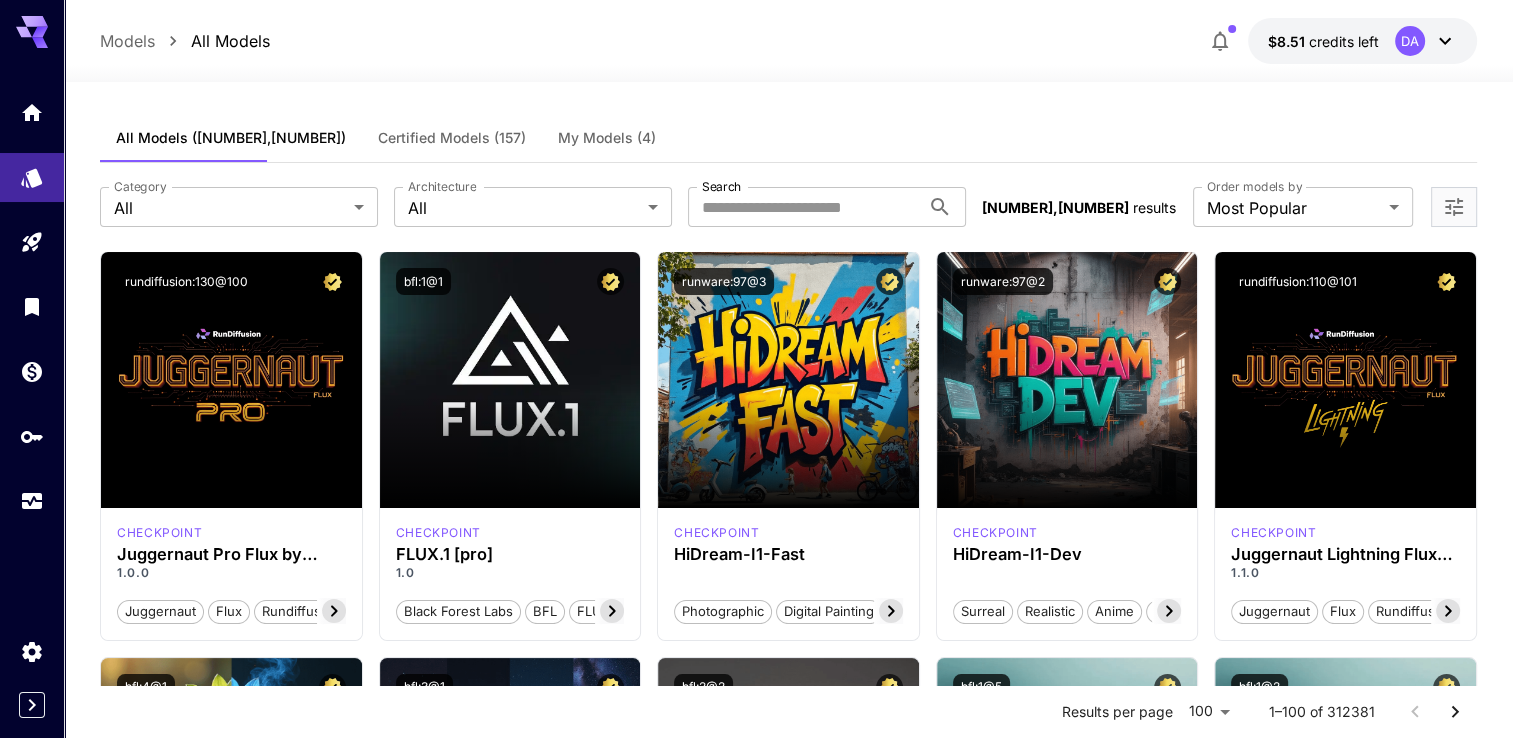 click on "My Models (4)" at bounding box center (607, 138) 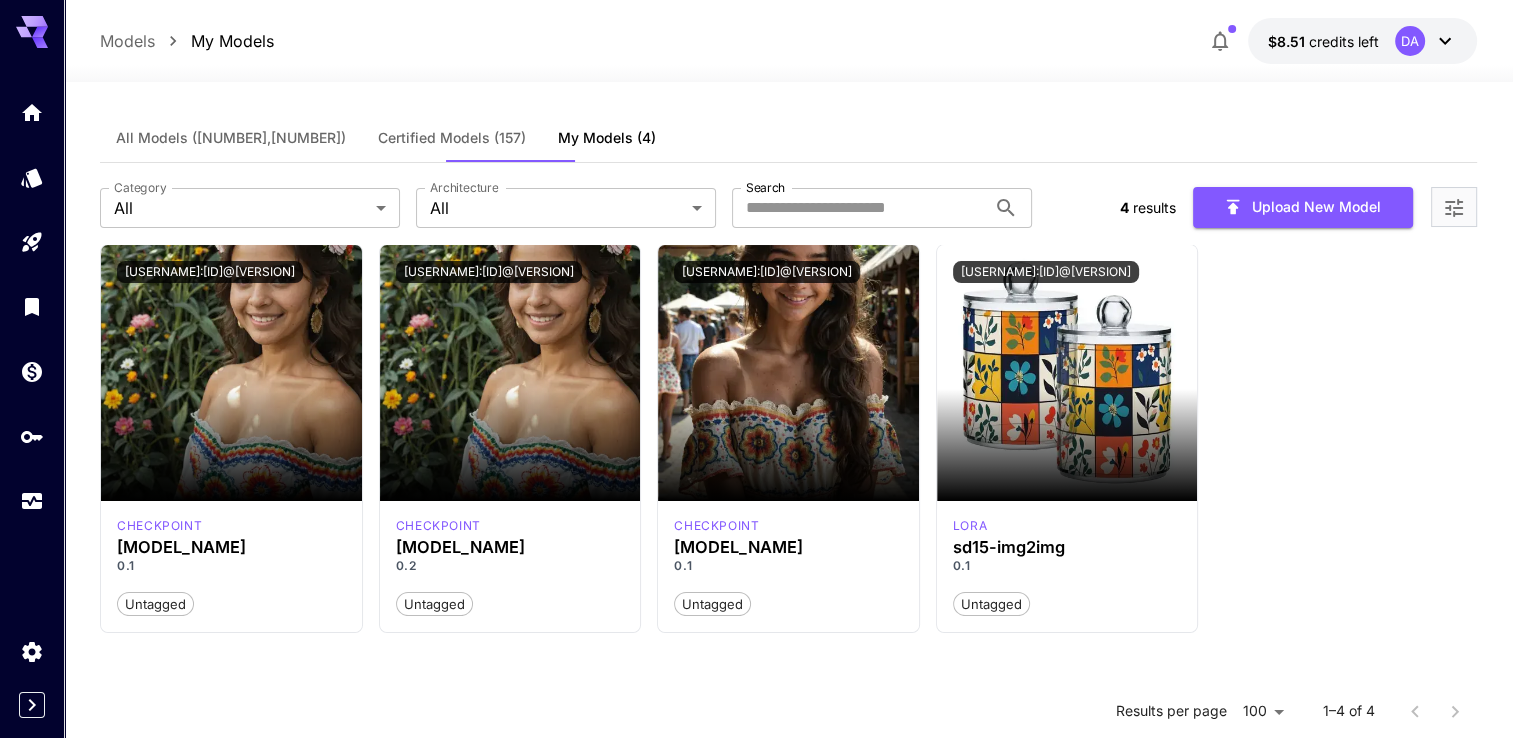 type 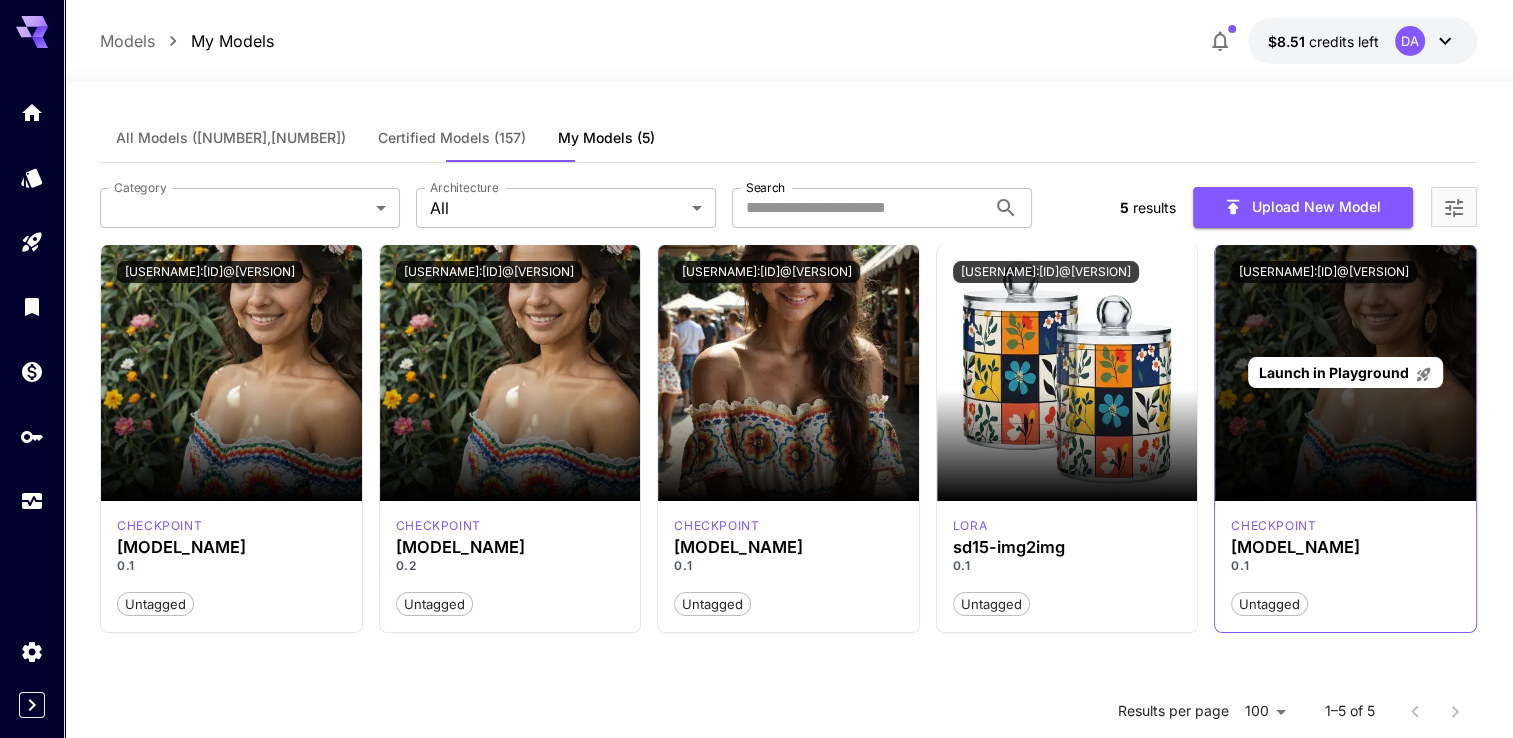click on "Launch in Playground" at bounding box center [1334, 372] 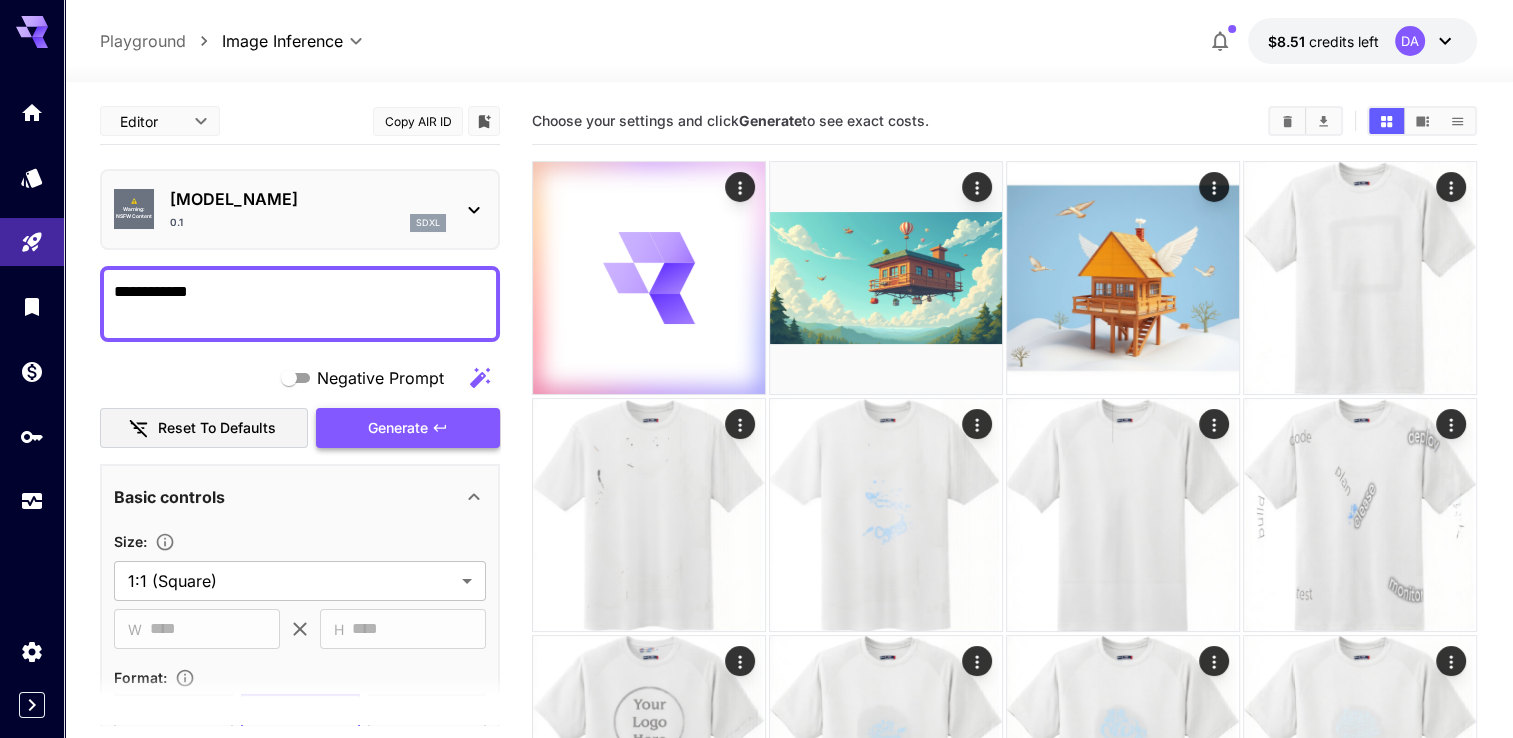 click on "Generate" at bounding box center [398, 428] 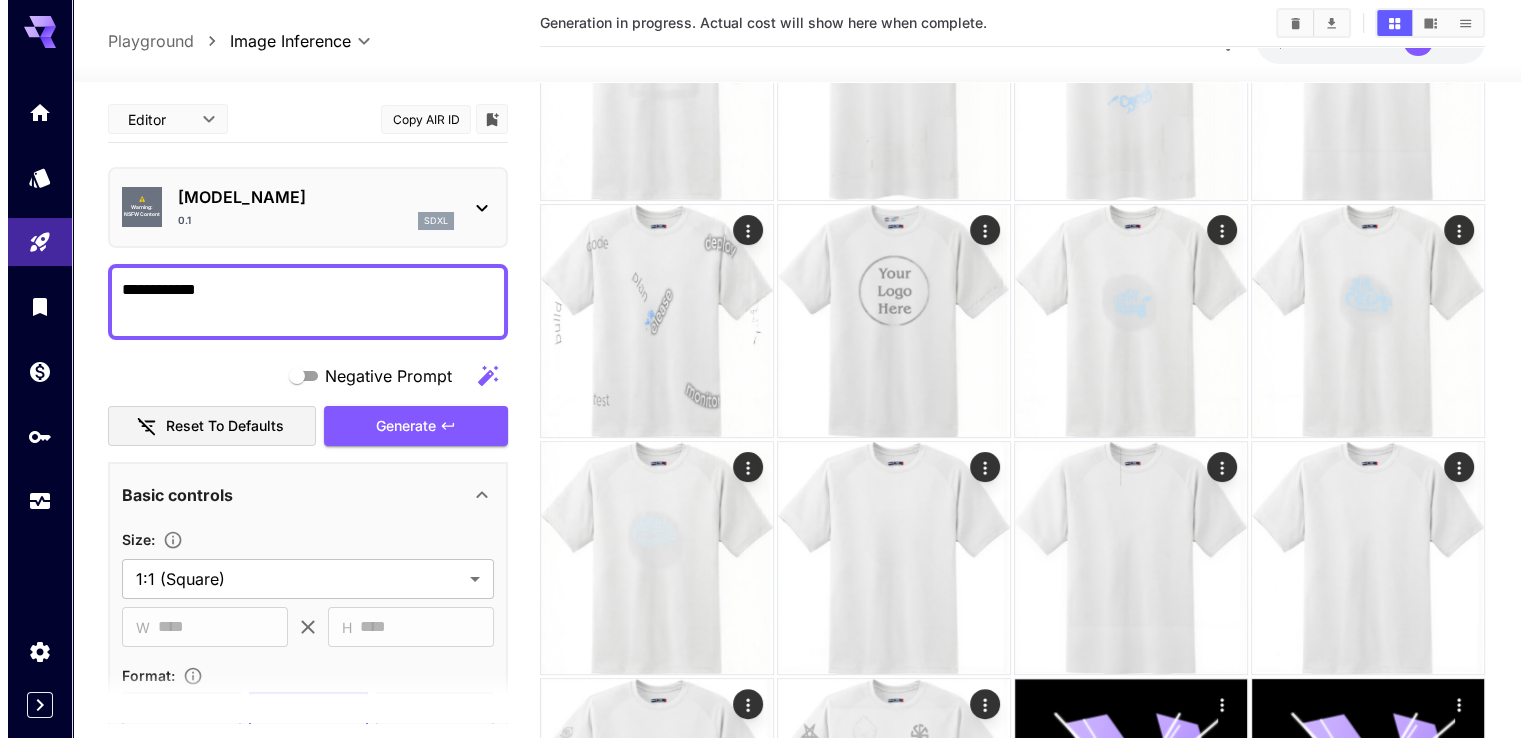 scroll, scrollTop: 0, scrollLeft: 0, axis: both 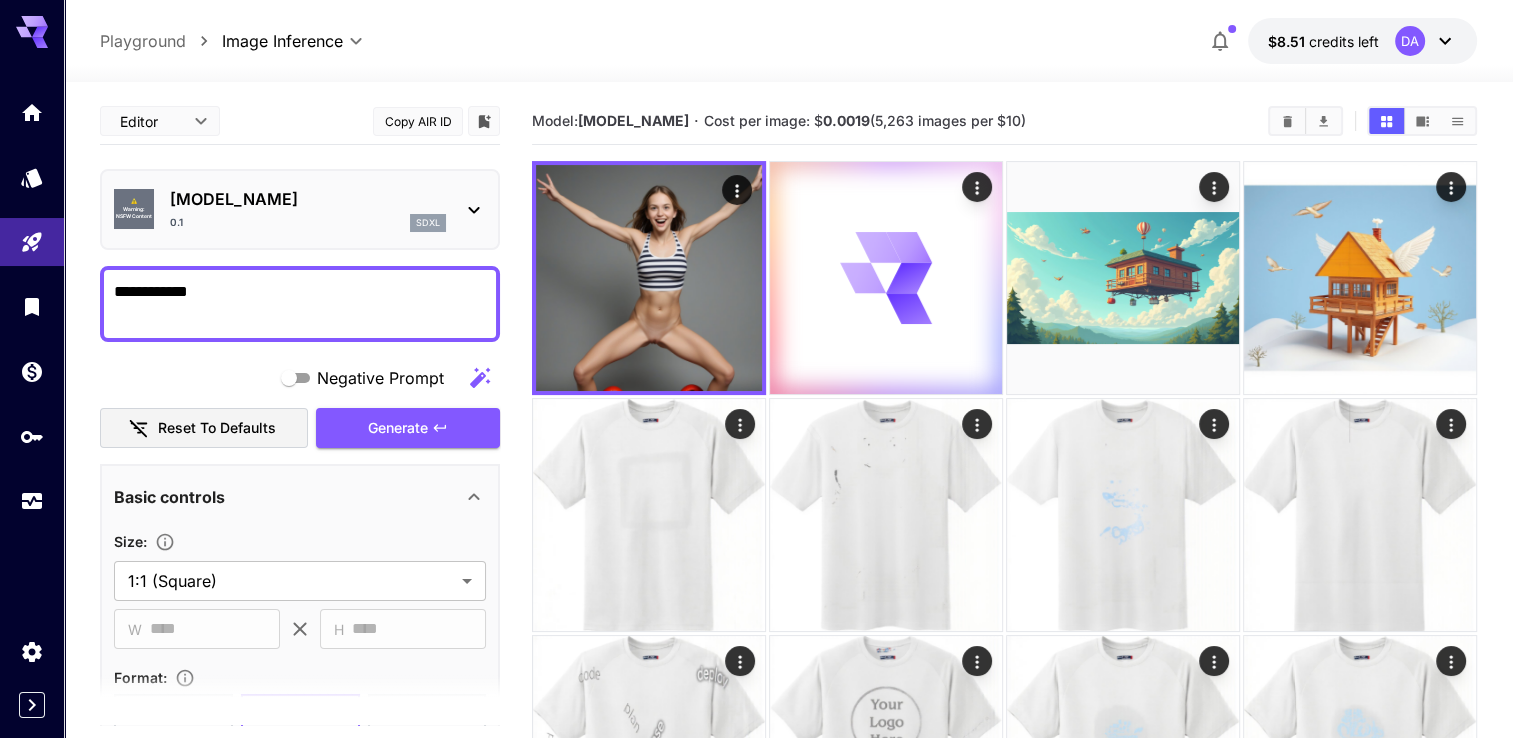 drag, startPoint x: 252, startPoint y: 281, endPoint x: 83, endPoint y: 274, distance: 169.14491 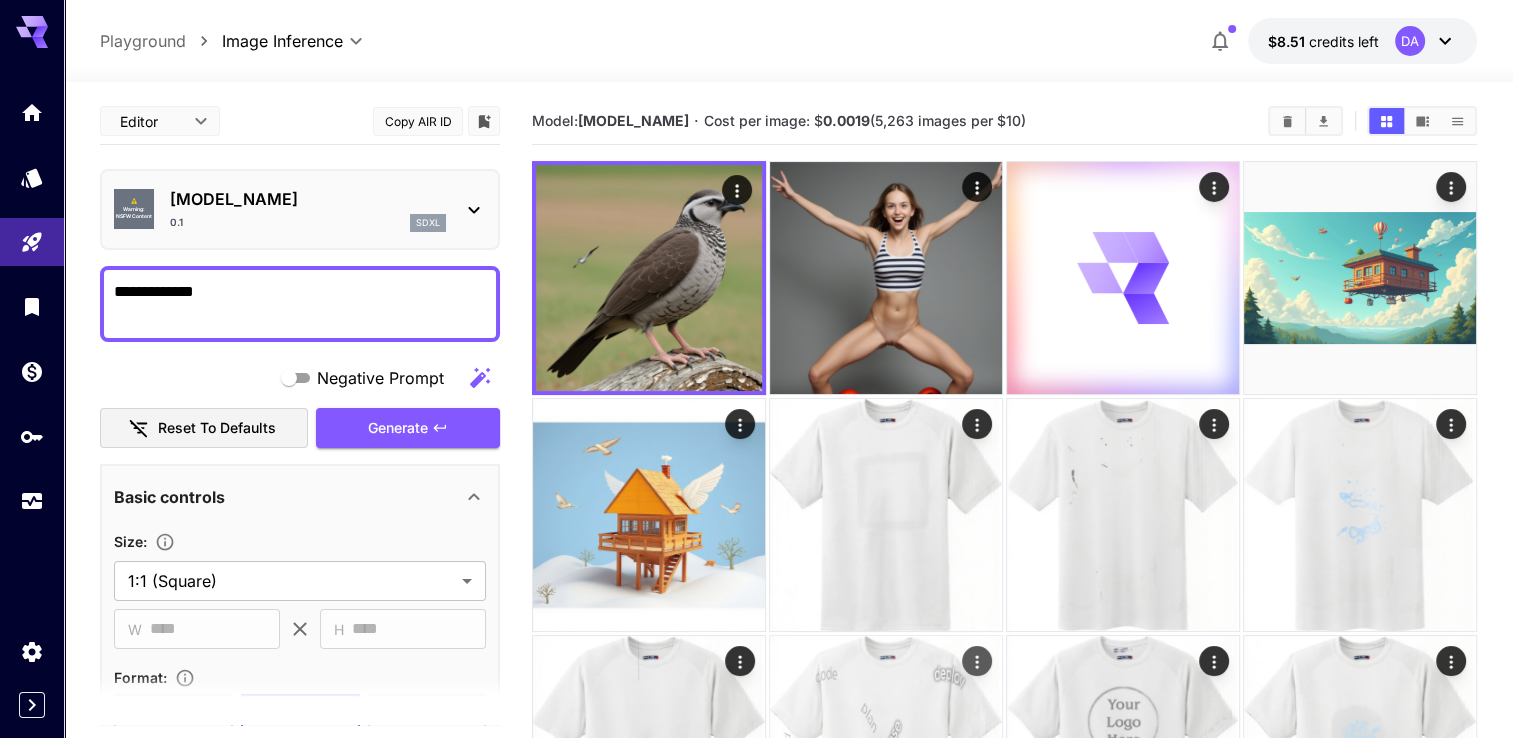 type on "**********" 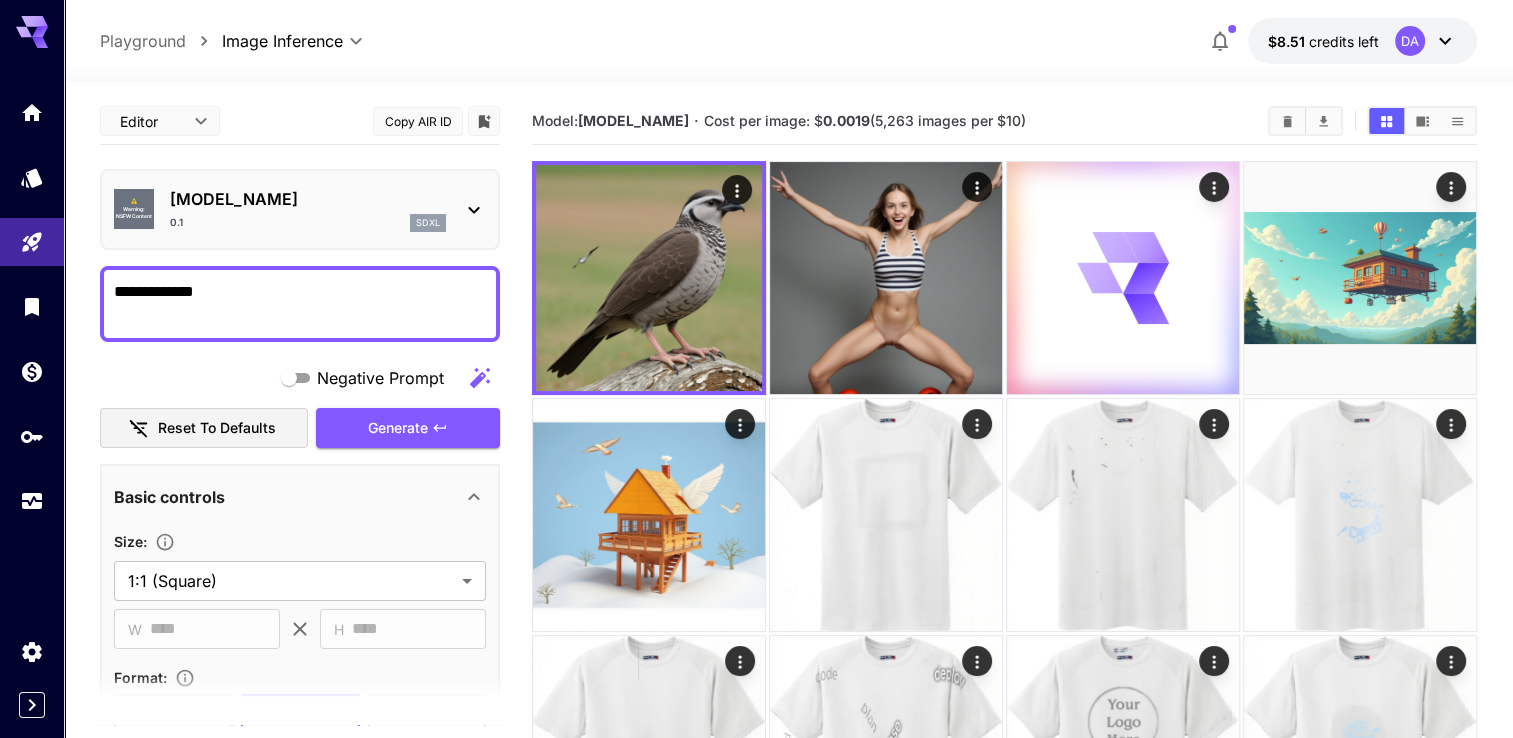 drag, startPoint x: 300, startPoint y: 301, endPoint x: 95, endPoint y: 275, distance: 206.6422 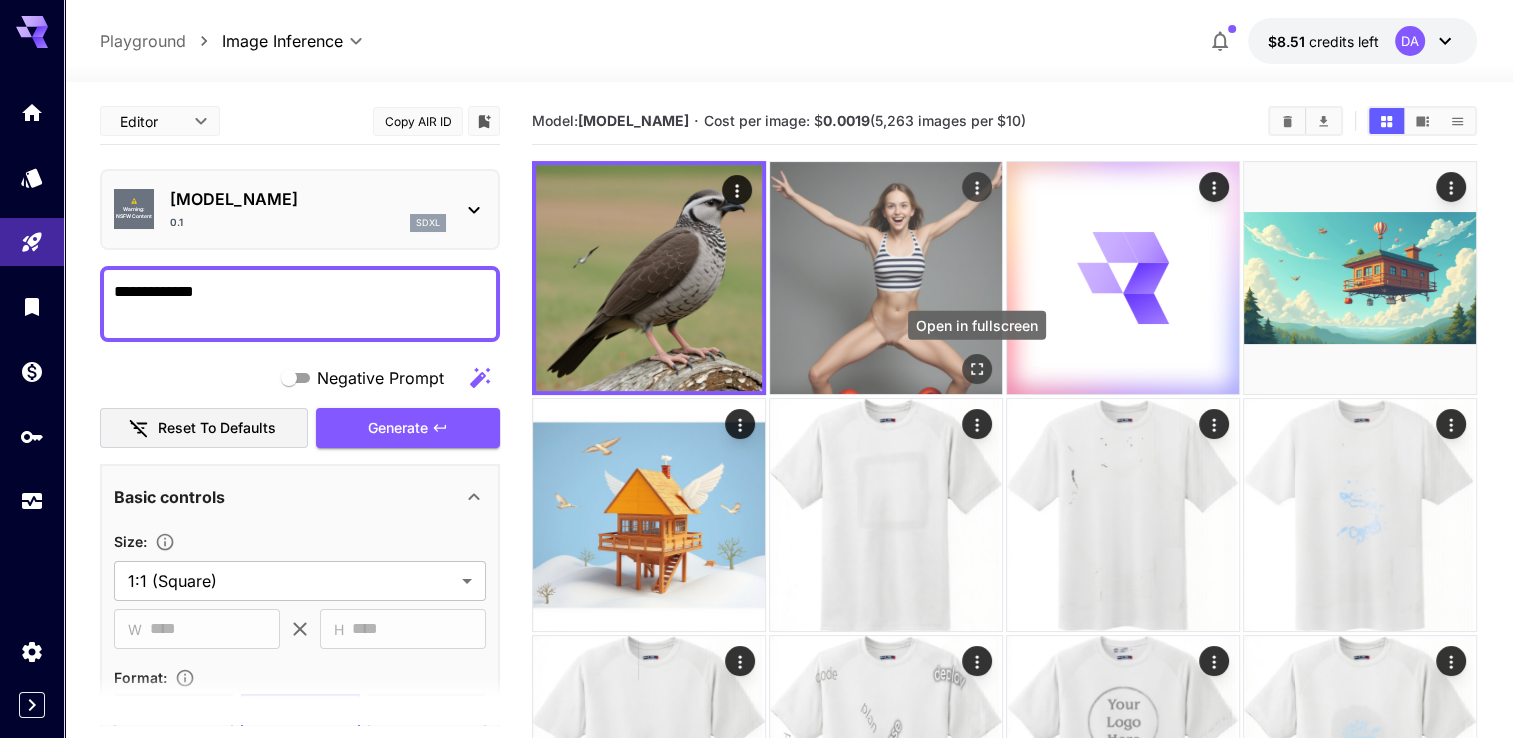 click 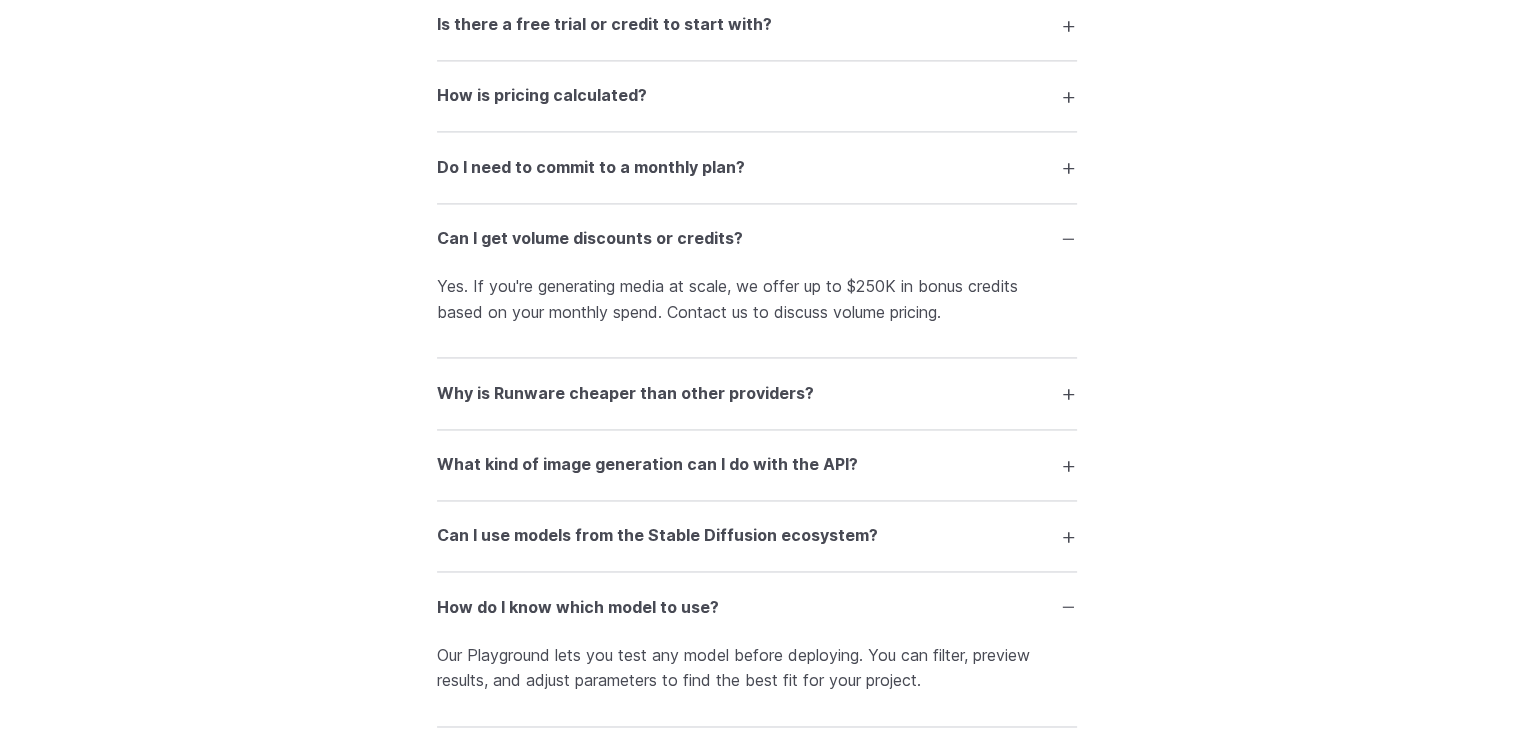 scroll, scrollTop: 0, scrollLeft: 0, axis: both 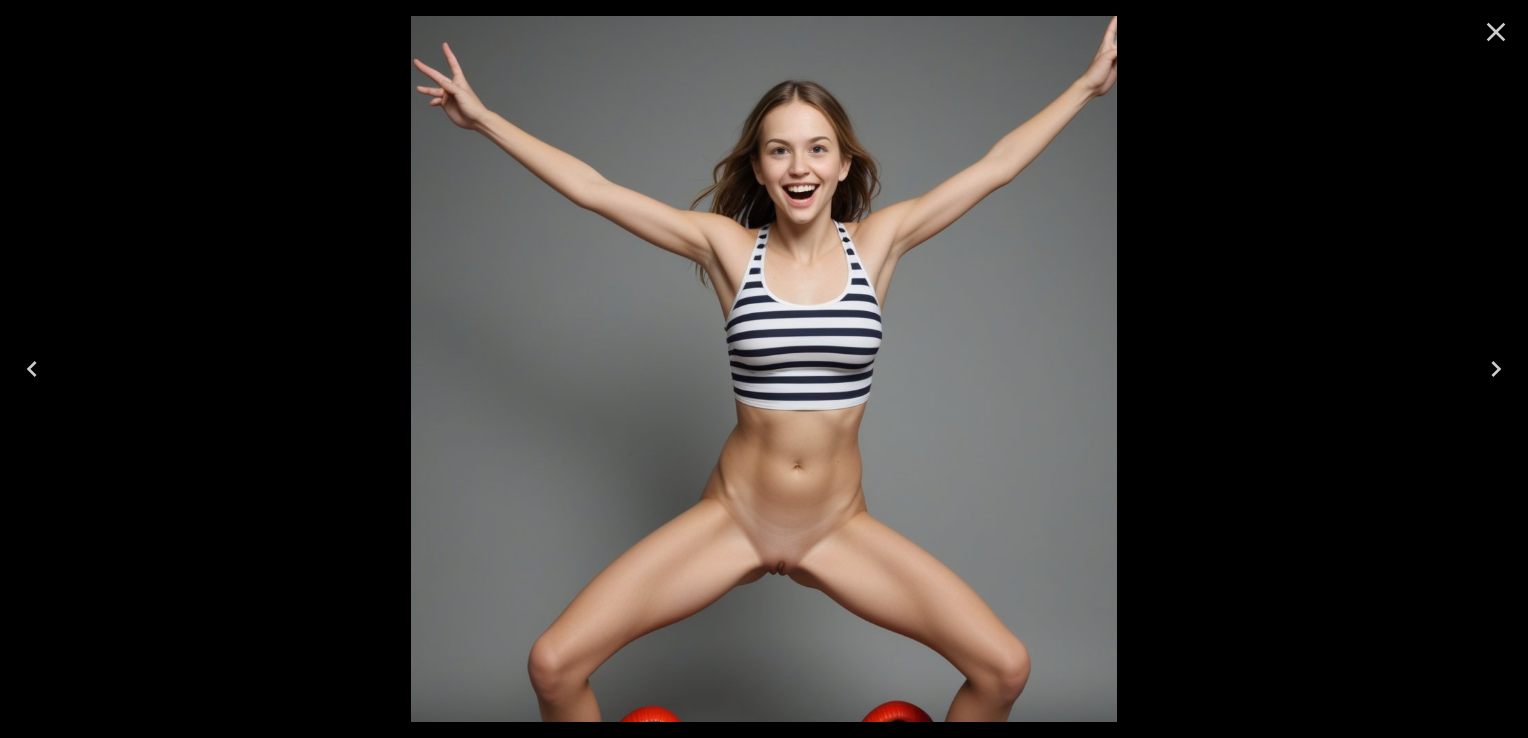 click 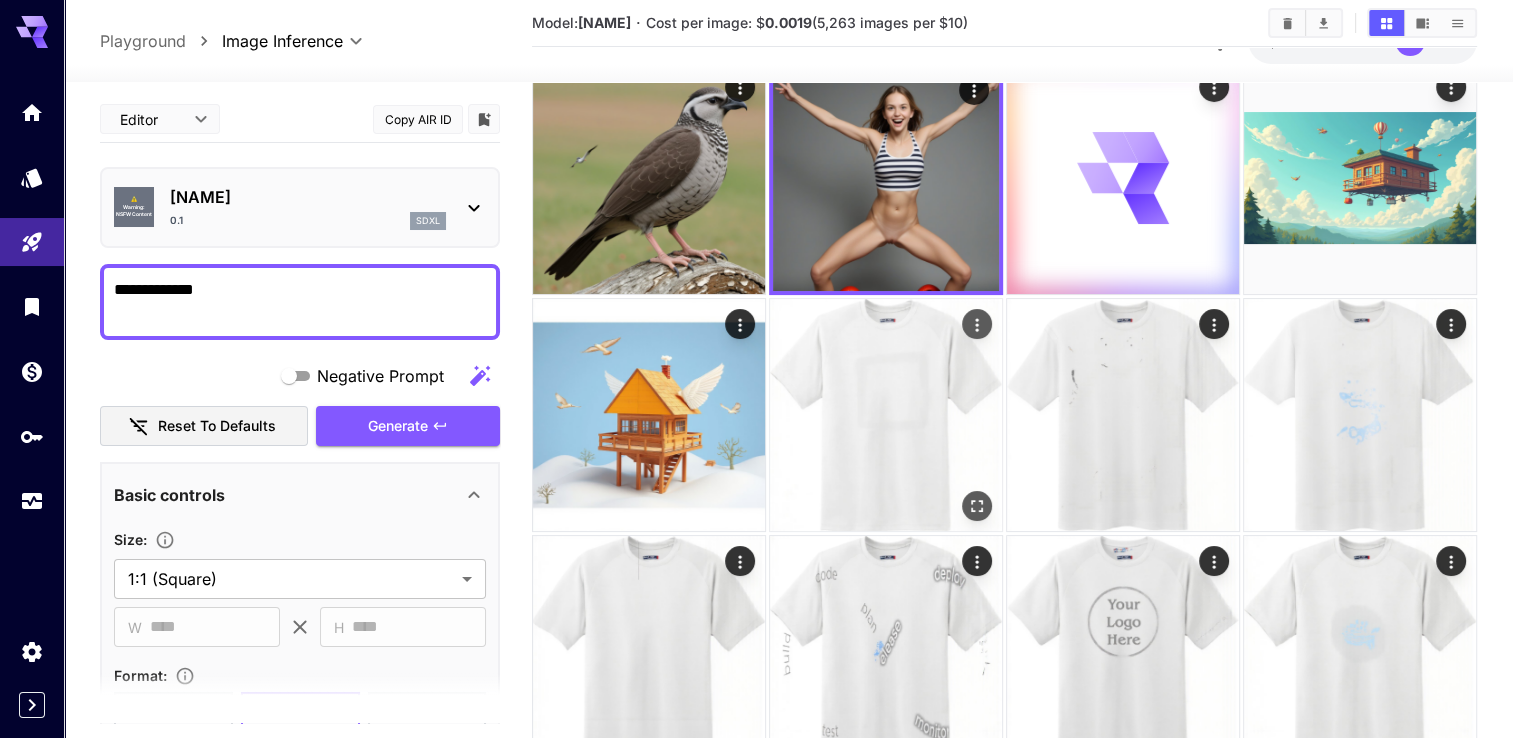 scroll, scrollTop: 0, scrollLeft: 0, axis: both 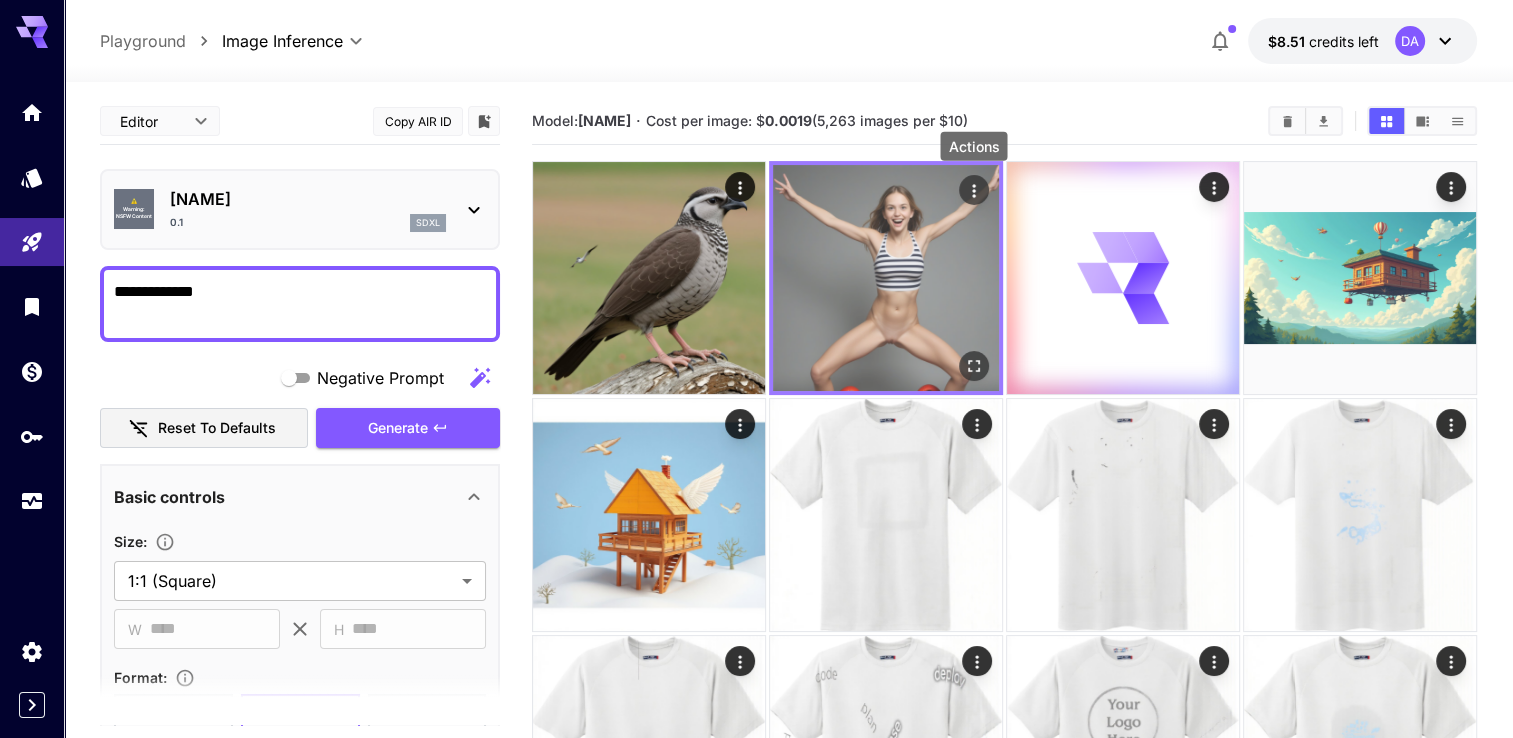 click 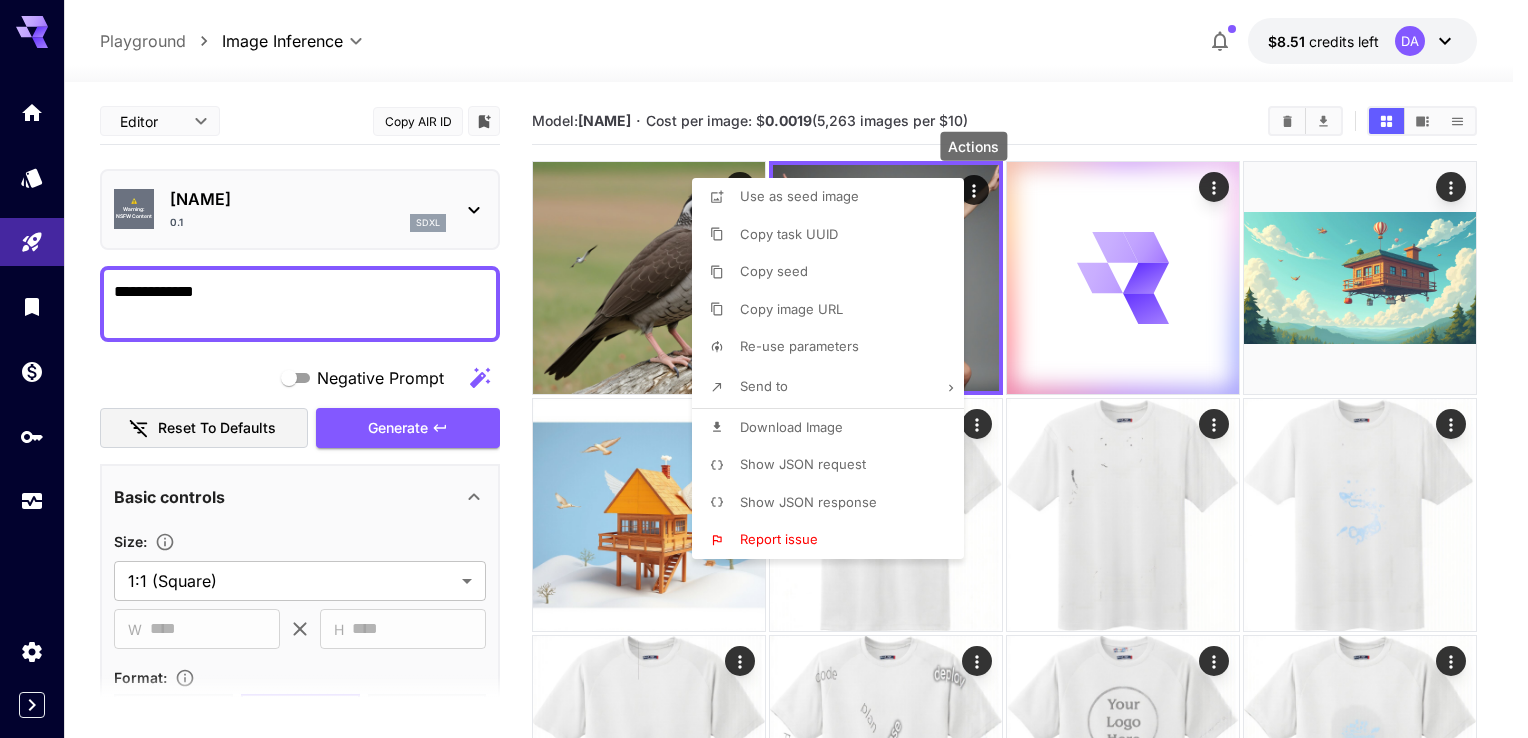 click at bounding box center [764, 369] 